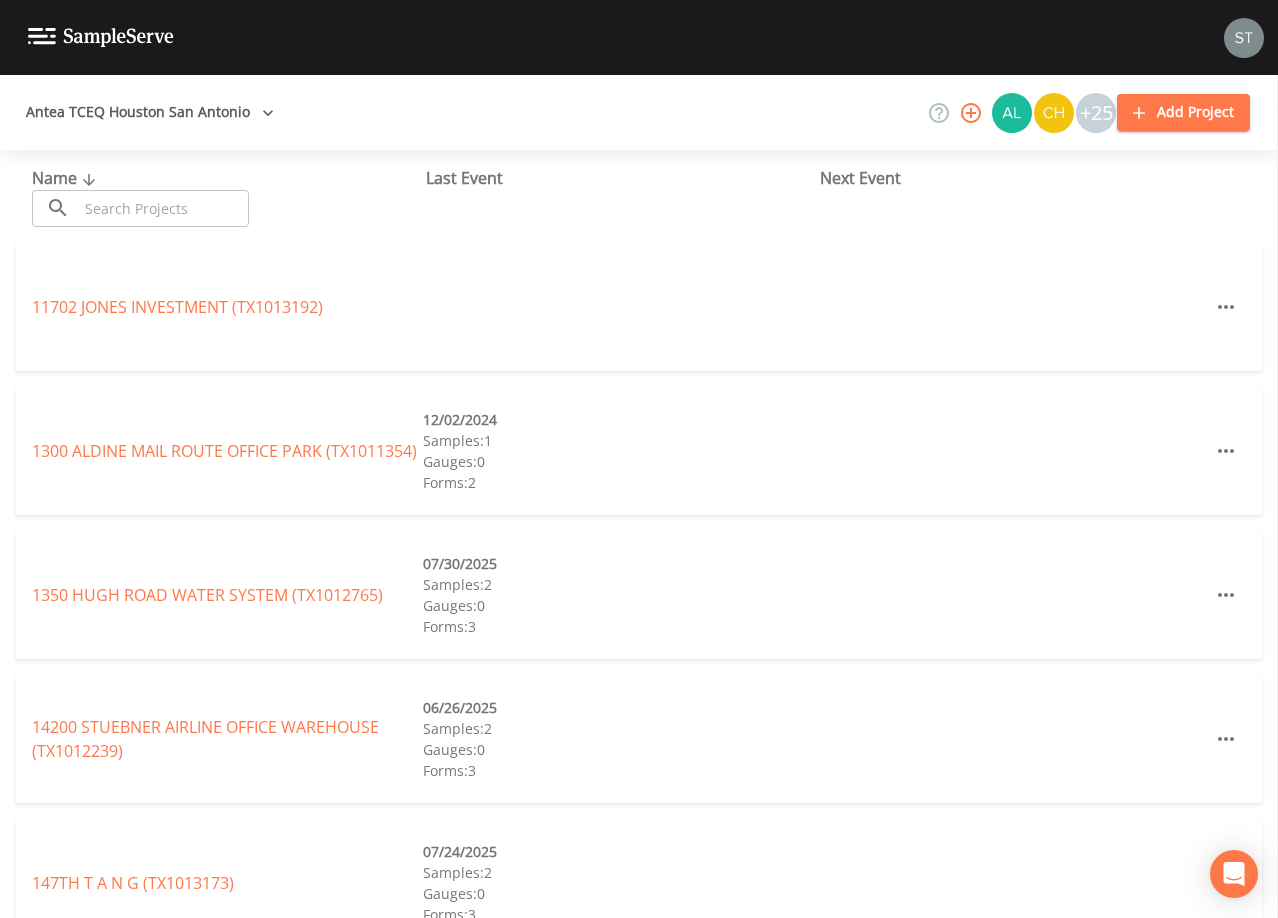 scroll, scrollTop: 0, scrollLeft: 0, axis: both 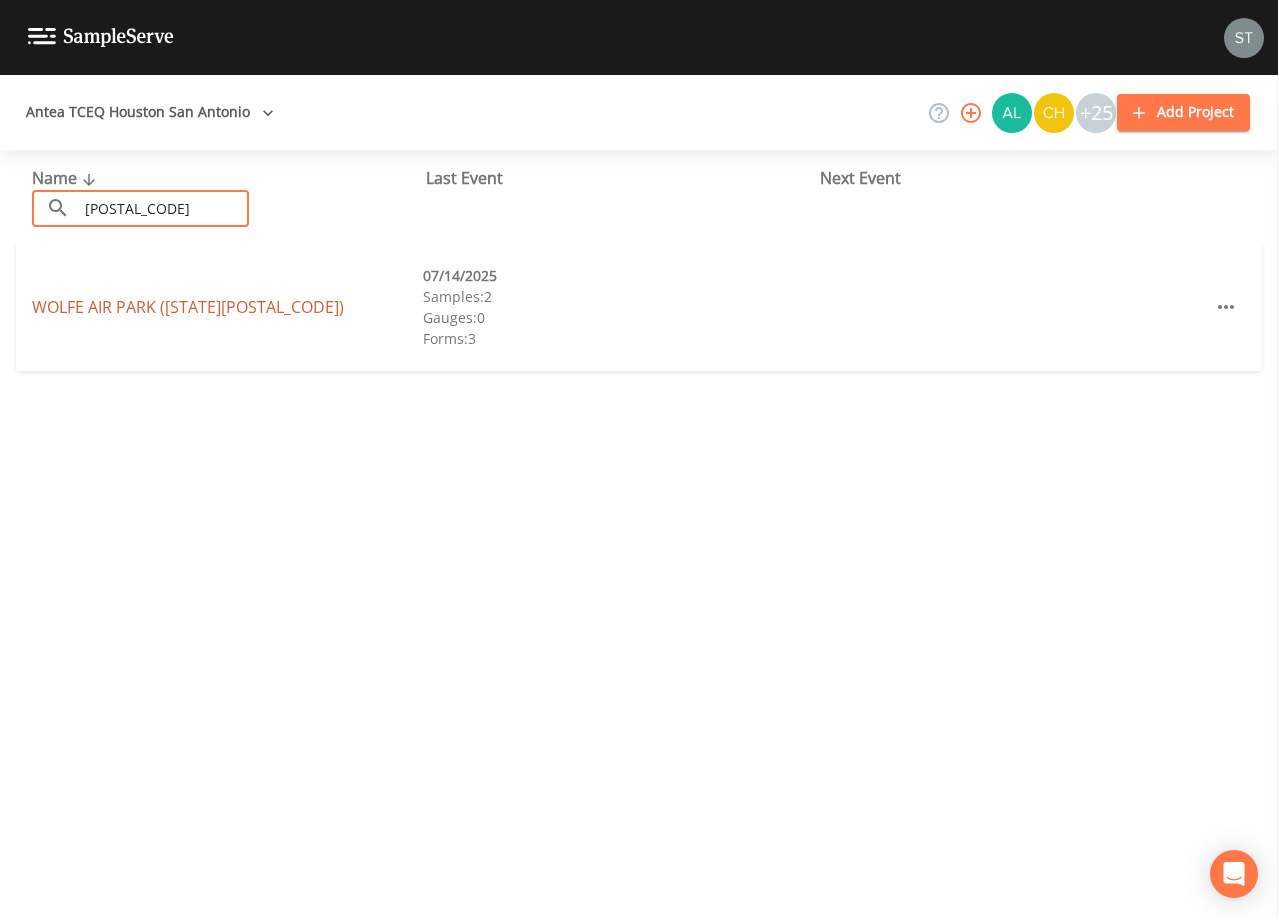 type on "[POSTAL_CODE]" 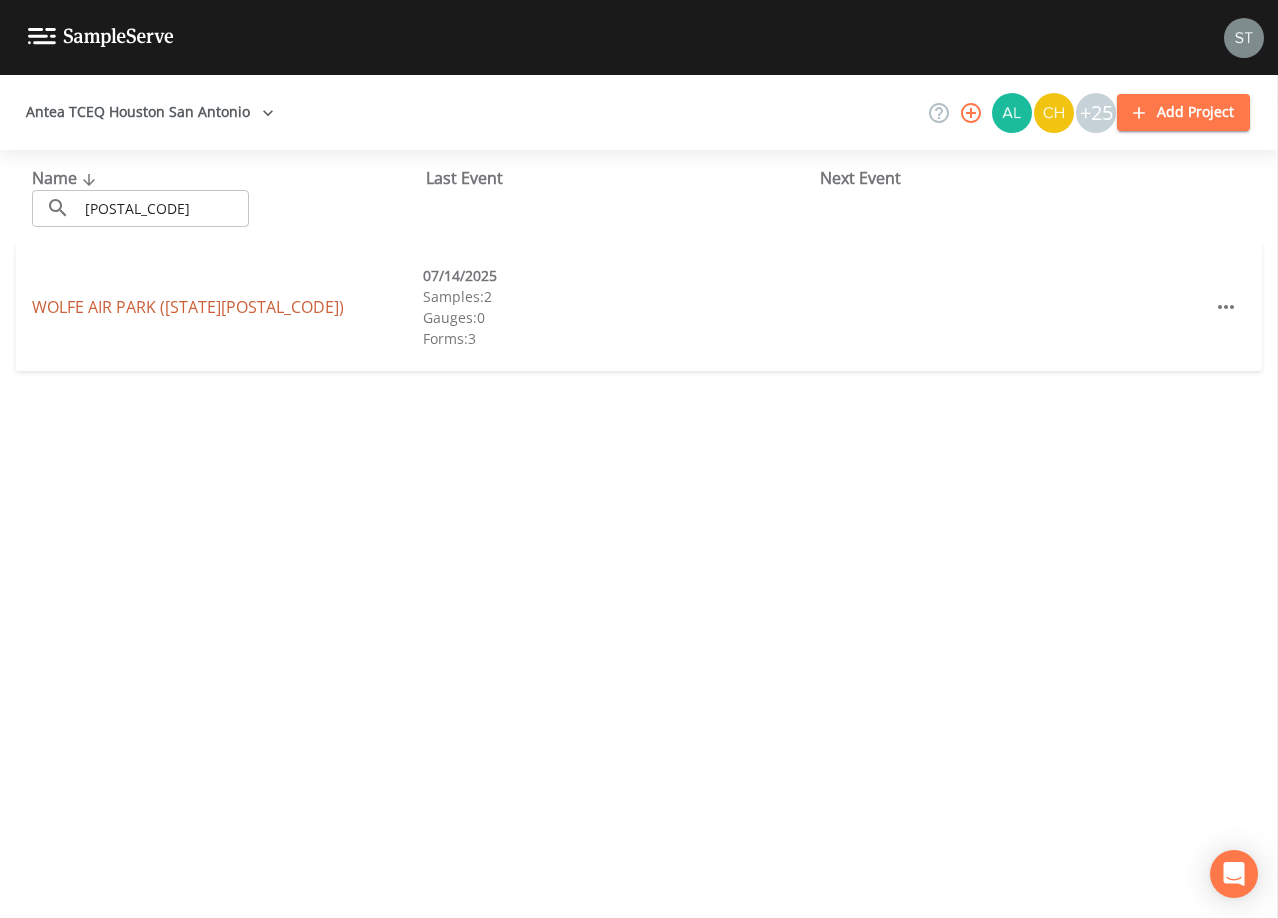 click on "[LOCATION] ([STATE][POSTAL_CODE])" at bounding box center (188, 307) 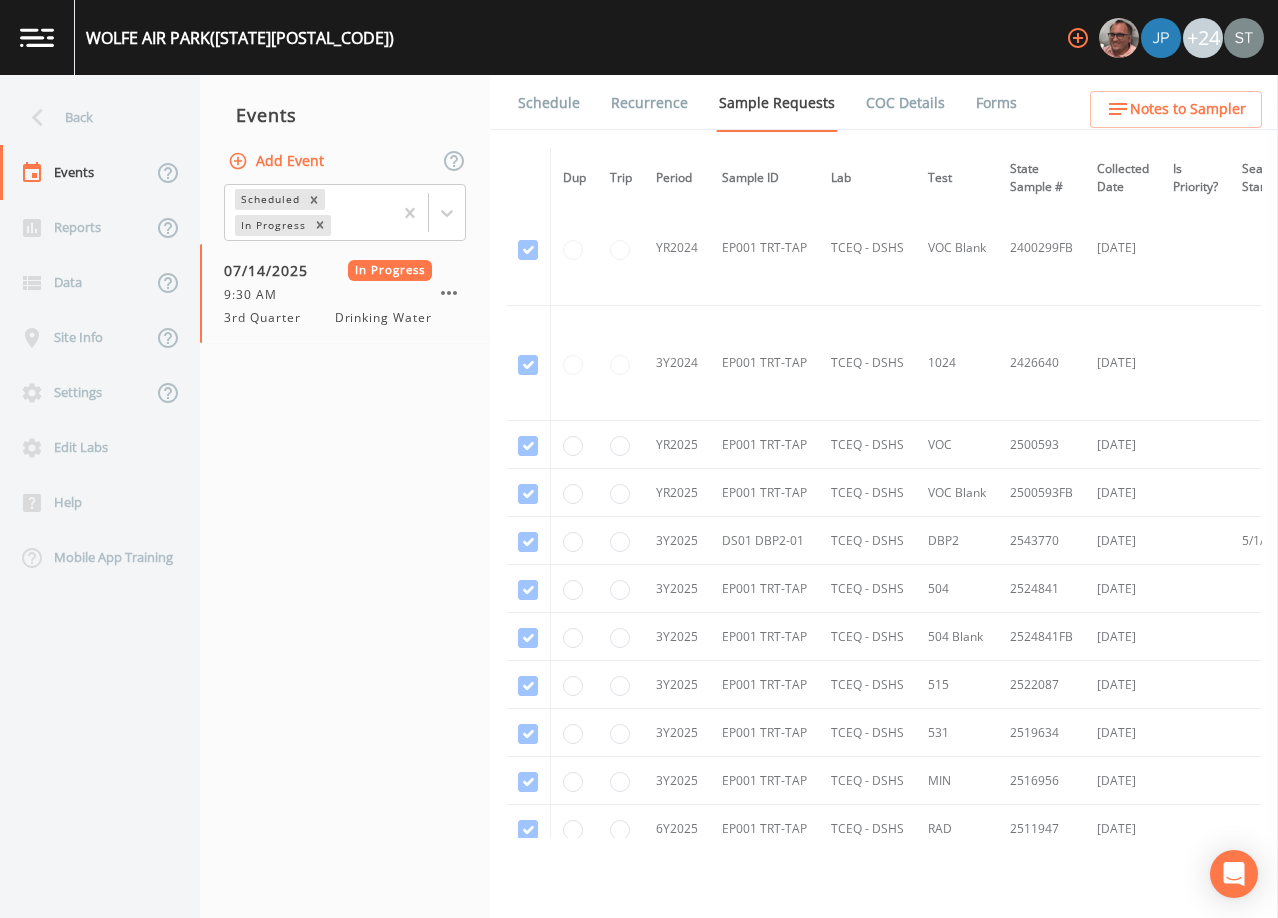 scroll, scrollTop: 1000, scrollLeft: 0, axis: vertical 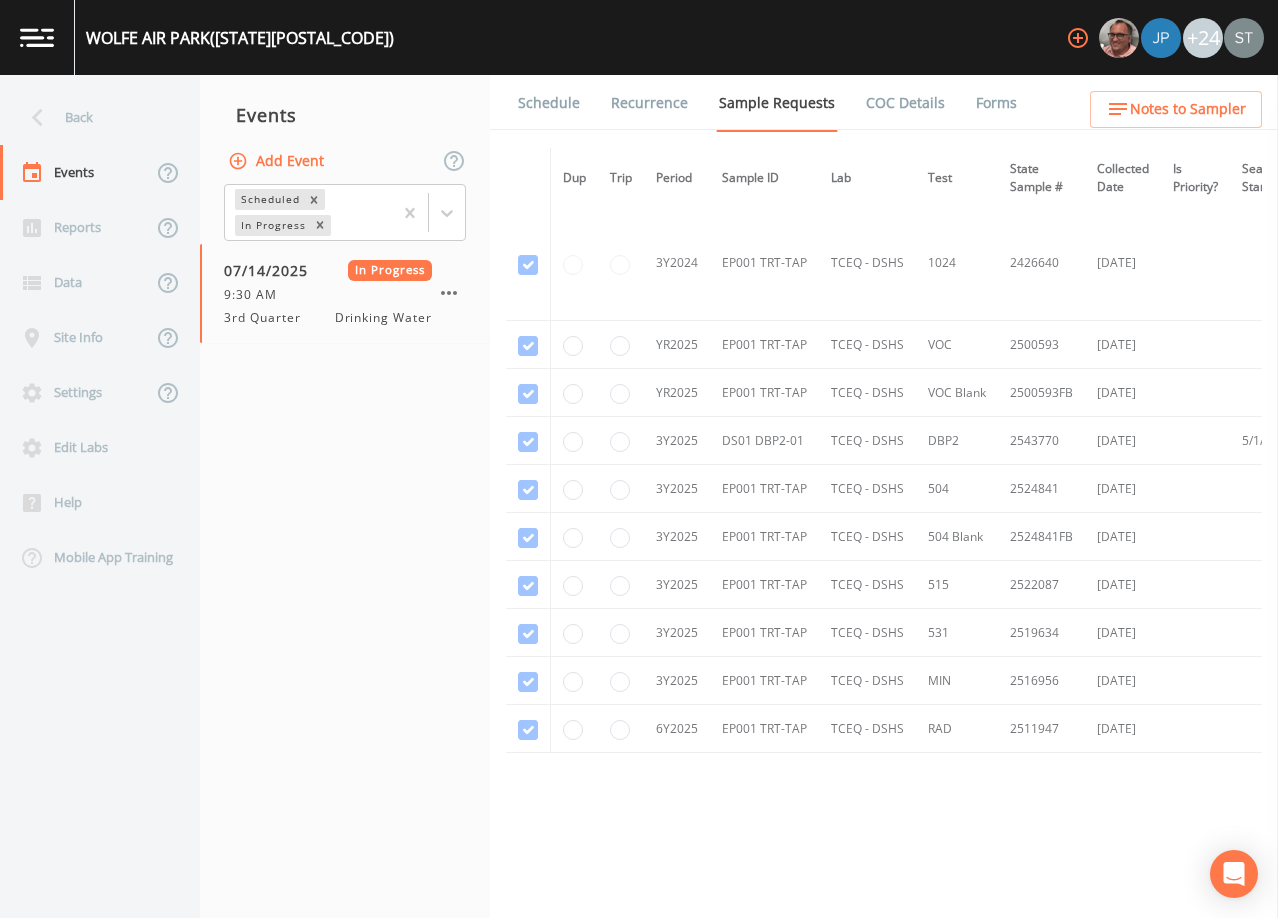click on "Back" at bounding box center (90, 117) 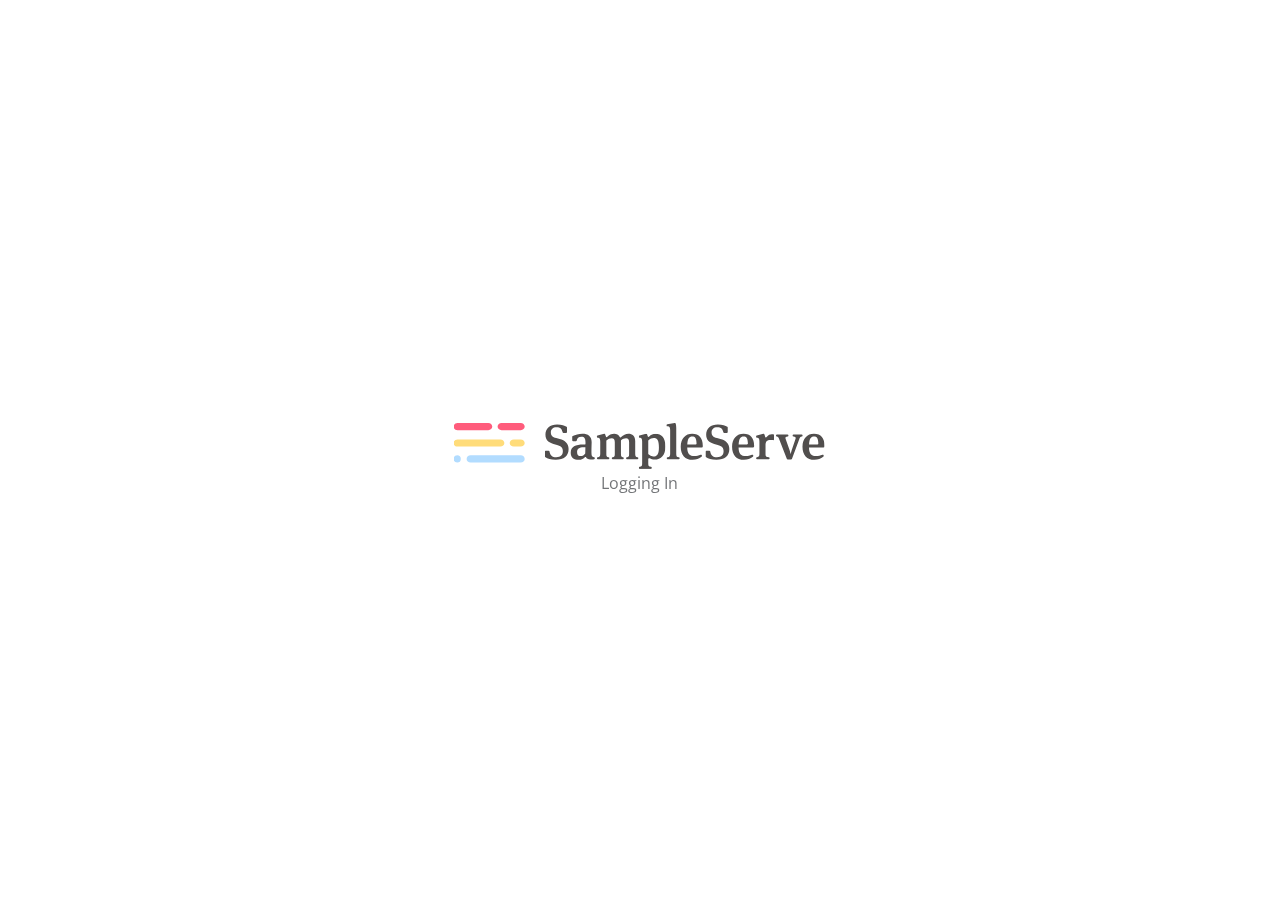 scroll, scrollTop: 0, scrollLeft: 0, axis: both 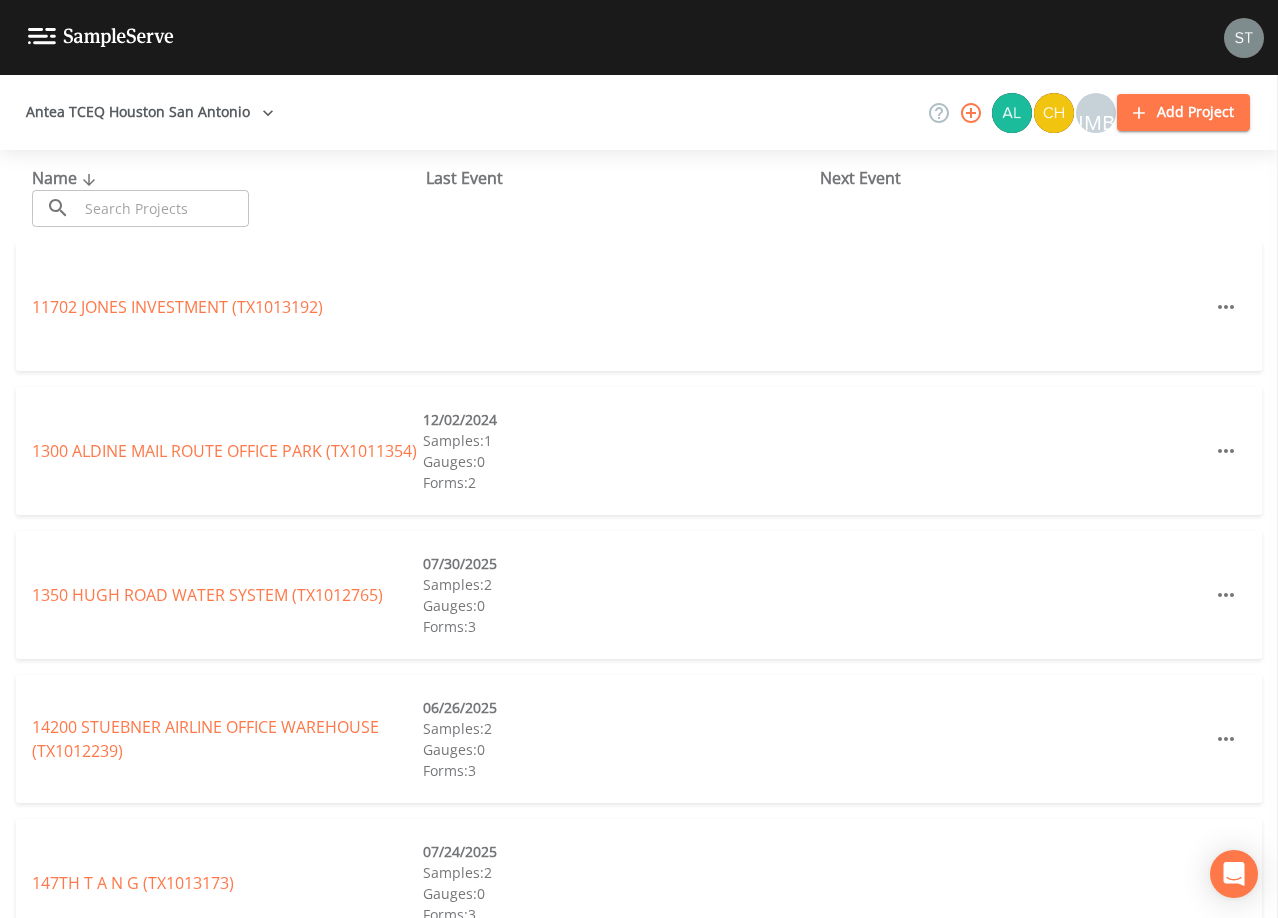 click at bounding box center [163, 208] 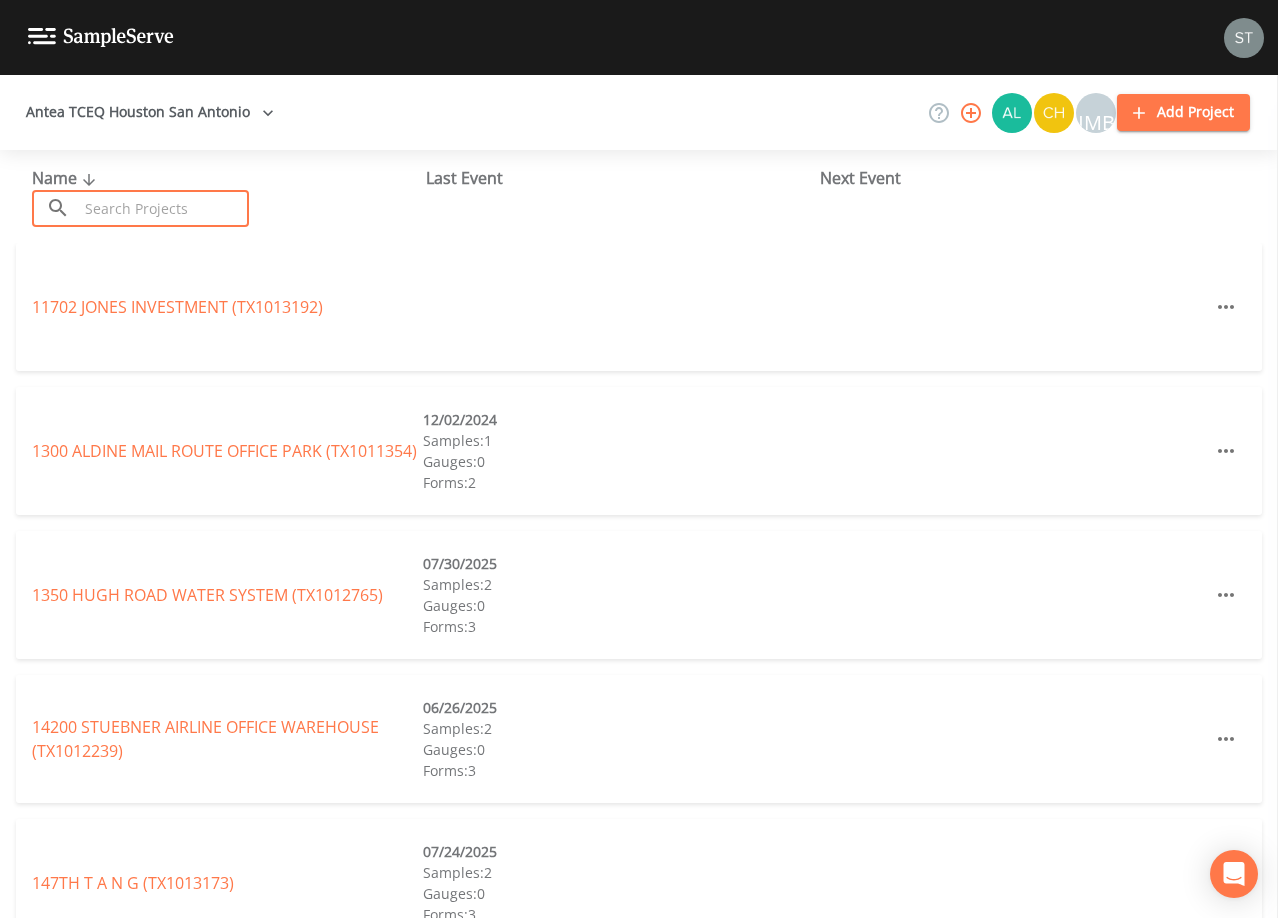 type on "1" 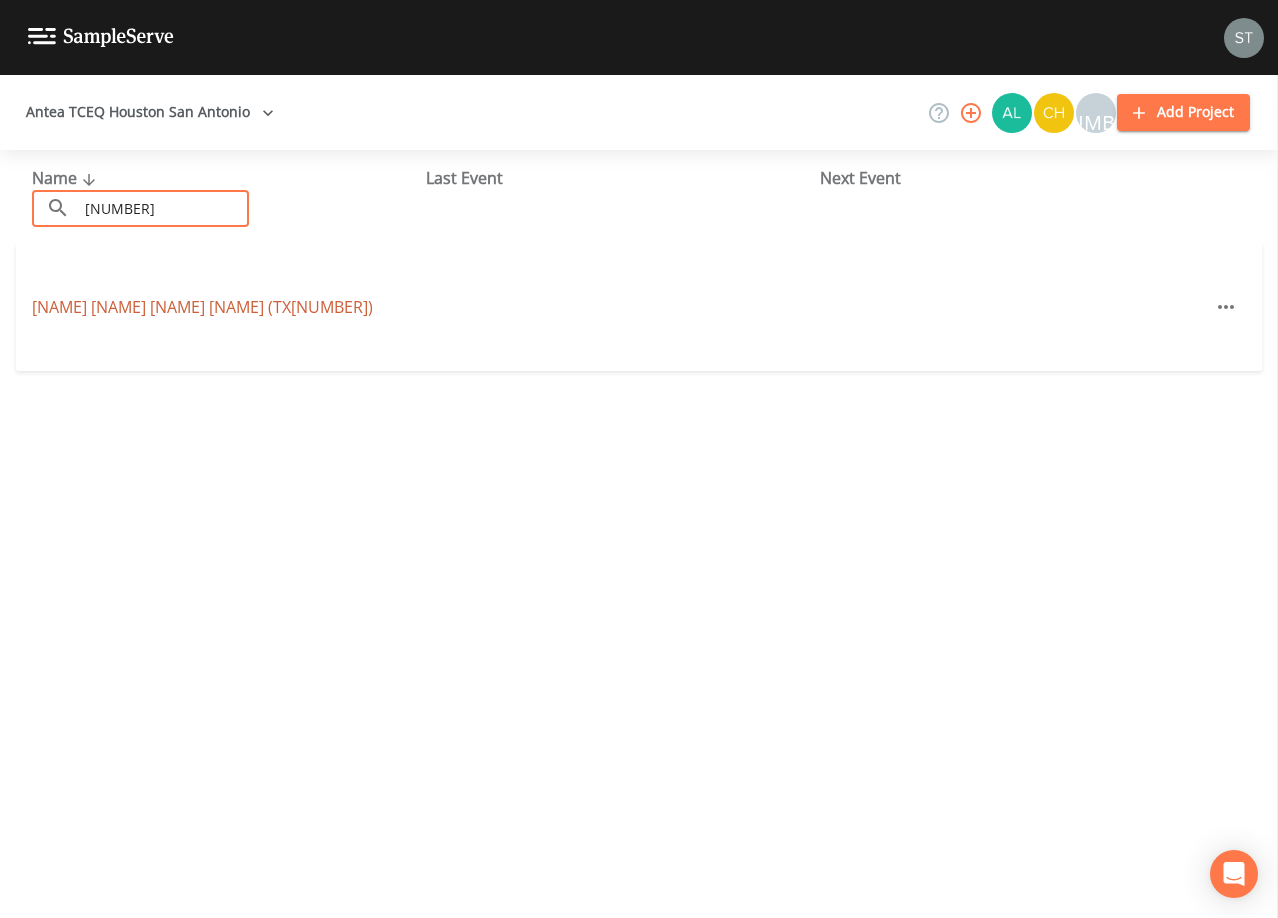 type on "[NUMBER]" 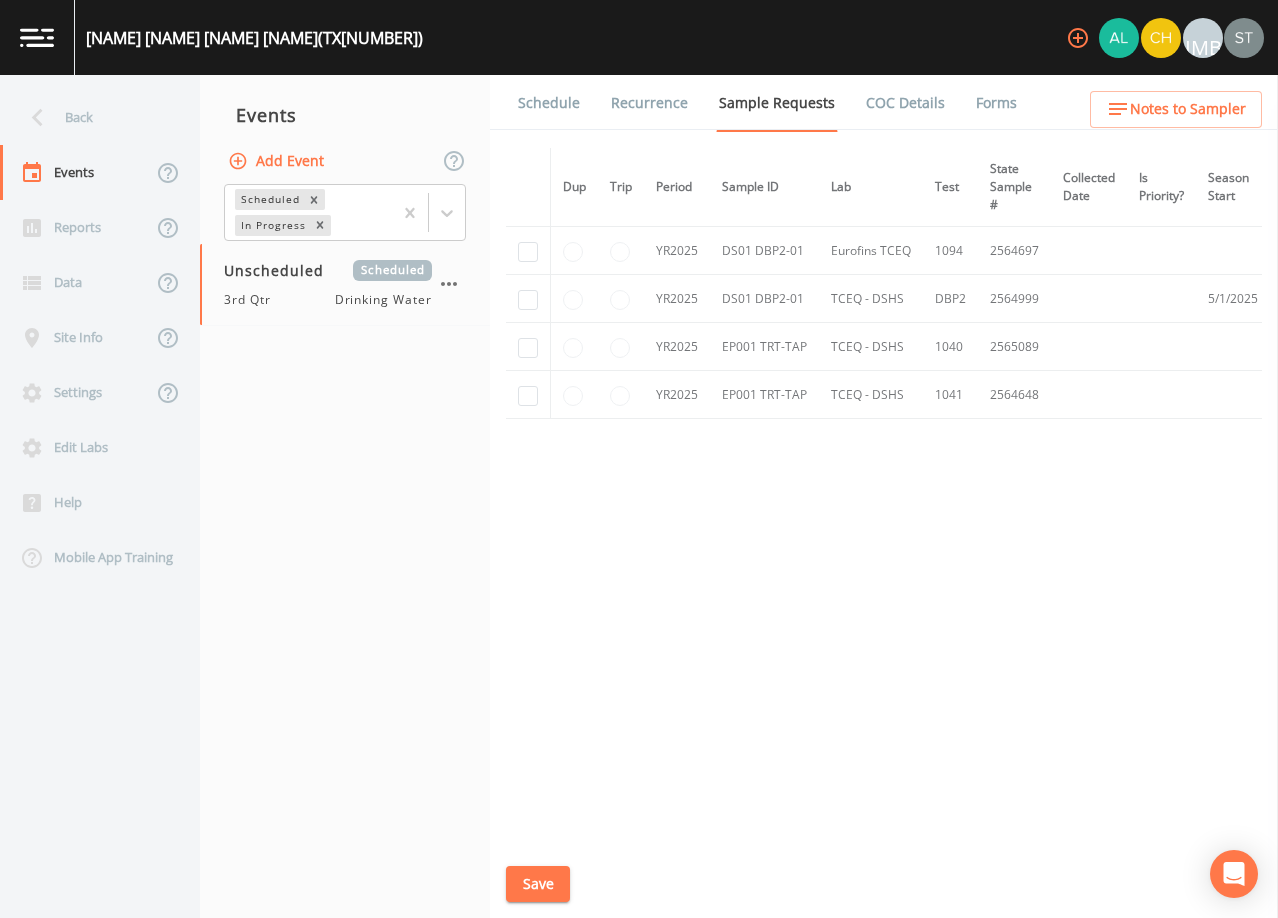 click on "Schedule" at bounding box center (549, 103) 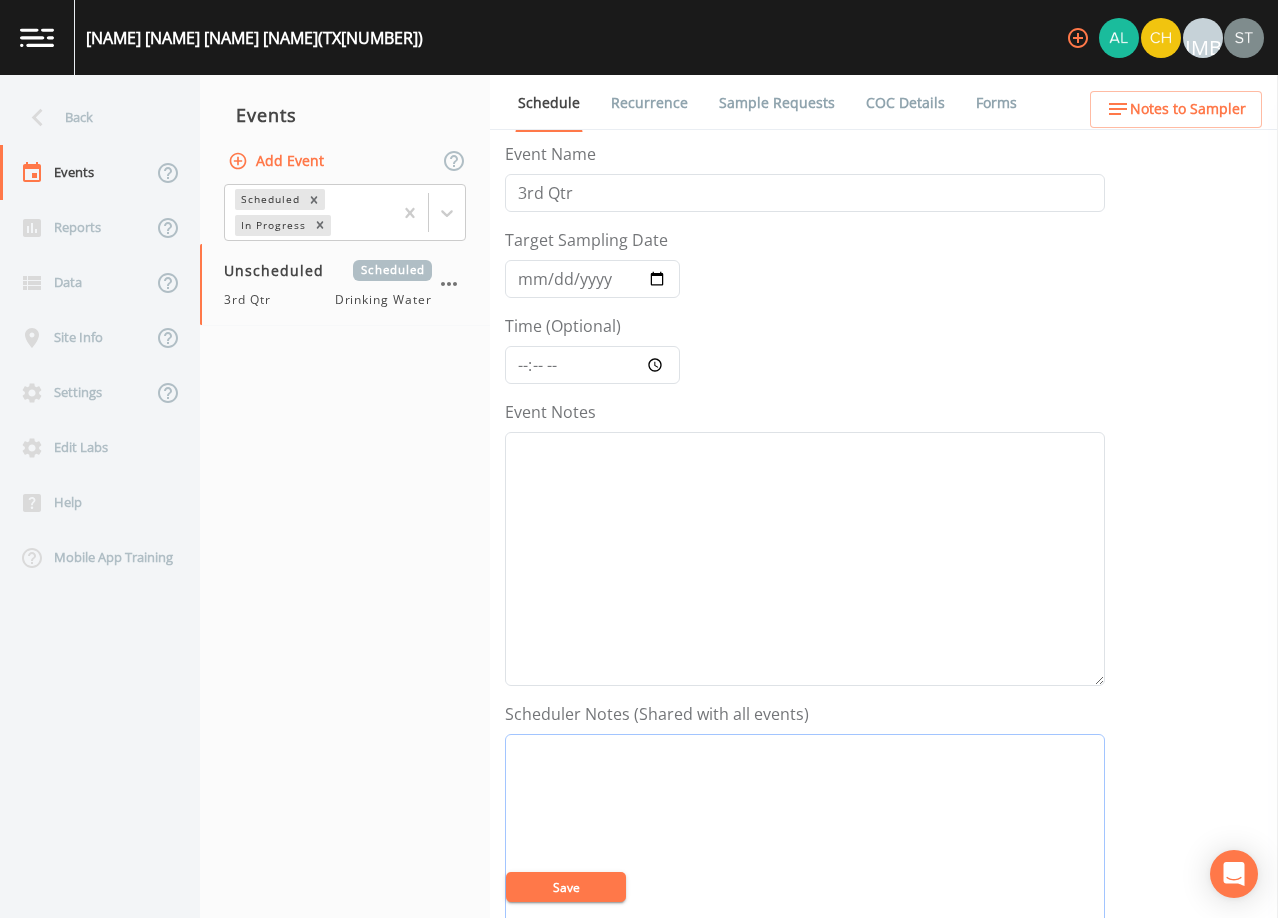 click on "Event Notes" at bounding box center [805, 861] 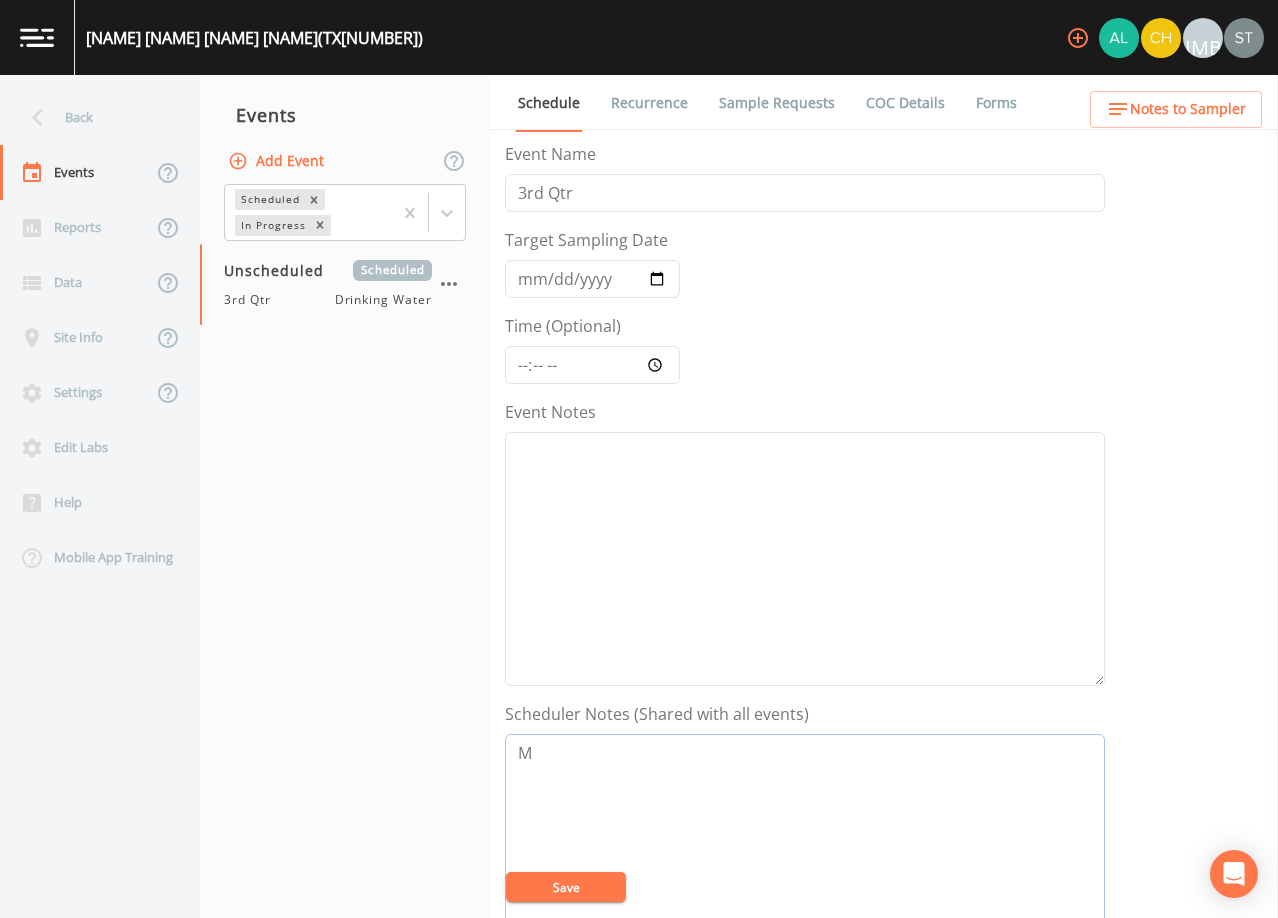 type on "M" 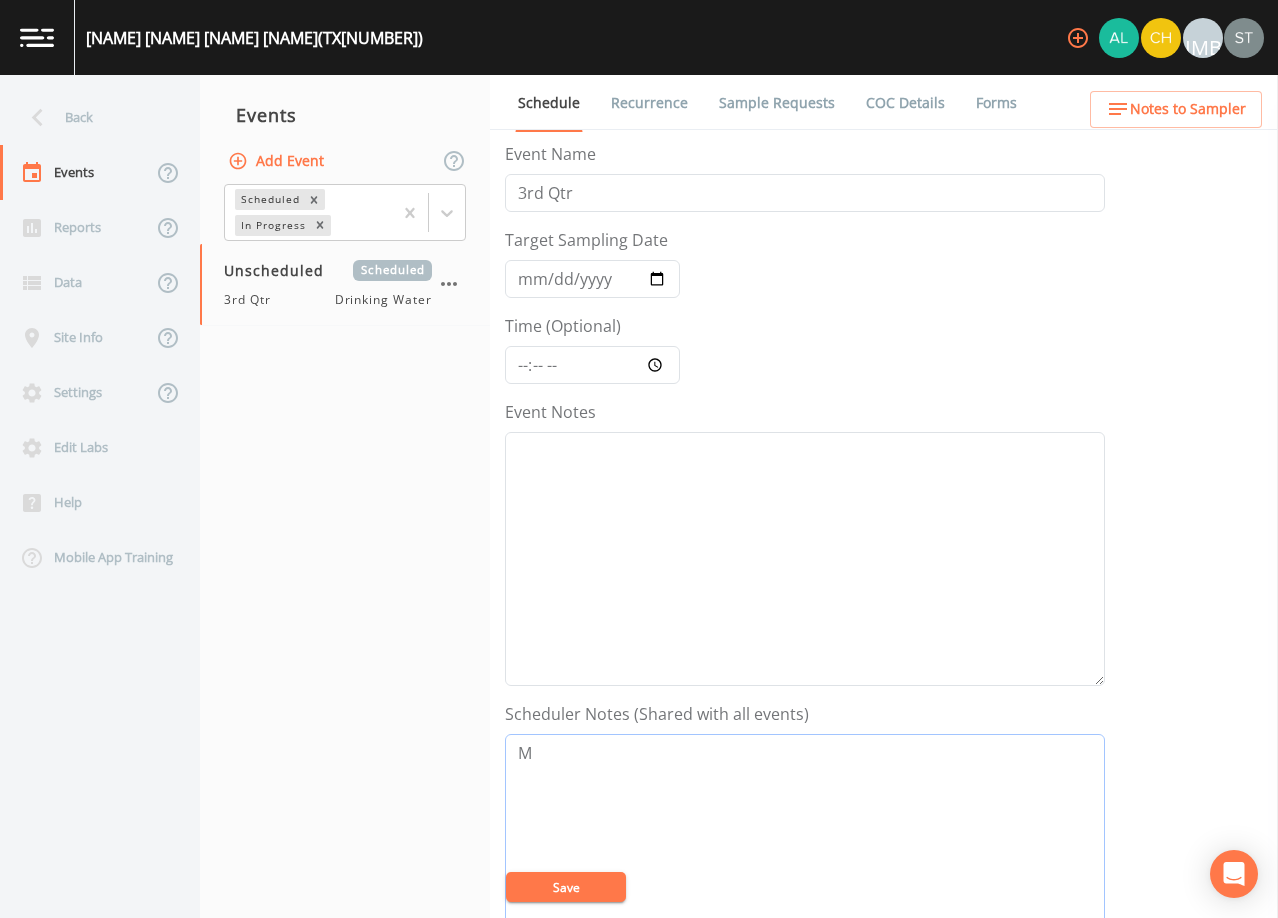 click on "M" at bounding box center (805, 861) 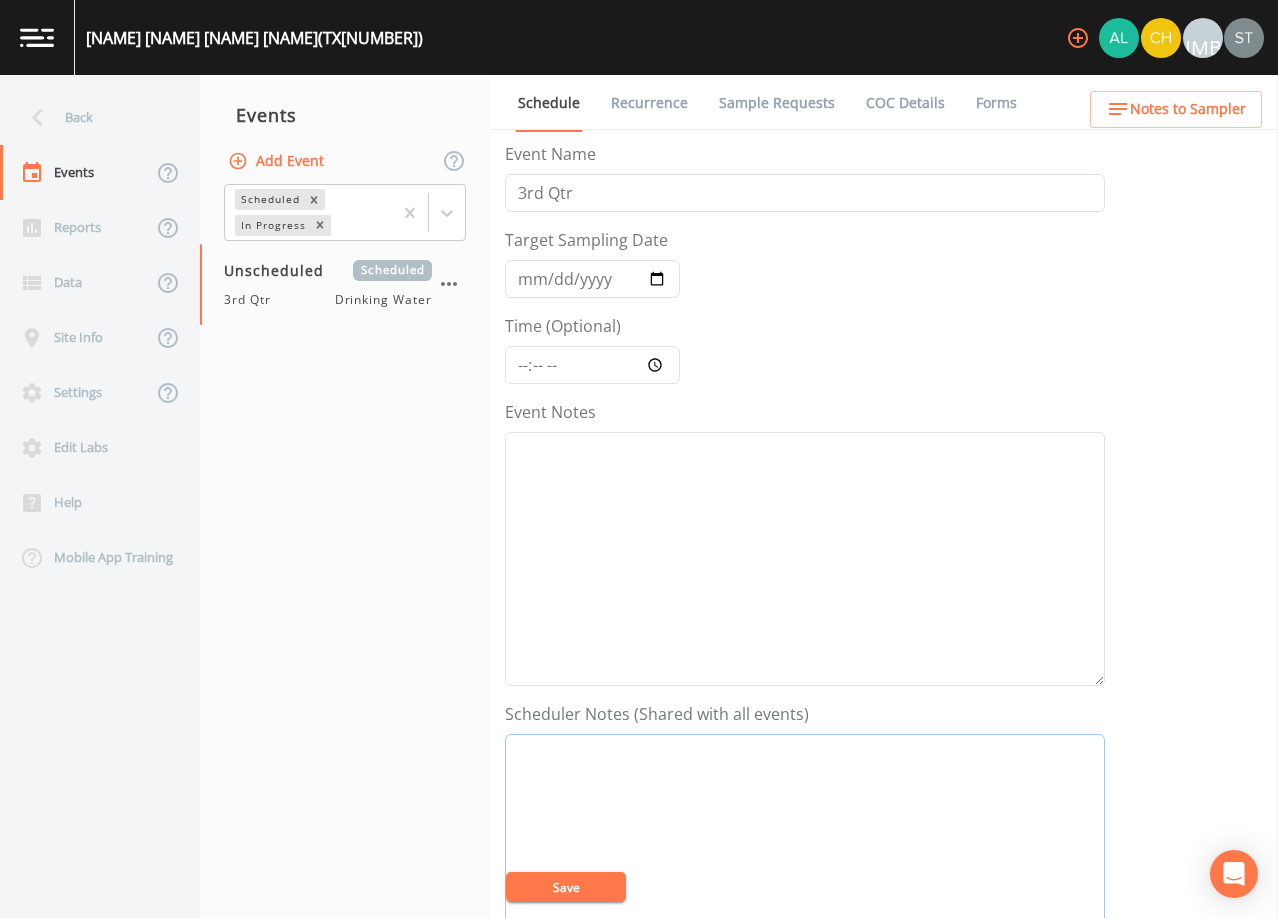 paste on "[FIRST] [LAST]([PHONE])/[PHONE] [EMAIL]" 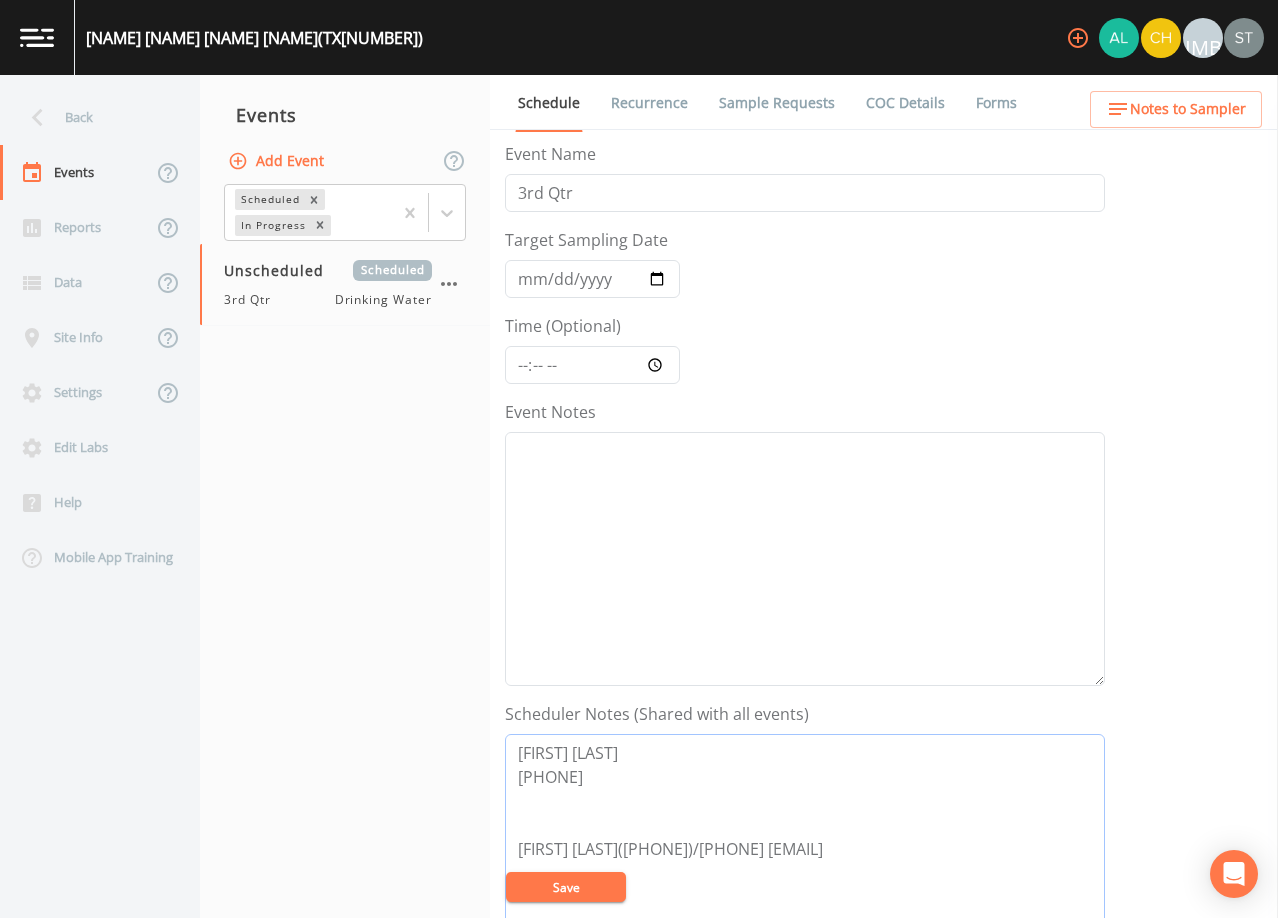 click on "[FIRST] [LAST]
[PHONE]
[FIRST] [LAST]([PHONE])/[PHONE] [EMAIL]" at bounding box center [805, 861] 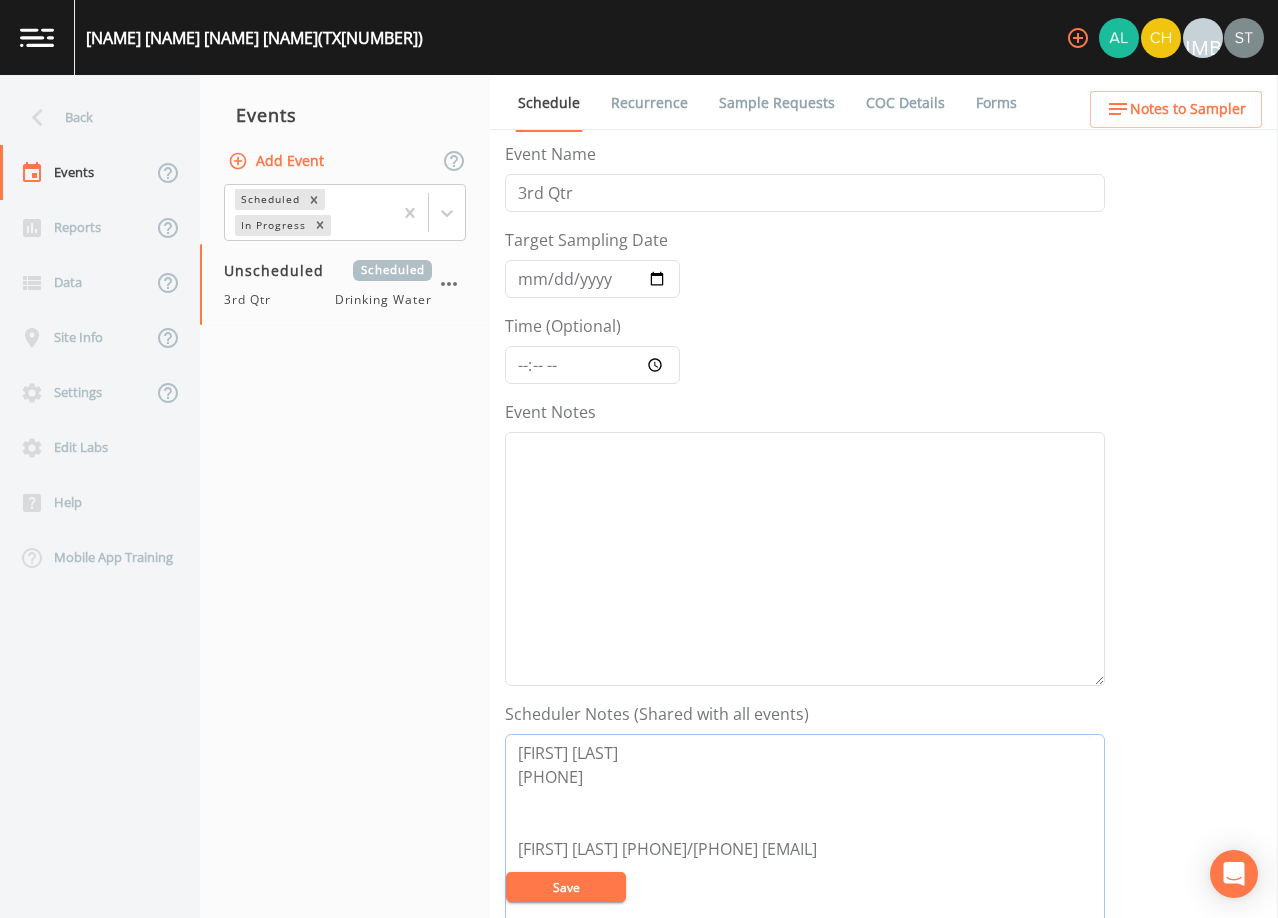 click on "[FIRST] [LAST]
[PHONE]
[FIRST] [LAST] [PHONE]/[PHONE] [EMAIL]" at bounding box center [805, 861] 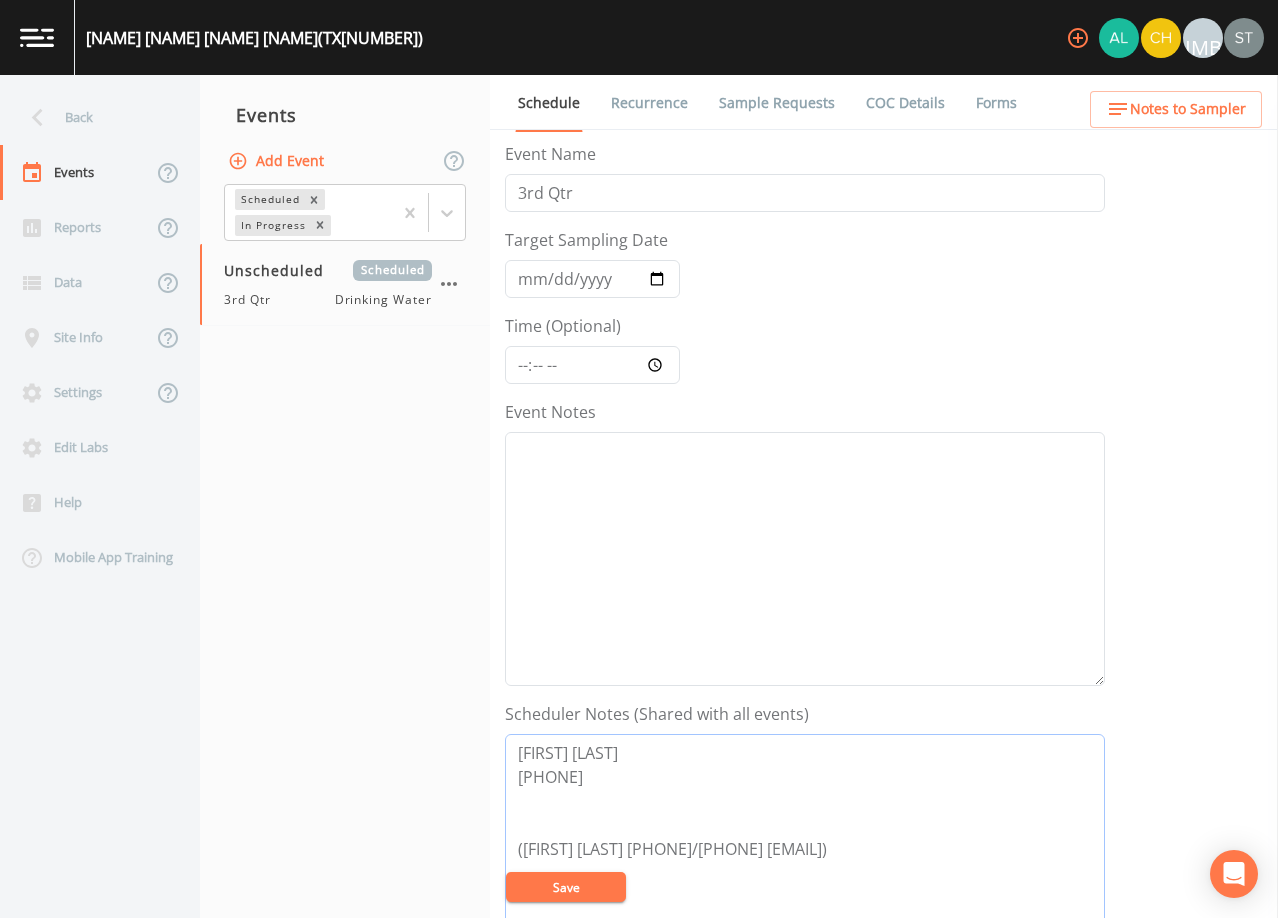 click on "[FIRST] [LAST]
[PHONE]
([FIRST] [LAST] [PHONE]/[PHONE] [EMAIL])" at bounding box center (805, 861) 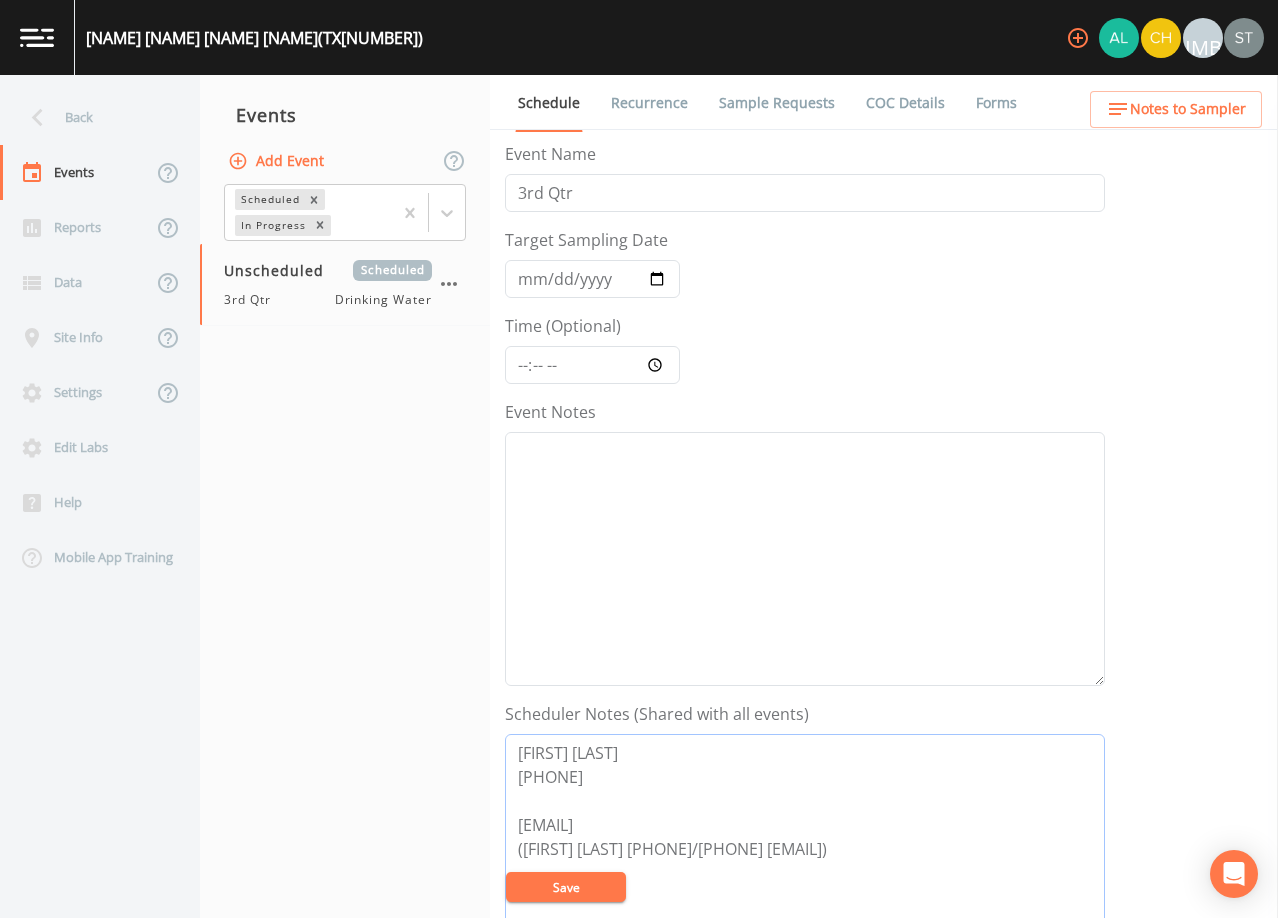 type on "[FIRST] [LAST]
[PHONE]
[EMAIL]
([FIRST] [LAST] [PHONE]/[PHONE] [EMAIL])" 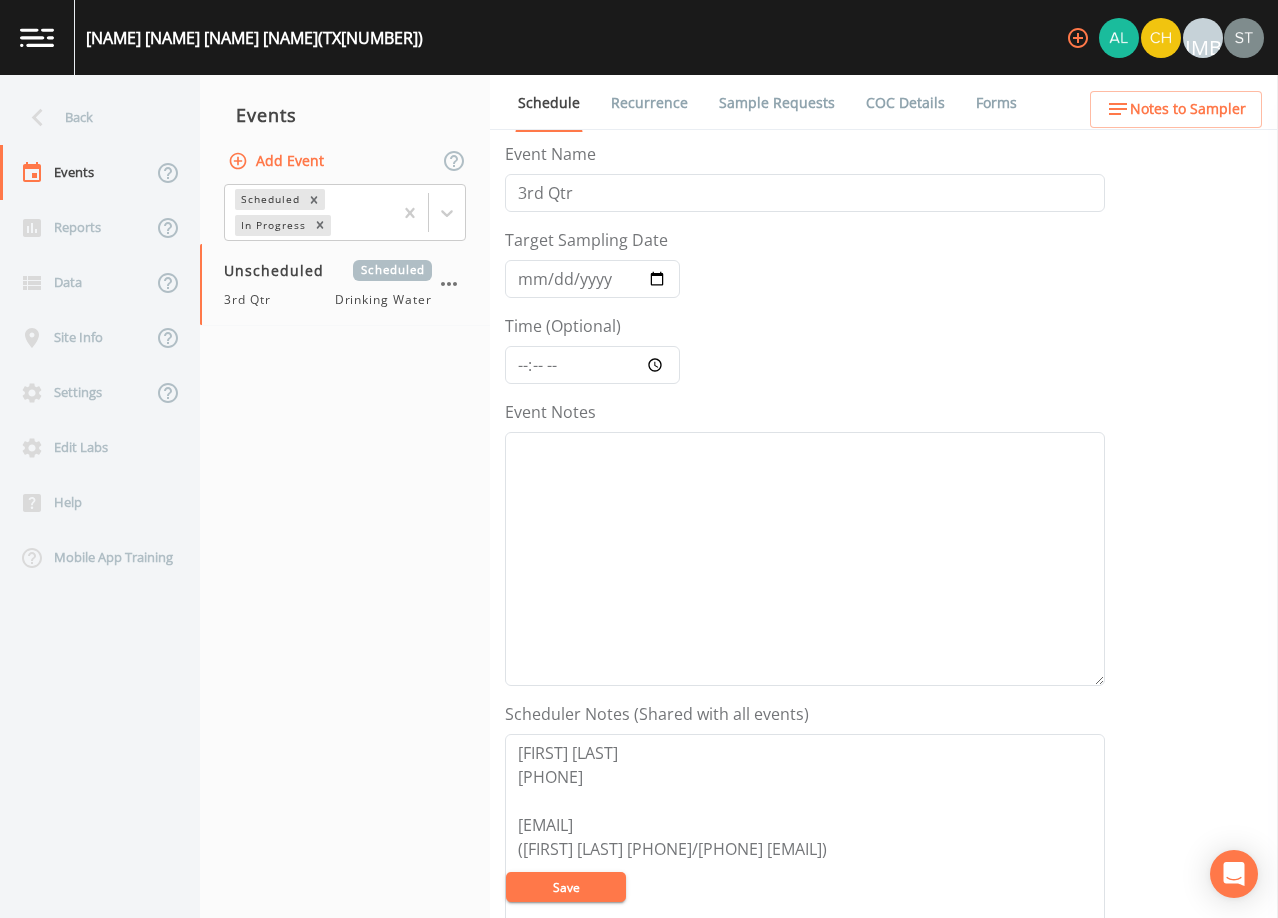 click on "Save" at bounding box center [566, 887] 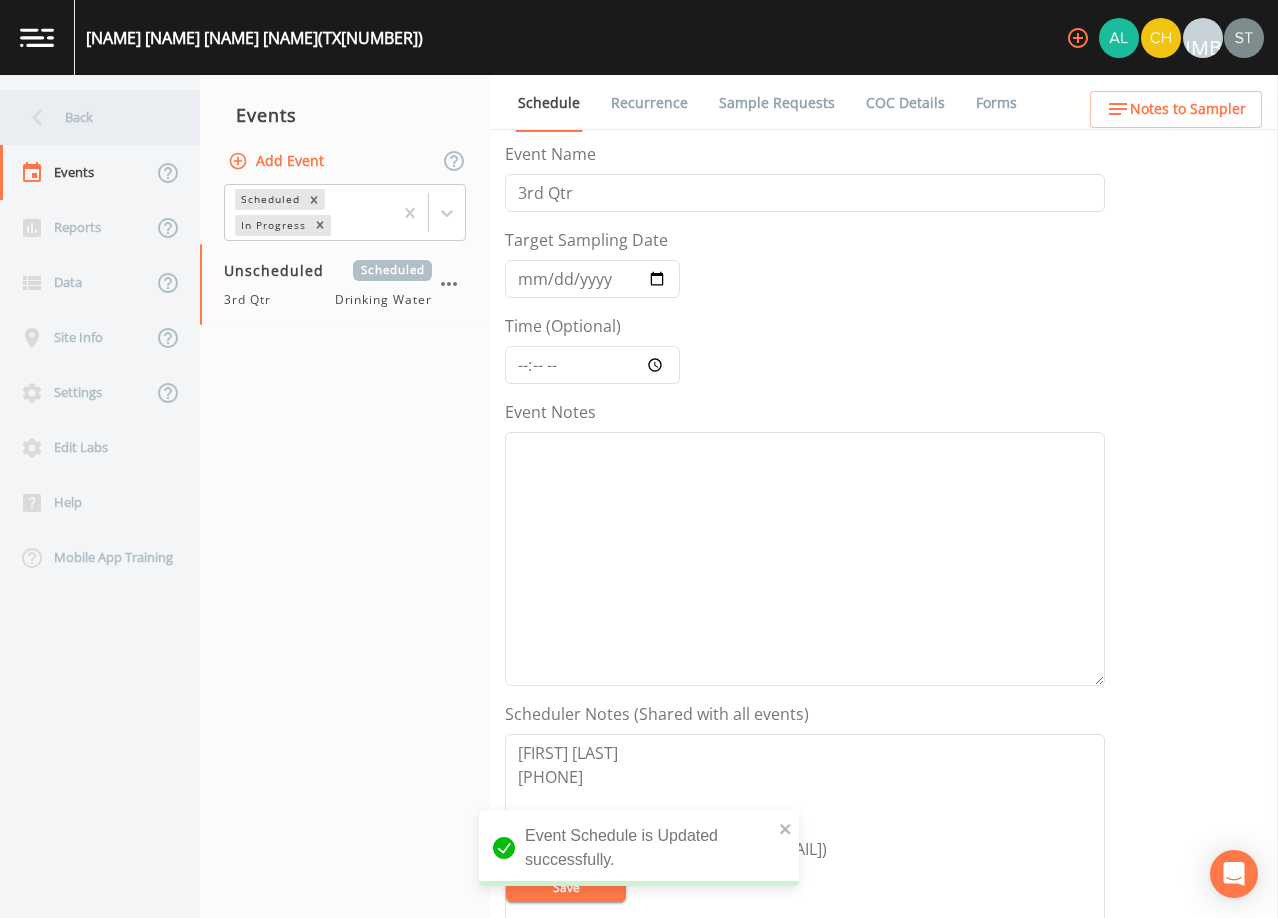 click on "Back" at bounding box center [90, 117] 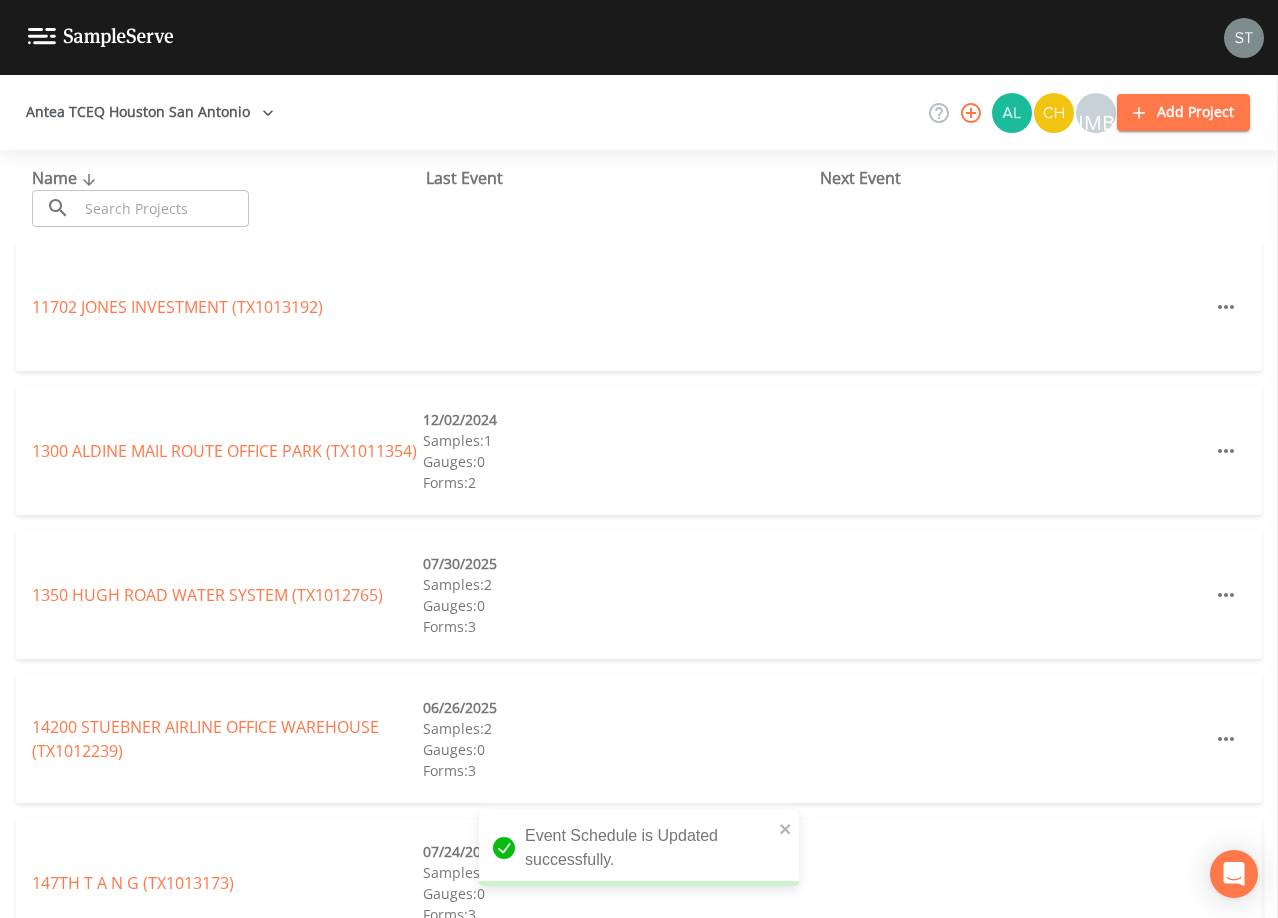 click at bounding box center (163, 208) 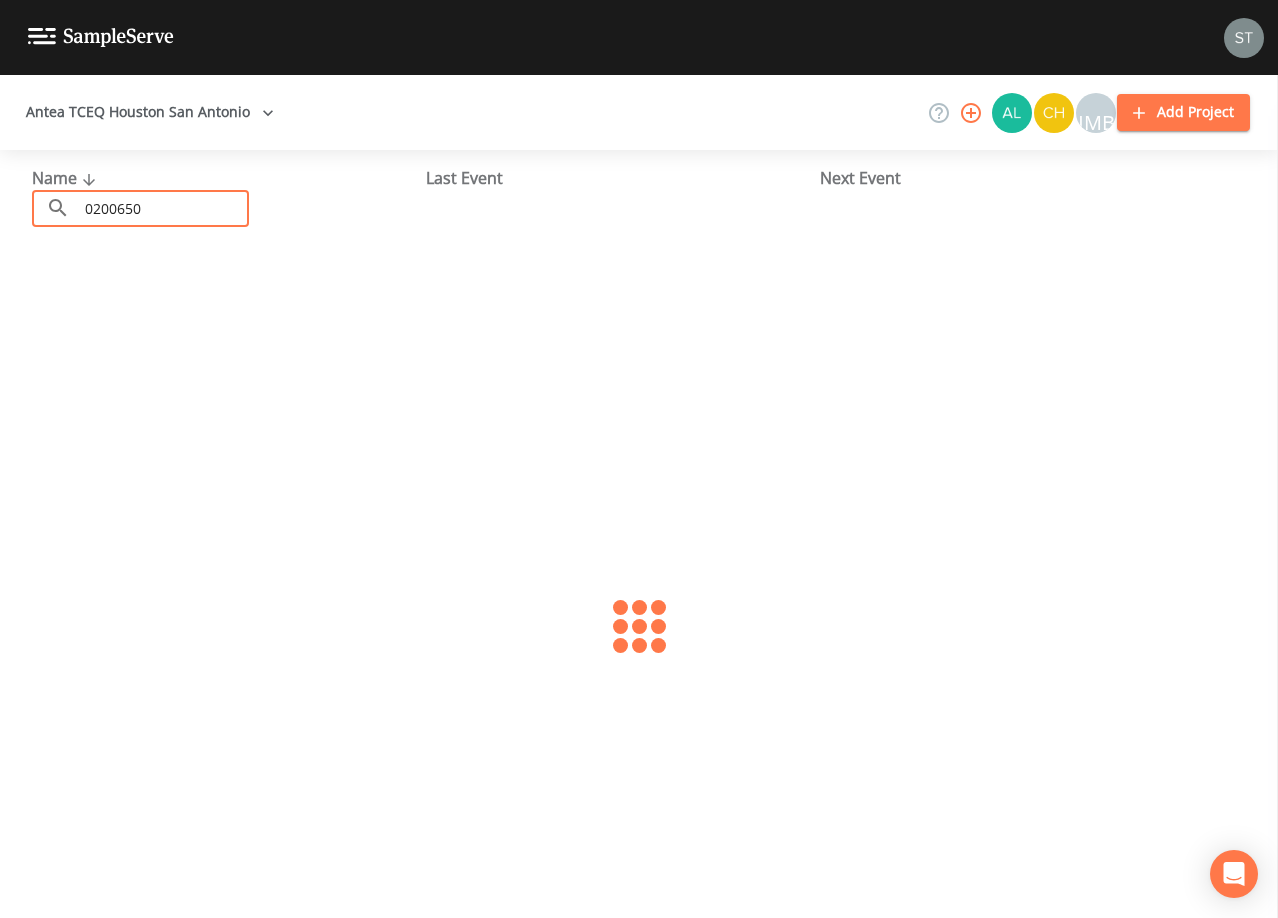 type on "0200650" 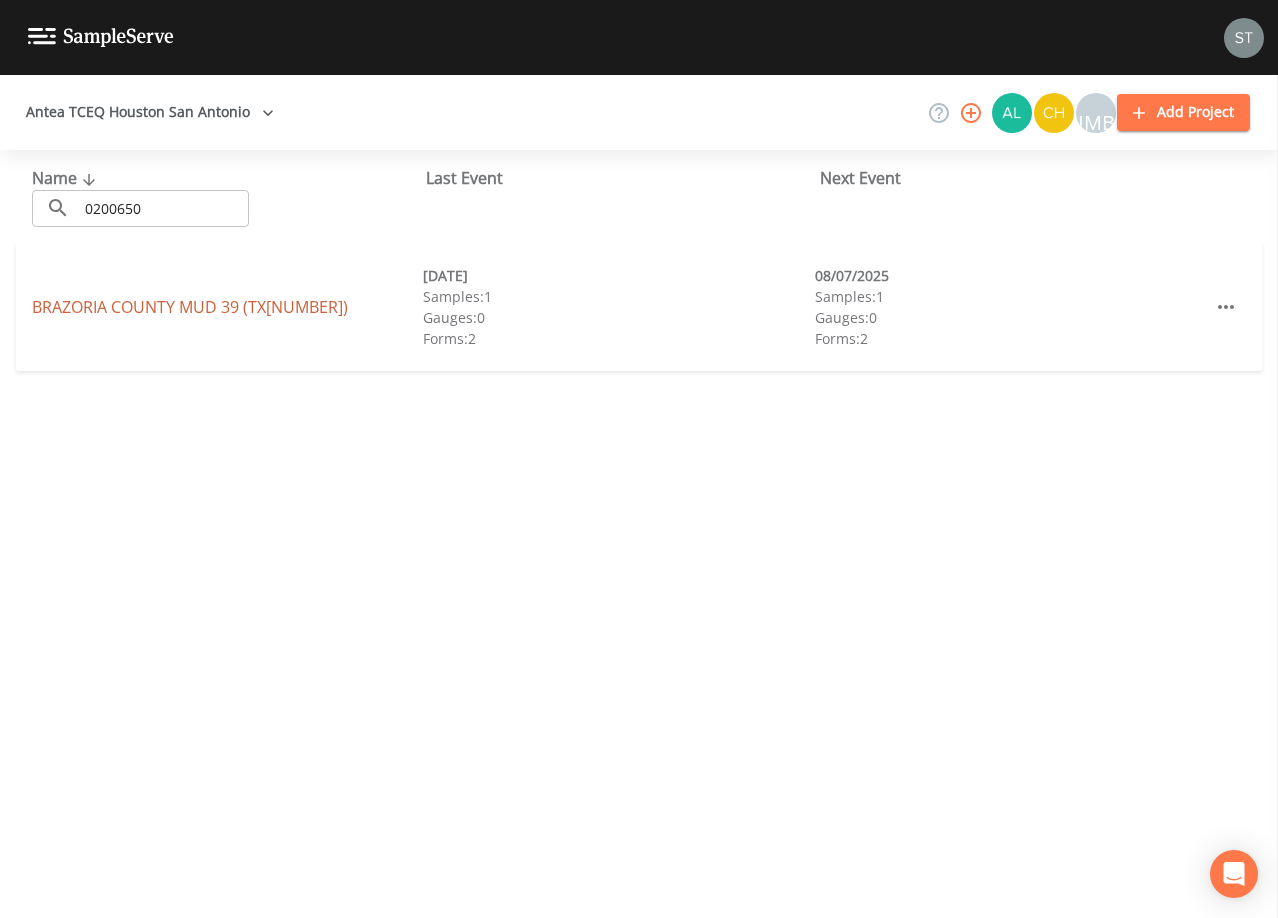 drag, startPoint x: 109, startPoint y: 310, endPoint x: 108, endPoint y: 299, distance: 11.045361 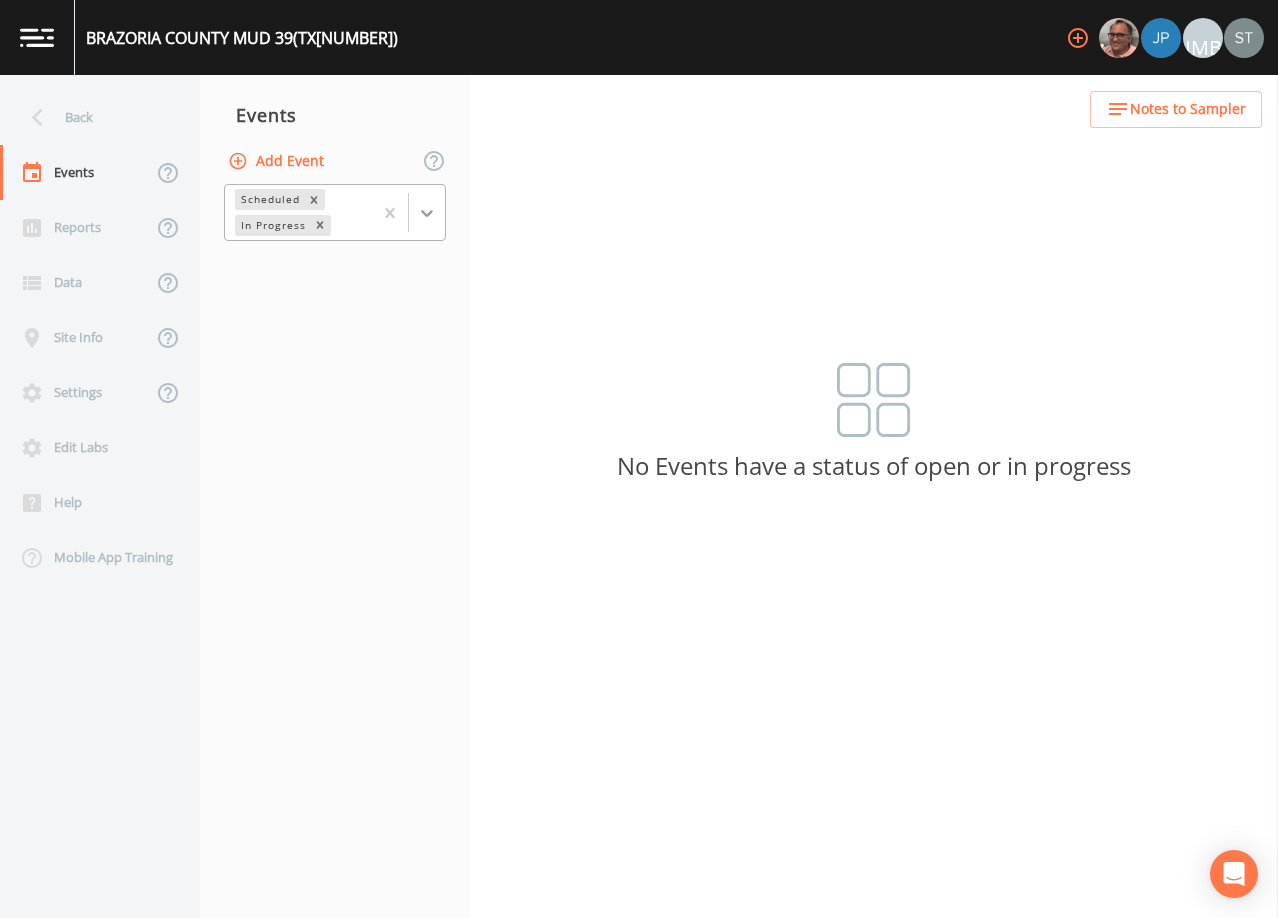 click at bounding box center (427, 213) 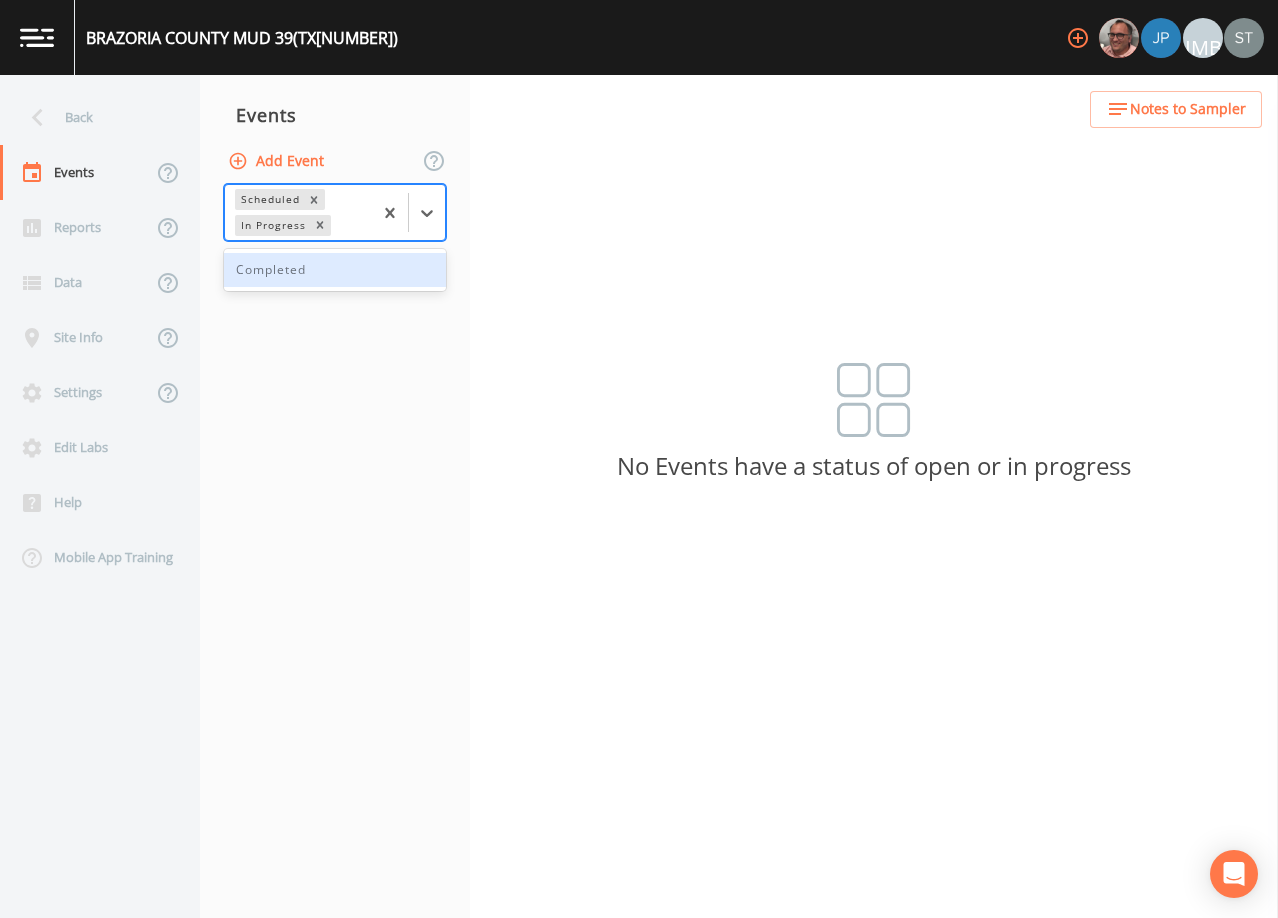 click on "Completed" at bounding box center [335, 270] 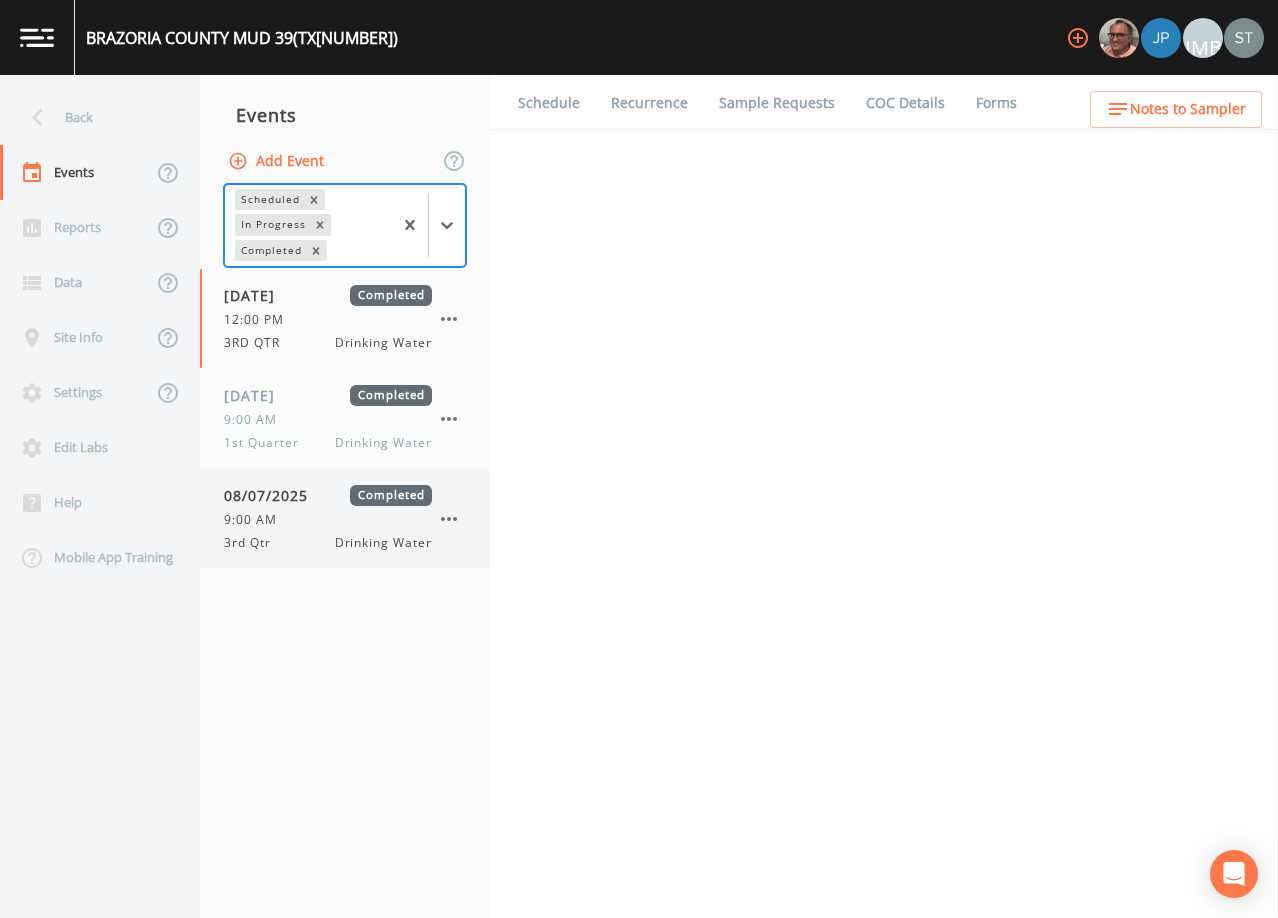 click on "9:00 AM" at bounding box center (328, 520) 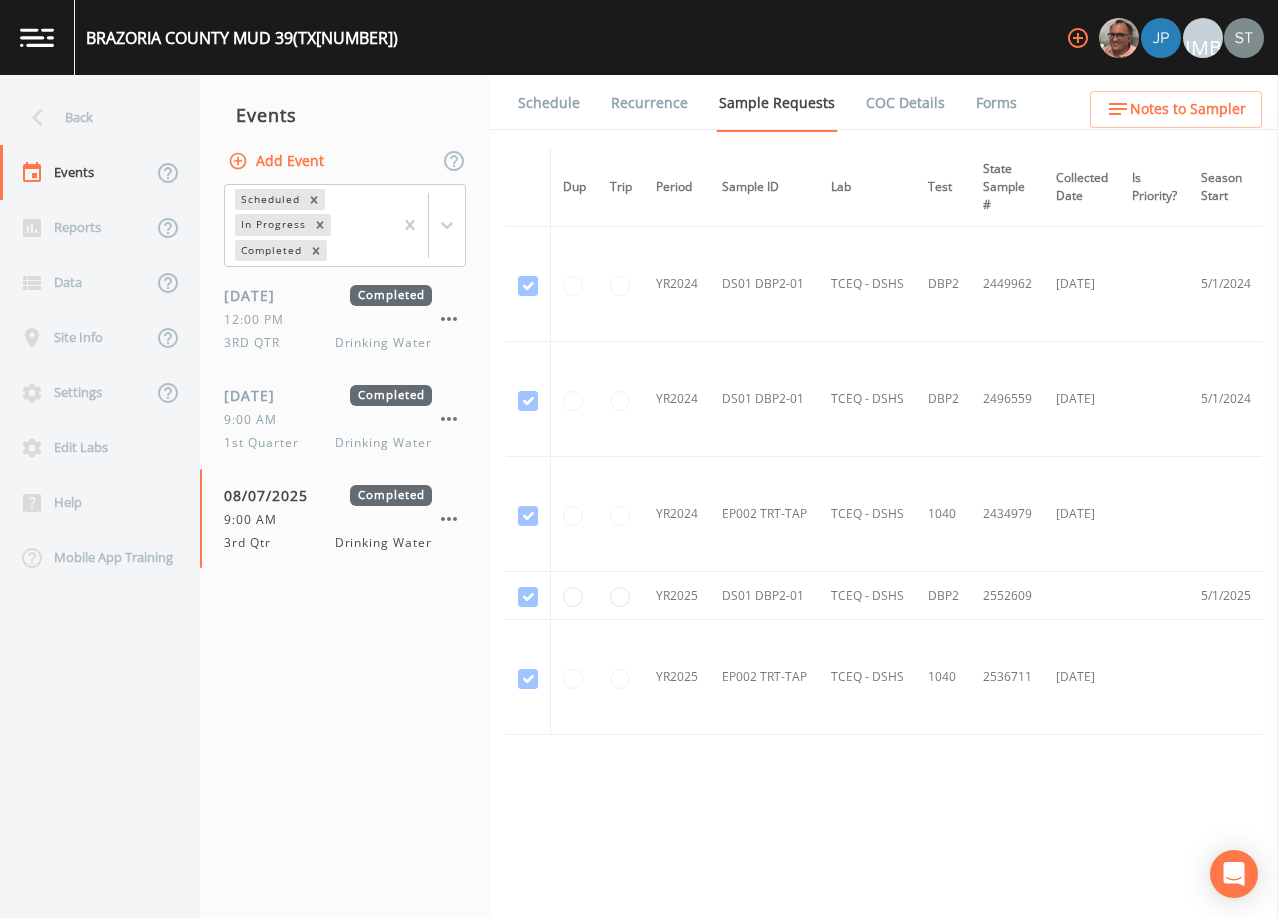 click on "Schedule" at bounding box center (549, 103) 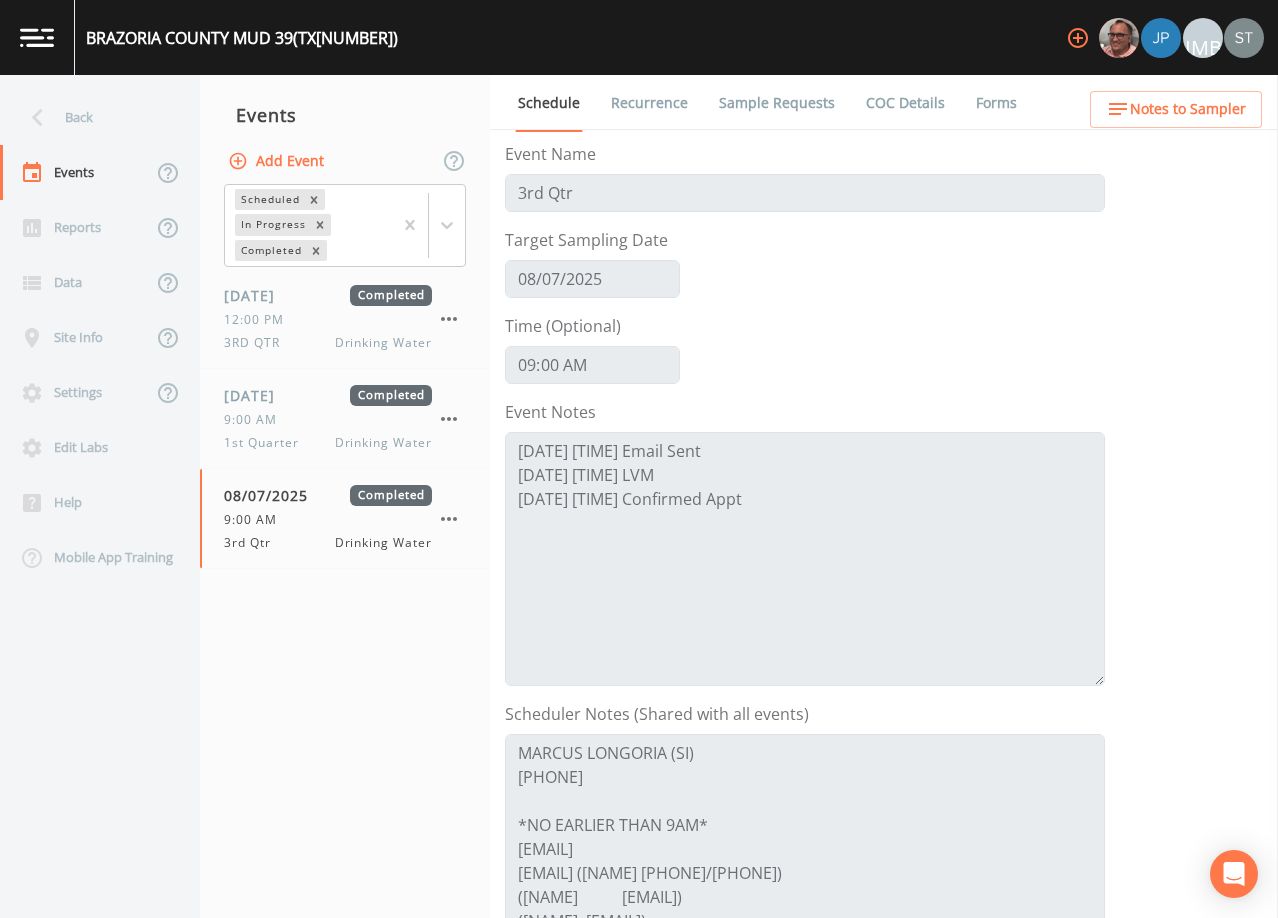 scroll, scrollTop: 100, scrollLeft: 0, axis: vertical 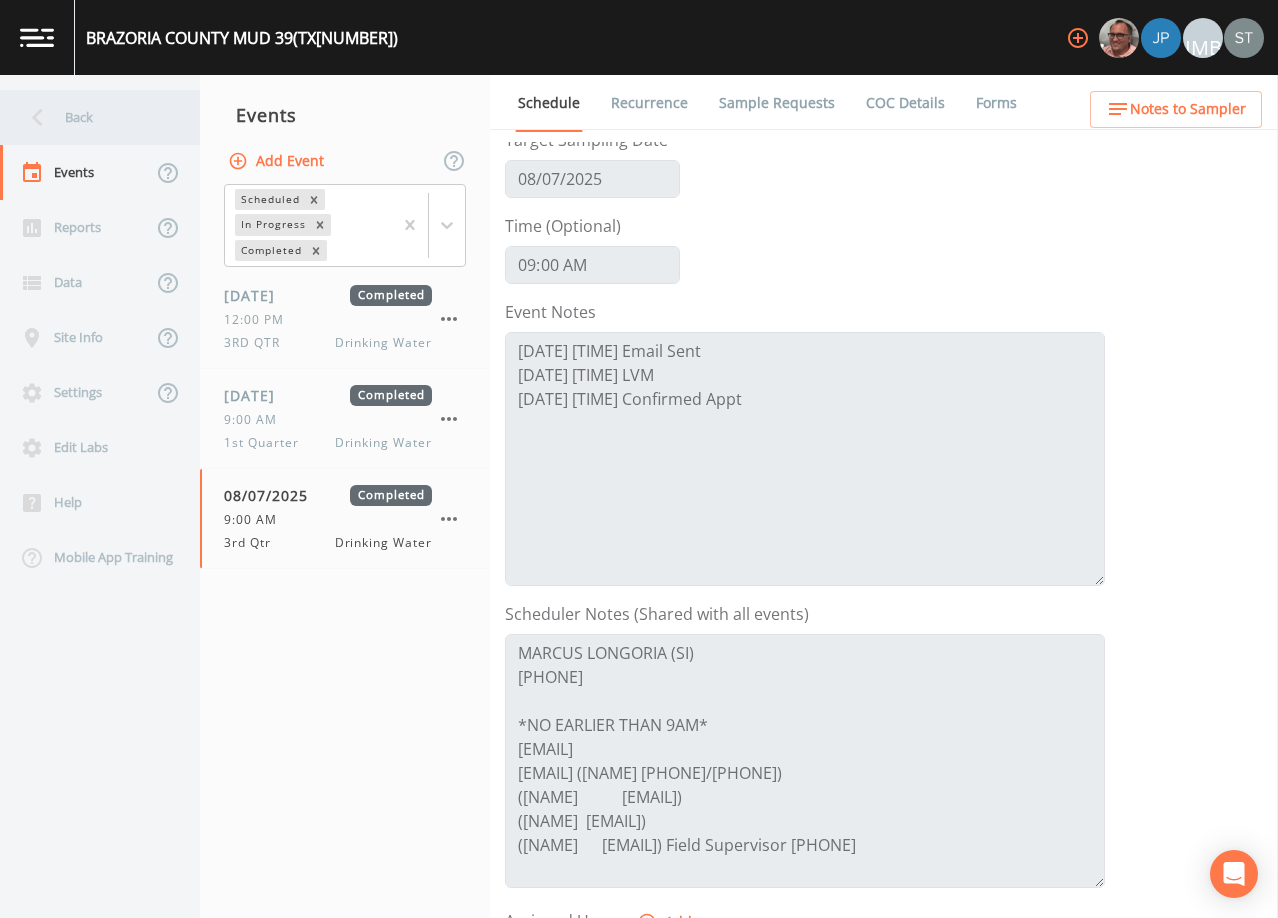 click on "Back" at bounding box center (90, 117) 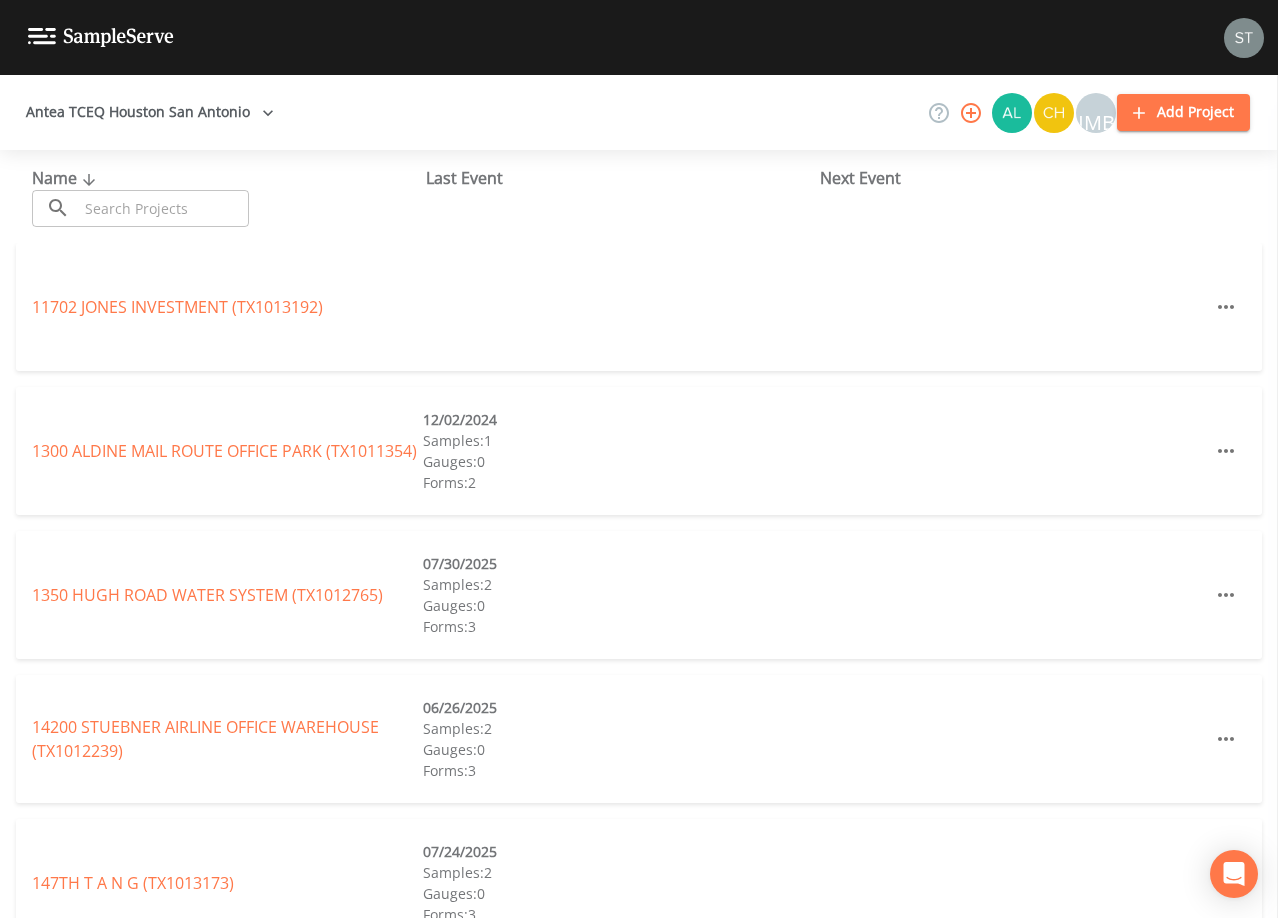 drag, startPoint x: 146, startPoint y: 207, endPoint x: 152, endPoint y: 186, distance: 21.84033 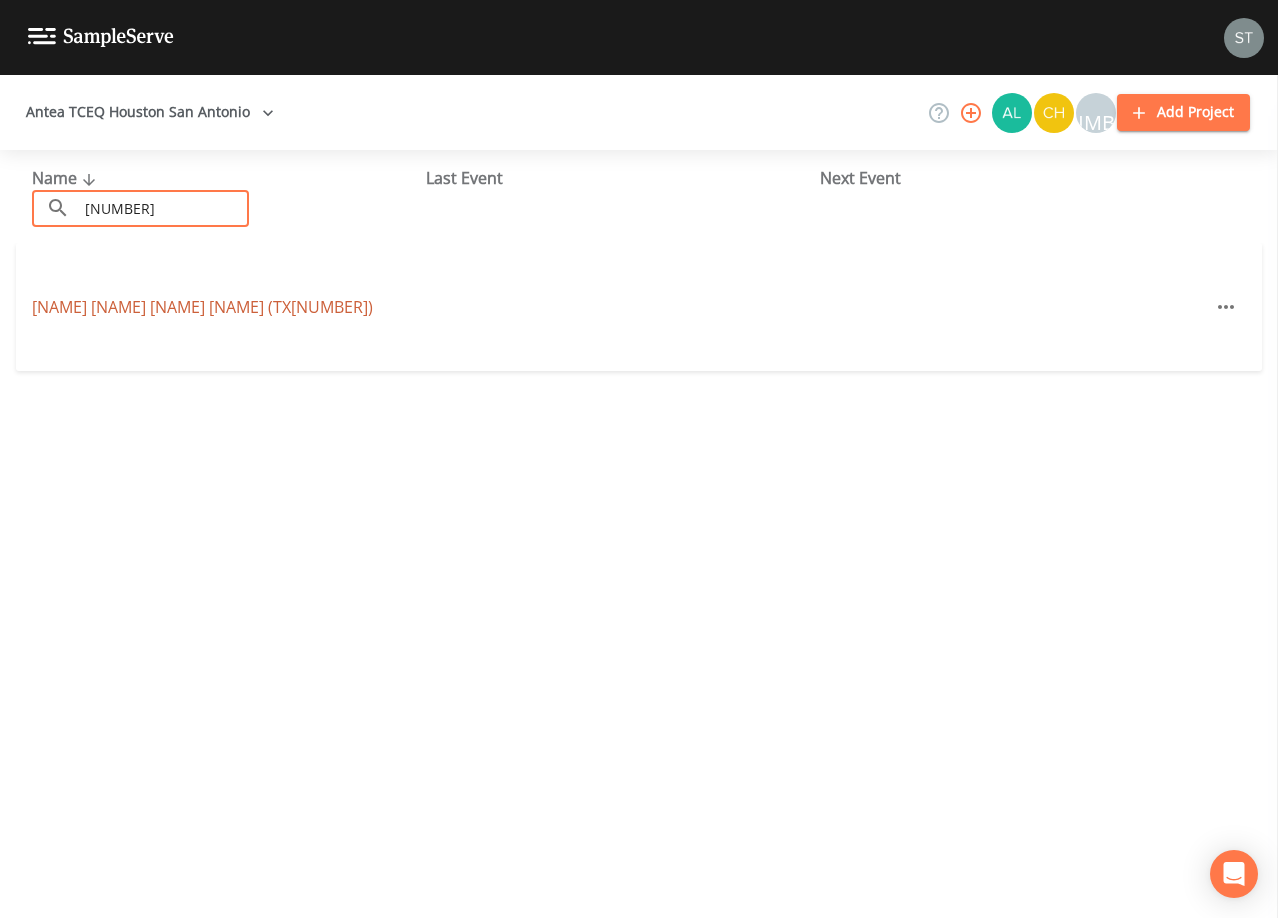 type on "[NUMBER]" 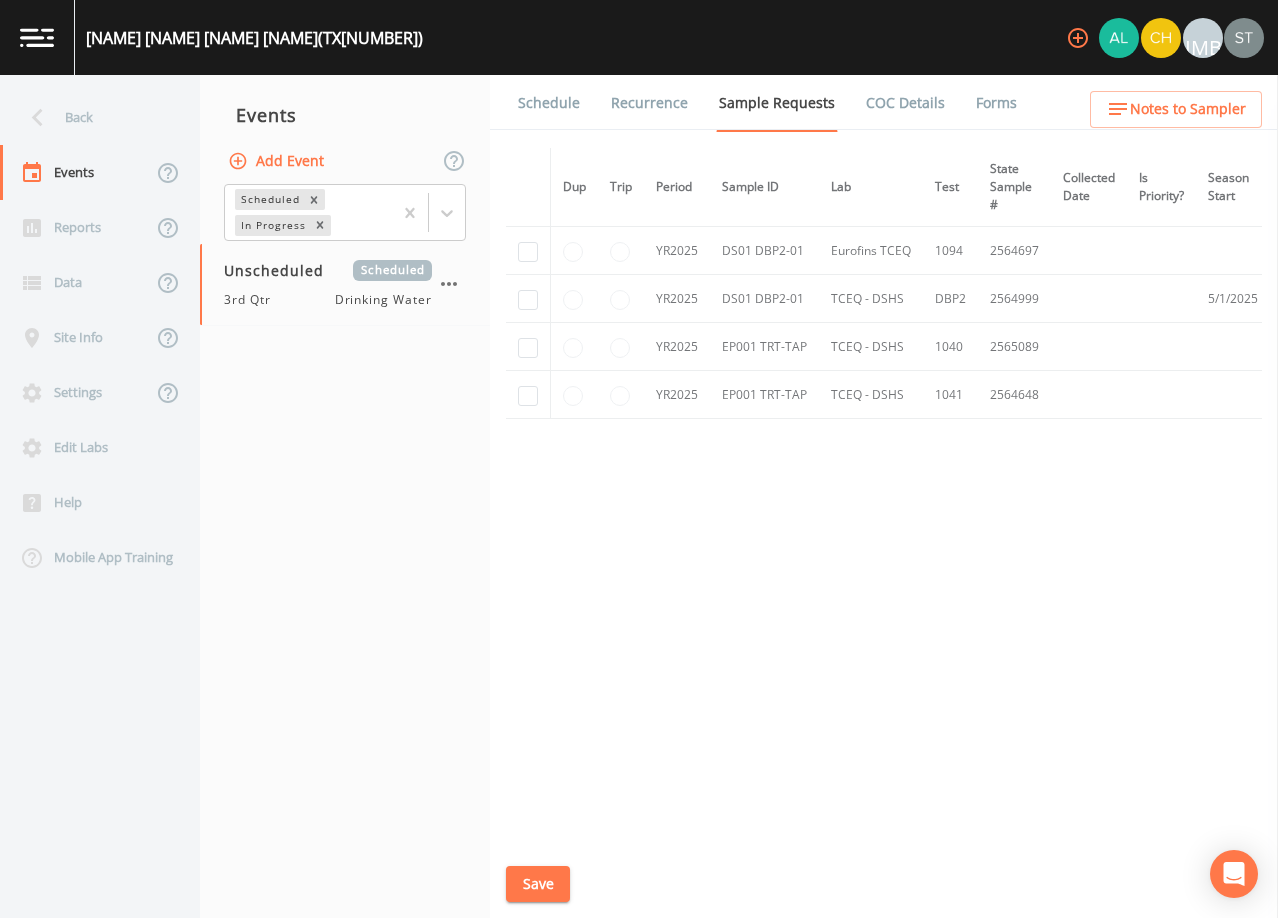 click on "Schedule" at bounding box center (549, 103) 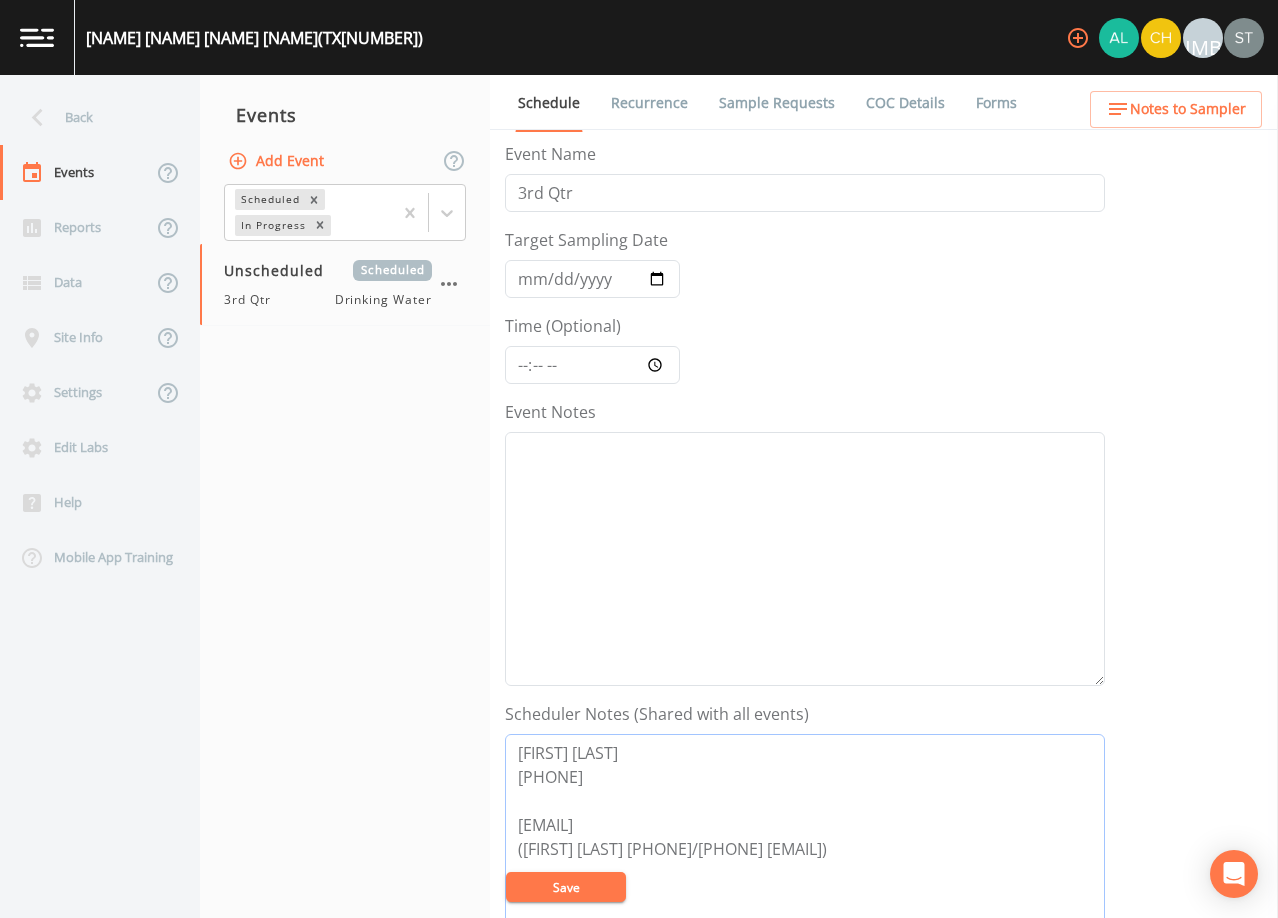 click on "[FIRST] [LAST]
[PHONE]
[EMAIL]
([FIRST] [LAST] [PHONE]/[PHONE] [EMAIL])" at bounding box center [805, 861] 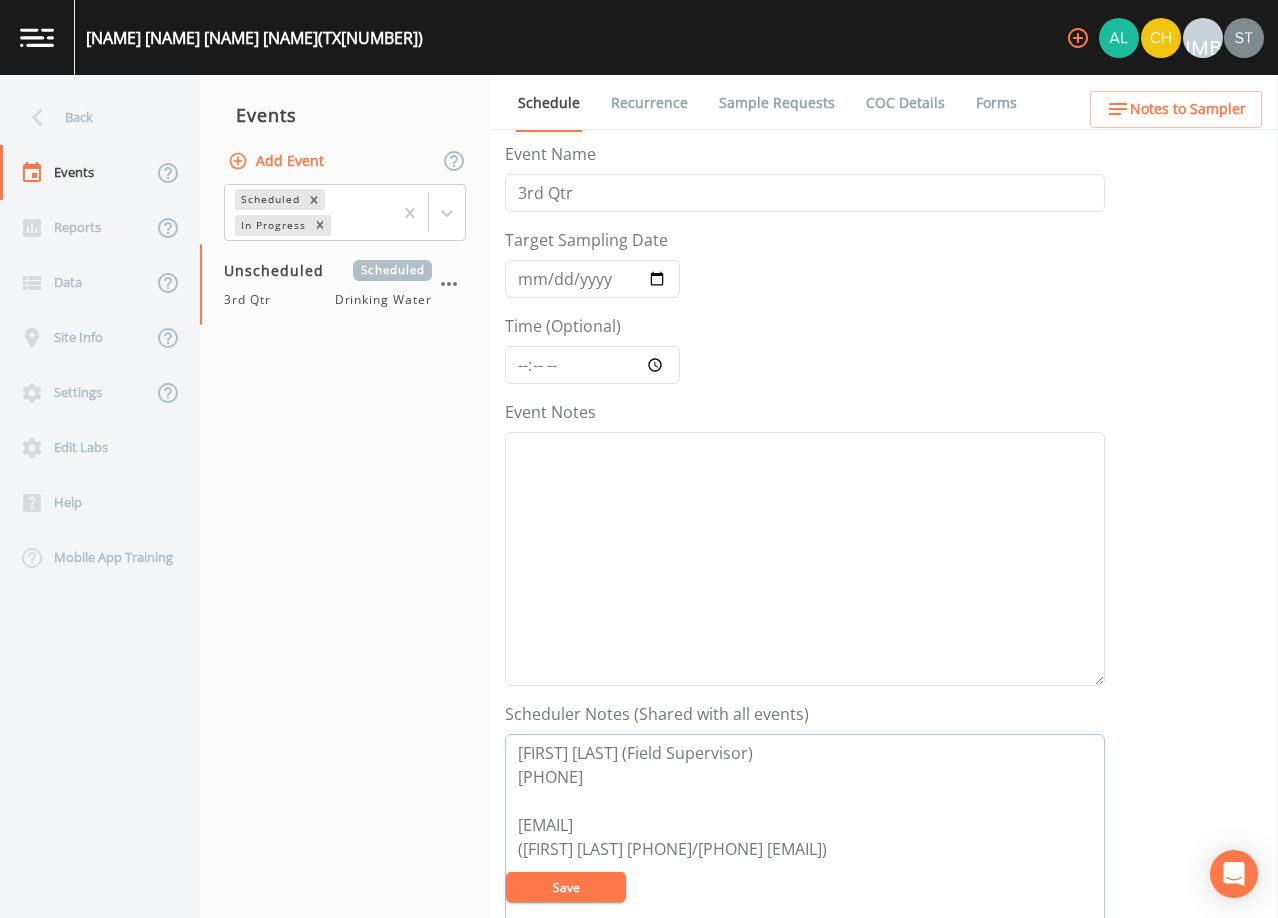 type on "[FIRST] [LAST] (Field Supervisor)
[PHONE]
[EMAIL]
([FIRST] [LAST] [PHONE]/[PHONE] [EMAIL])" 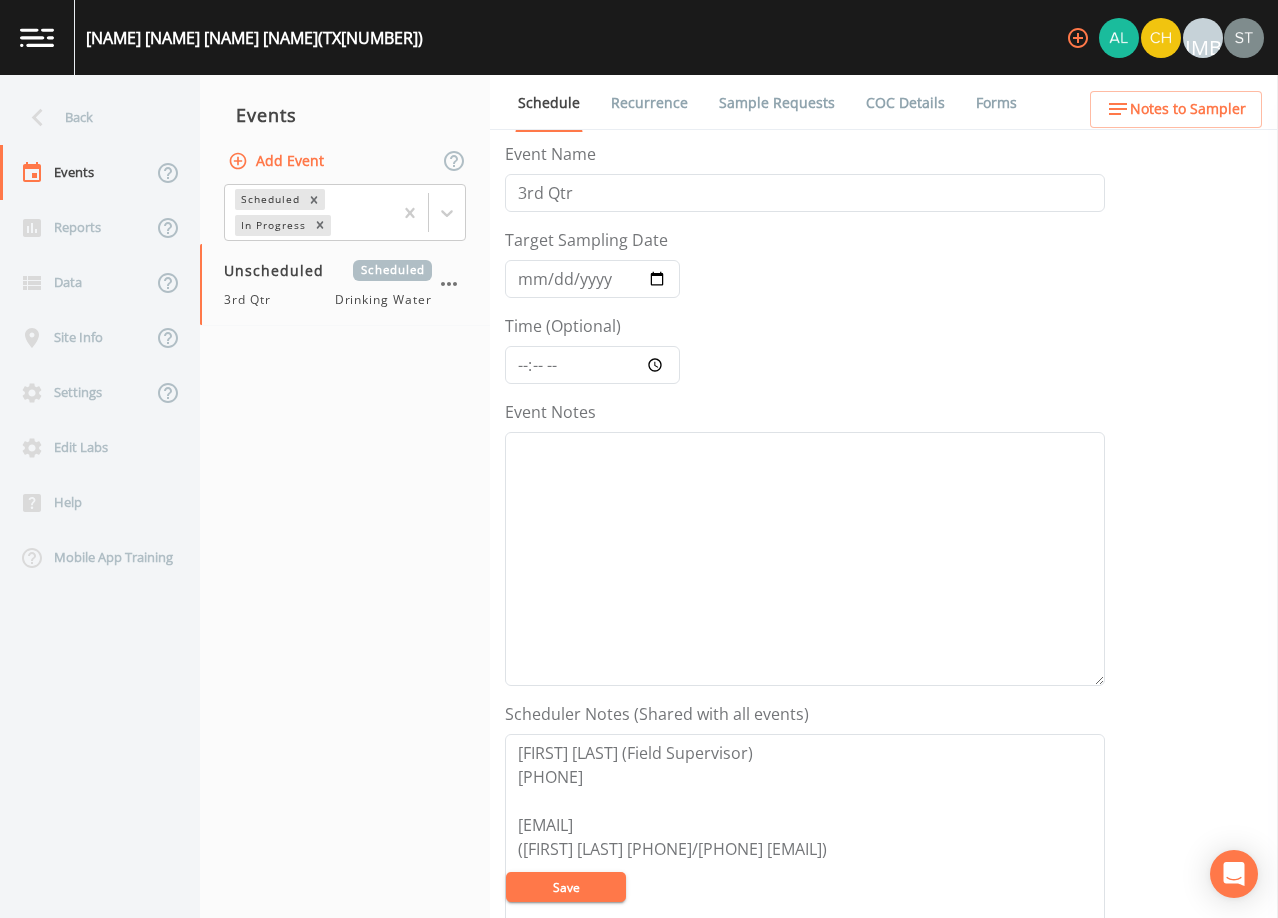 click on "Save" at bounding box center (566, 887) 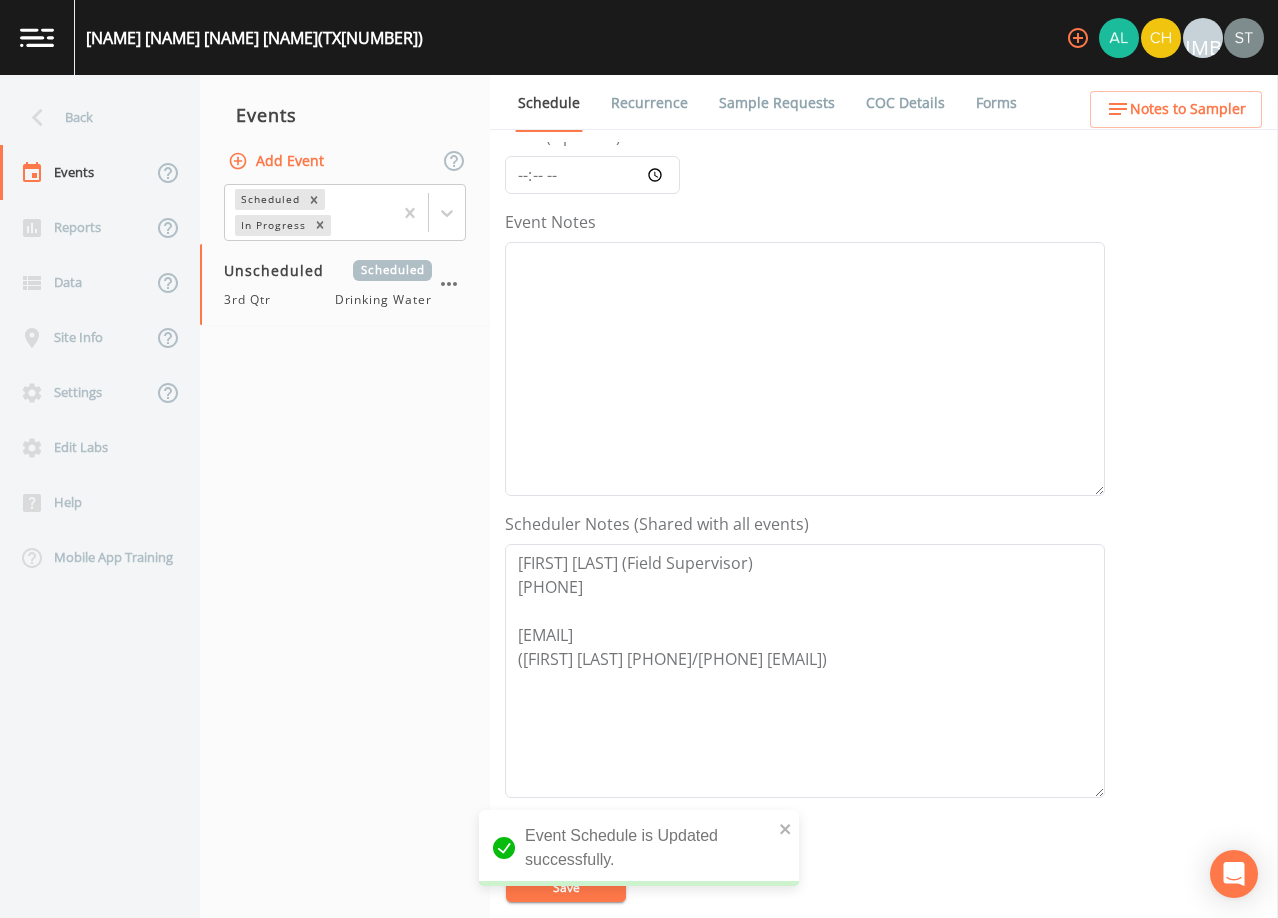 scroll, scrollTop: 200, scrollLeft: 0, axis: vertical 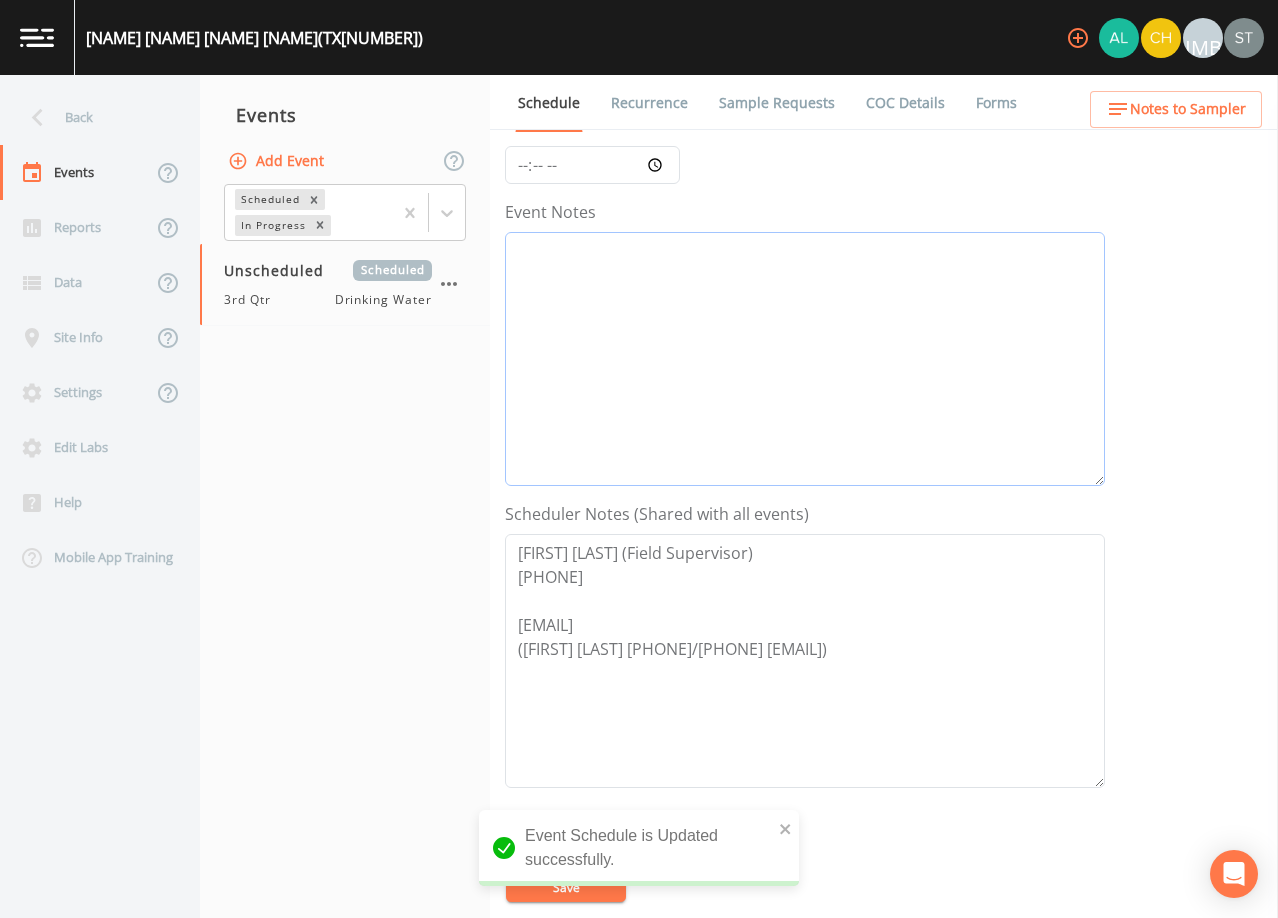 click on "Event Notes" at bounding box center (805, 359) 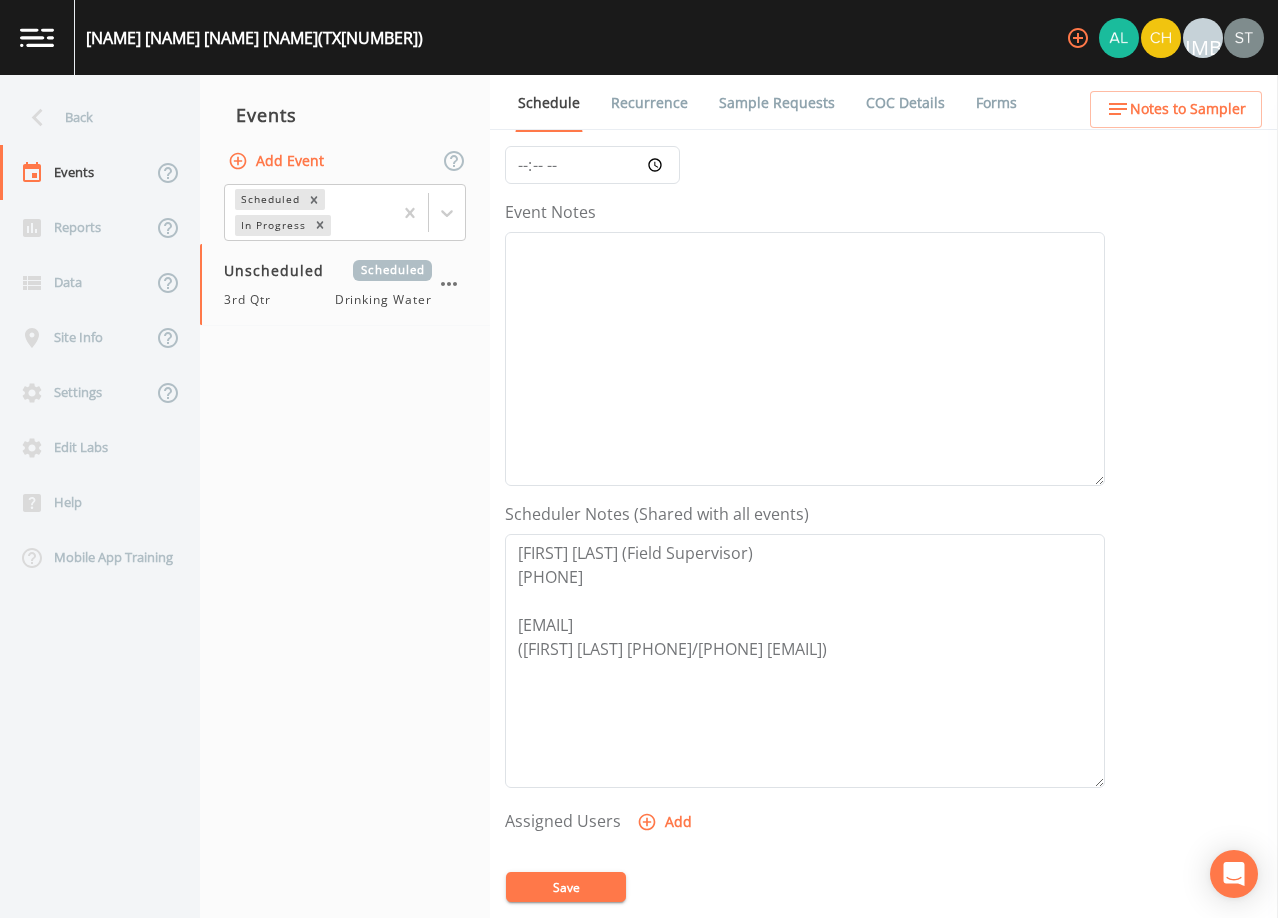click on "Save" at bounding box center [566, 887] 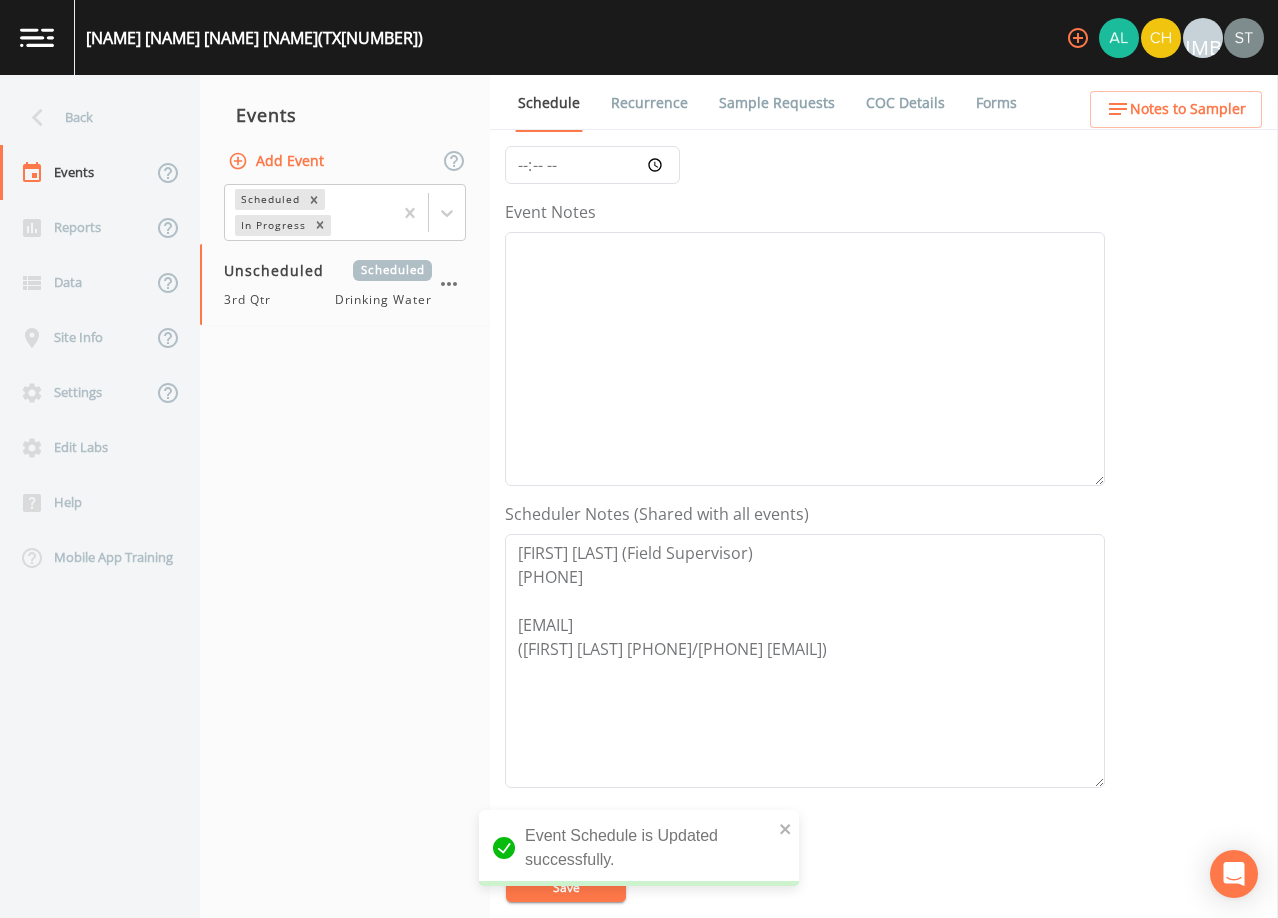 click on "Sample Requests" at bounding box center (777, 103) 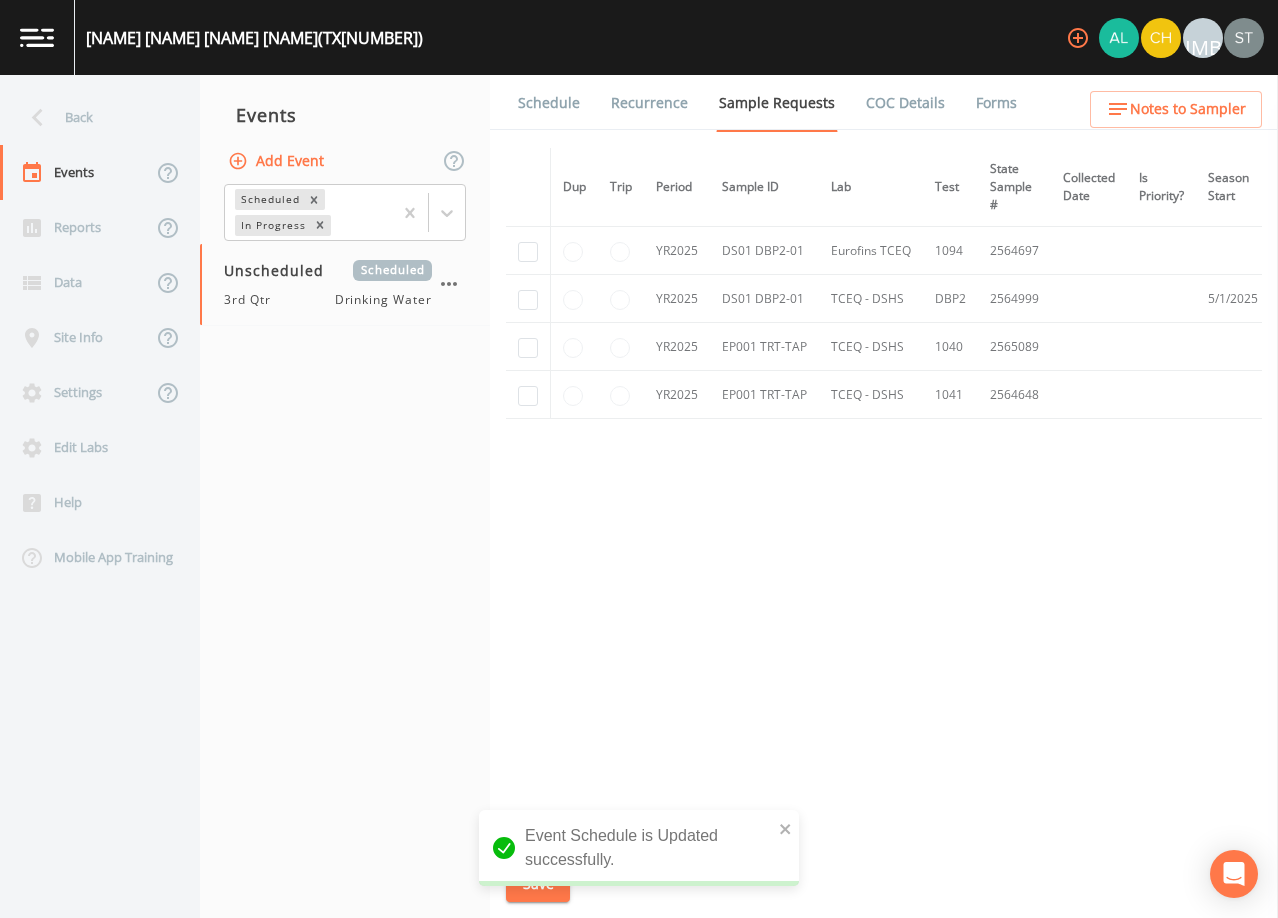 click on "Notes to Sampler" at bounding box center [1188, 109] 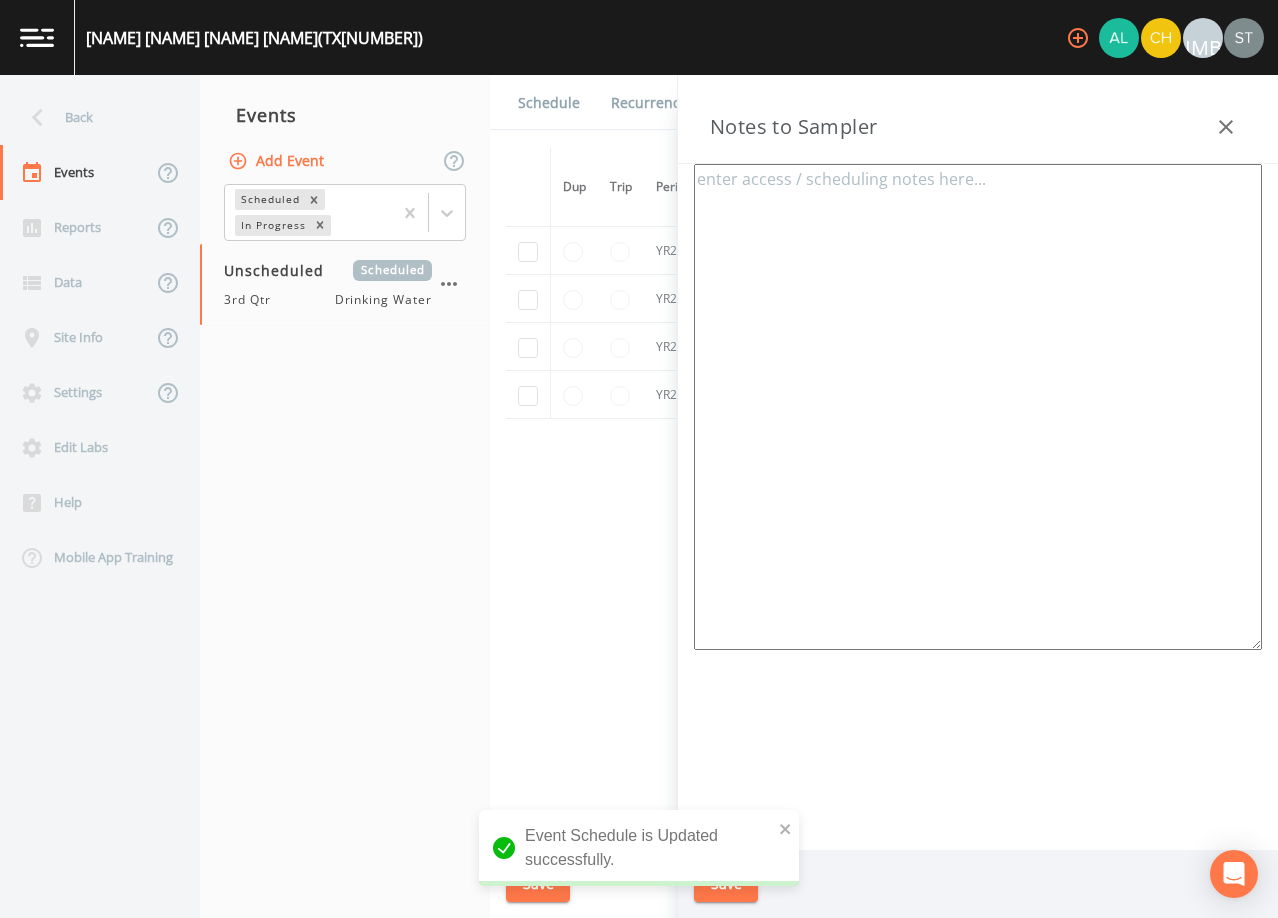click 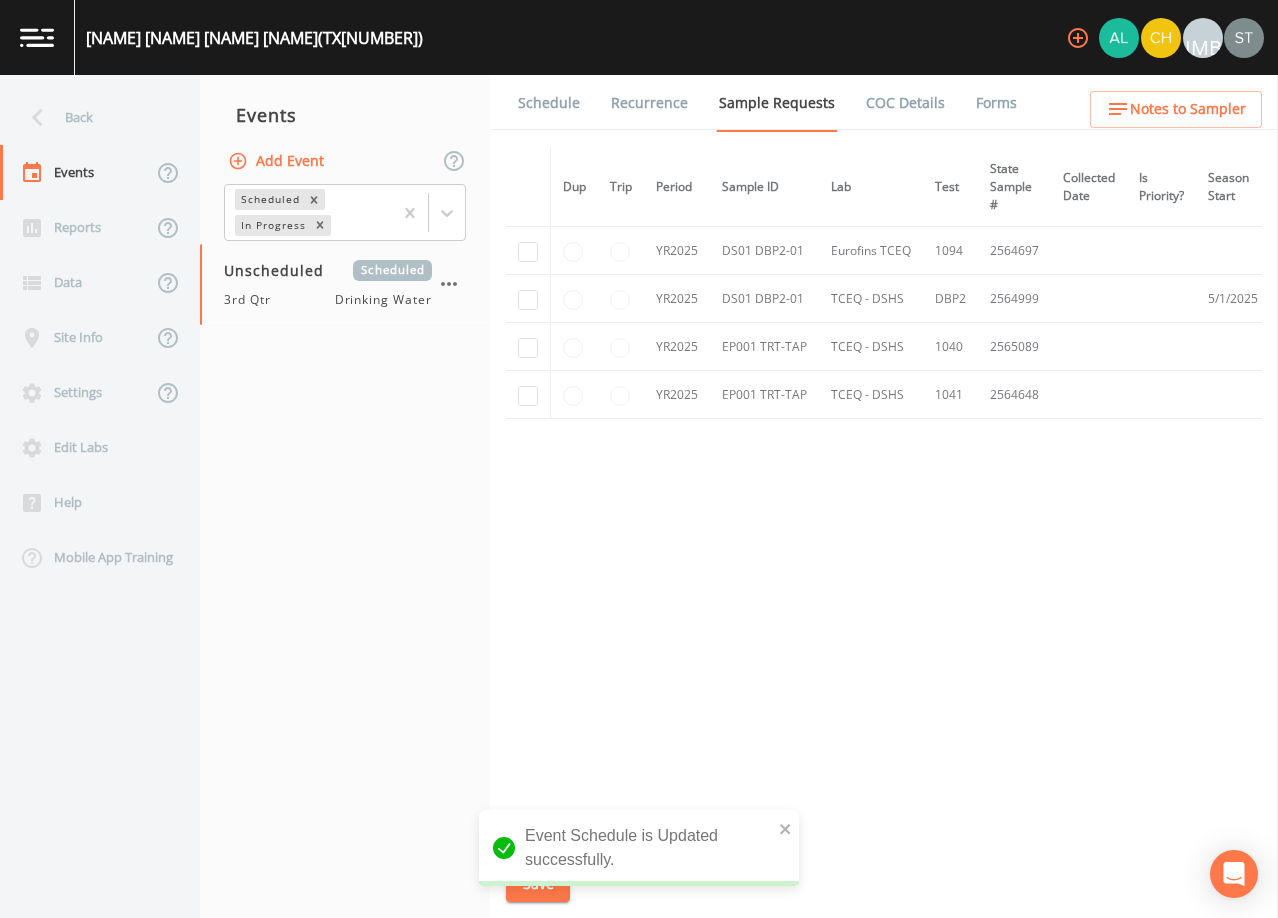 click on "Schedule" at bounding box center (549, 103) 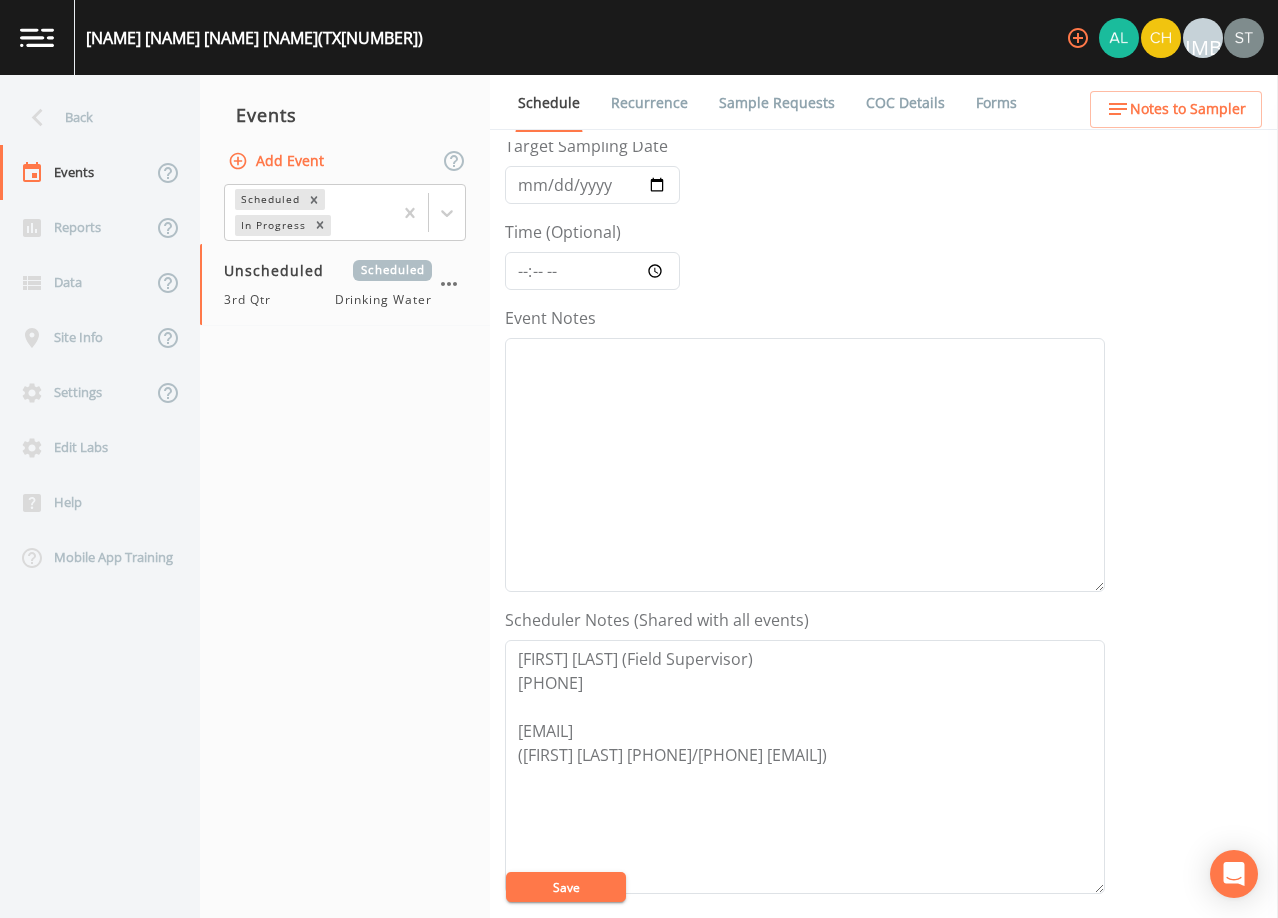 scroll, scrollTop: 200, scrollLeft: 0, axis: vertical 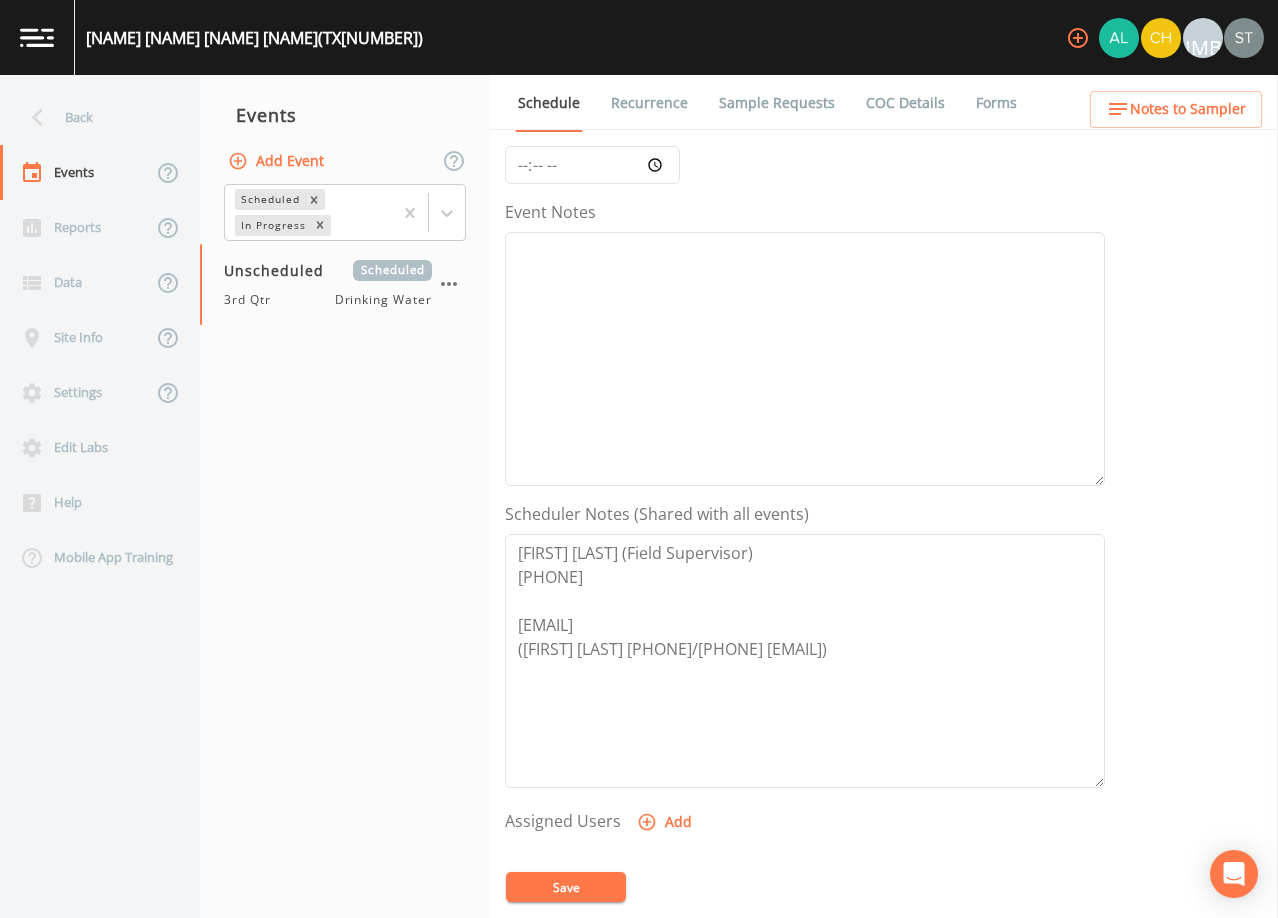click on "Recurrence" at bounding box center [649, 103] 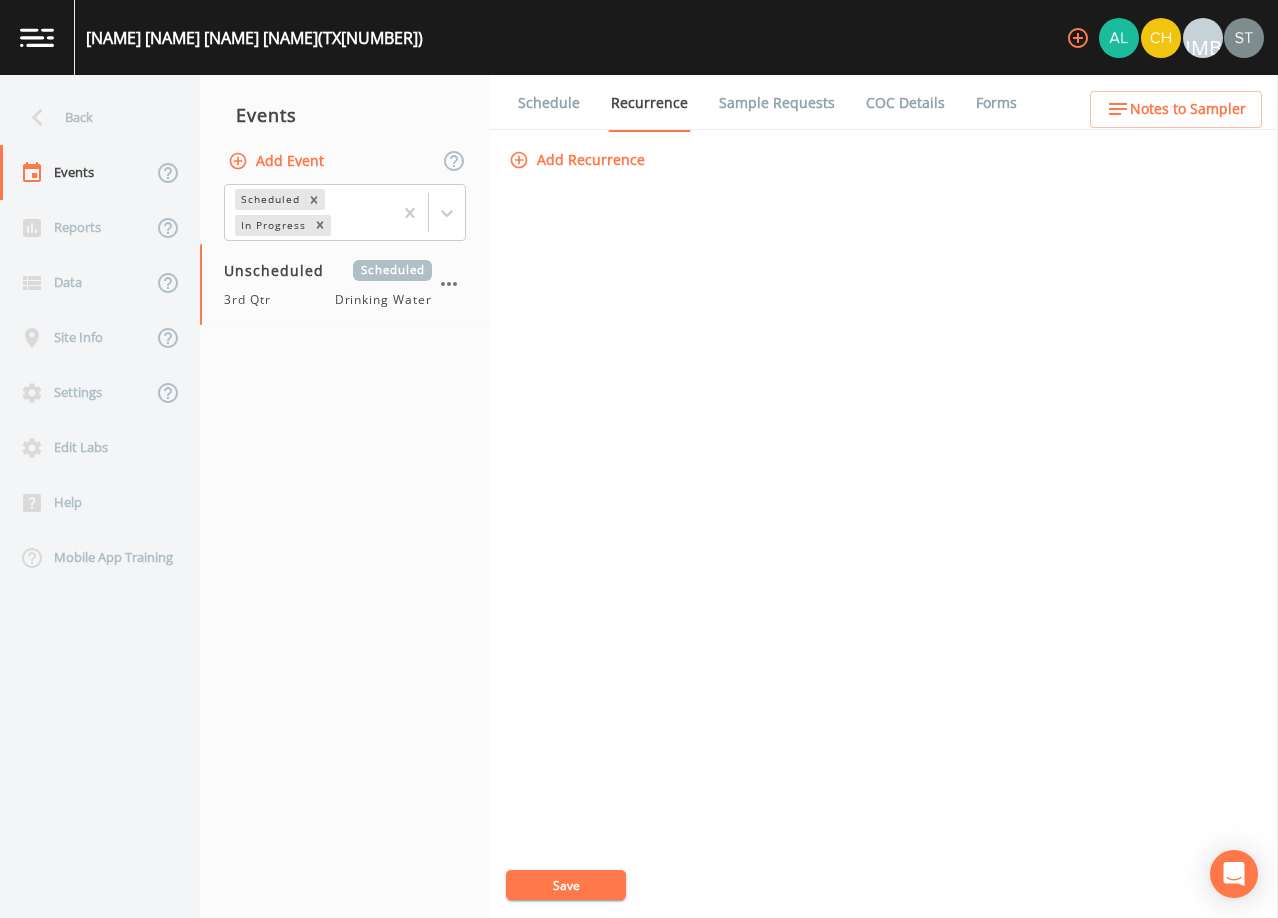 click on "Schedule" at bounding box center (549, 103) 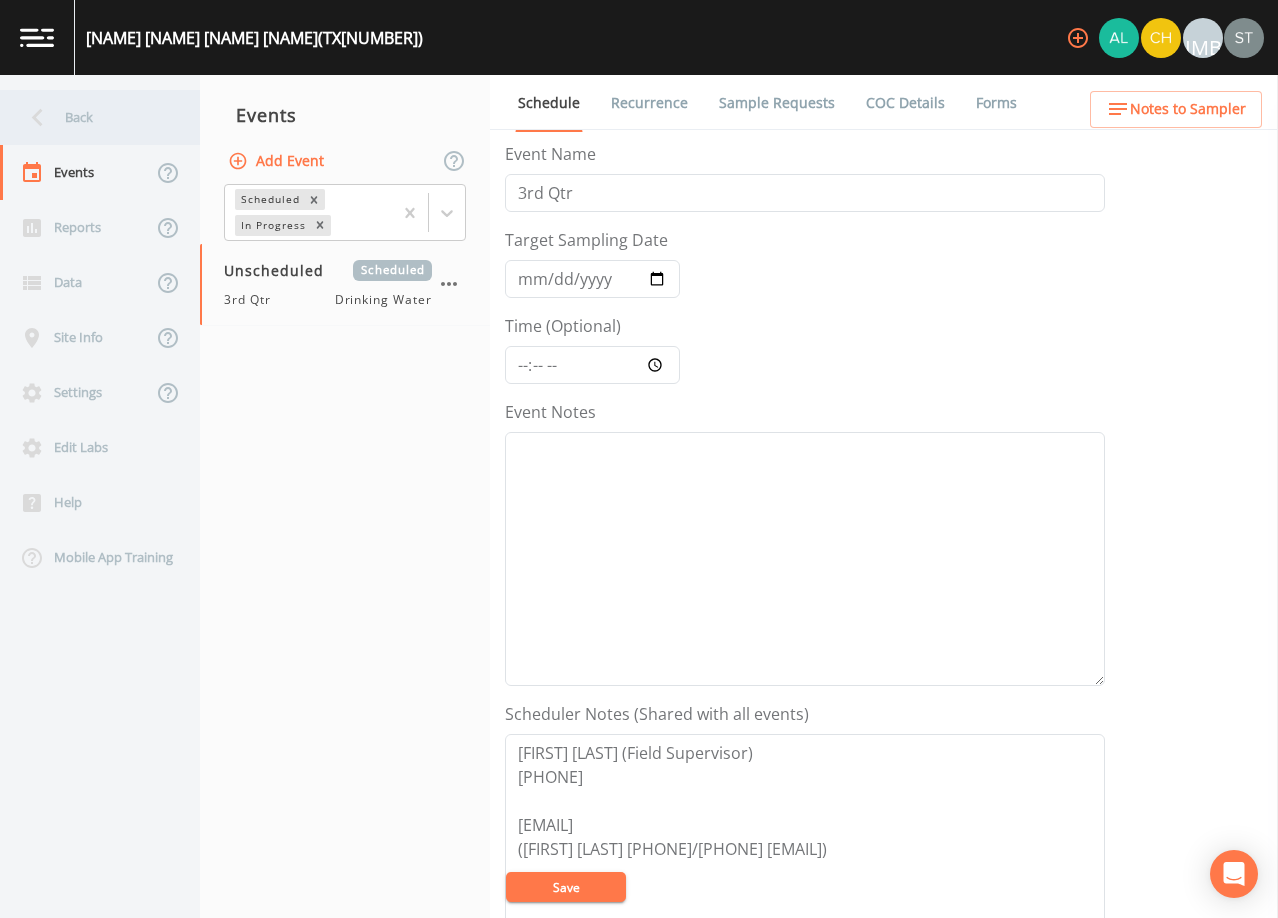 click on "Back" at bounding box center (90, 117) 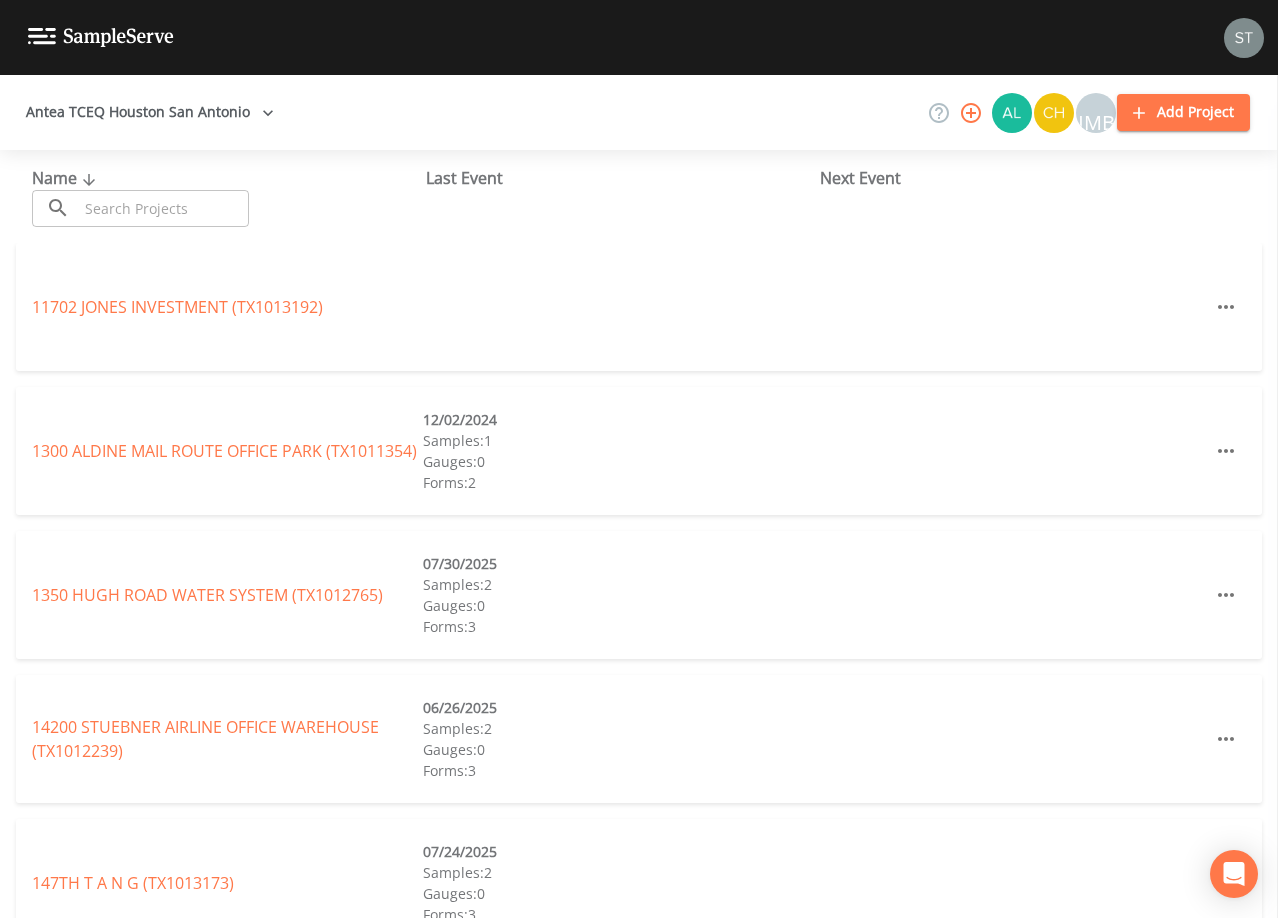 click at bounding box center (163, 208) 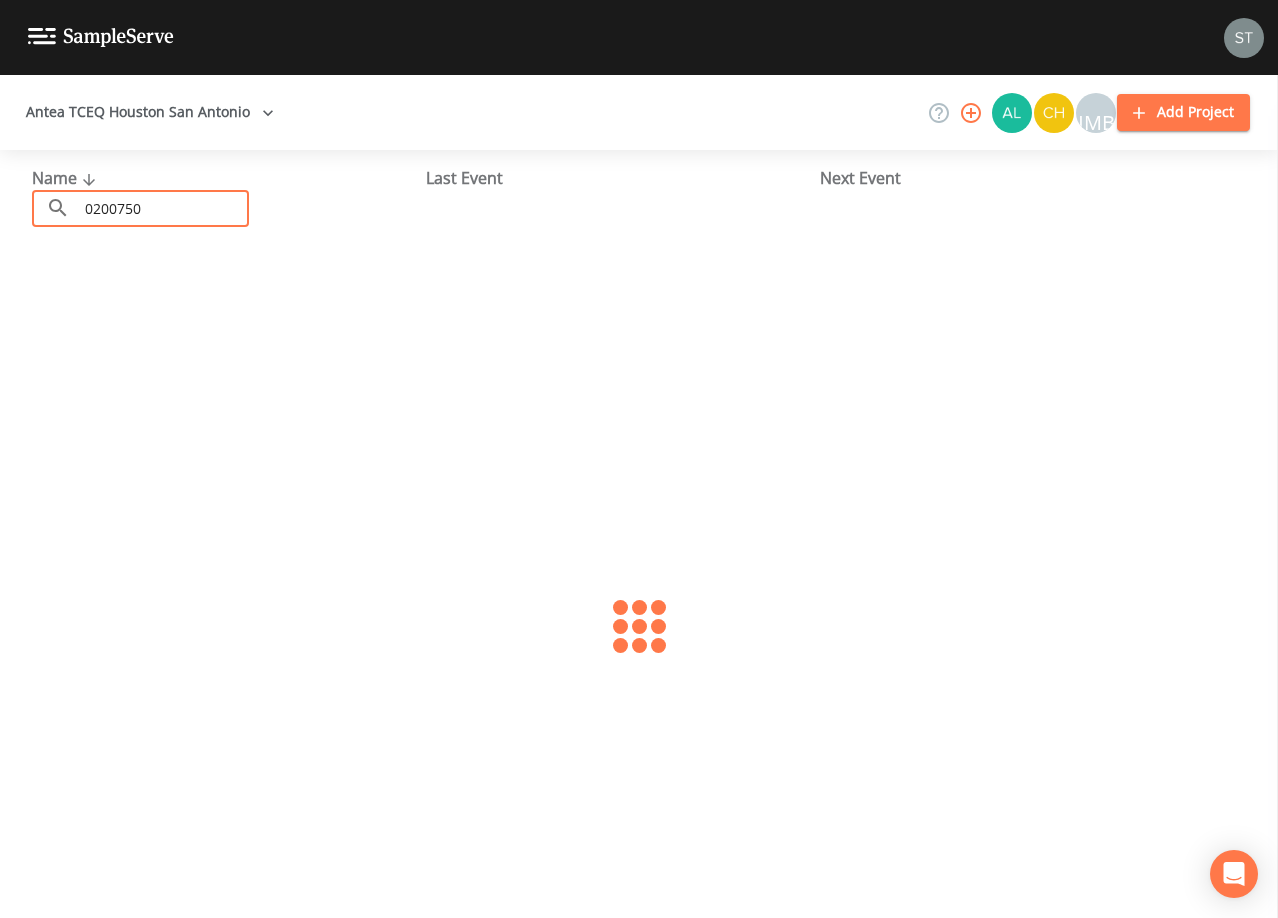 type on "0200750" 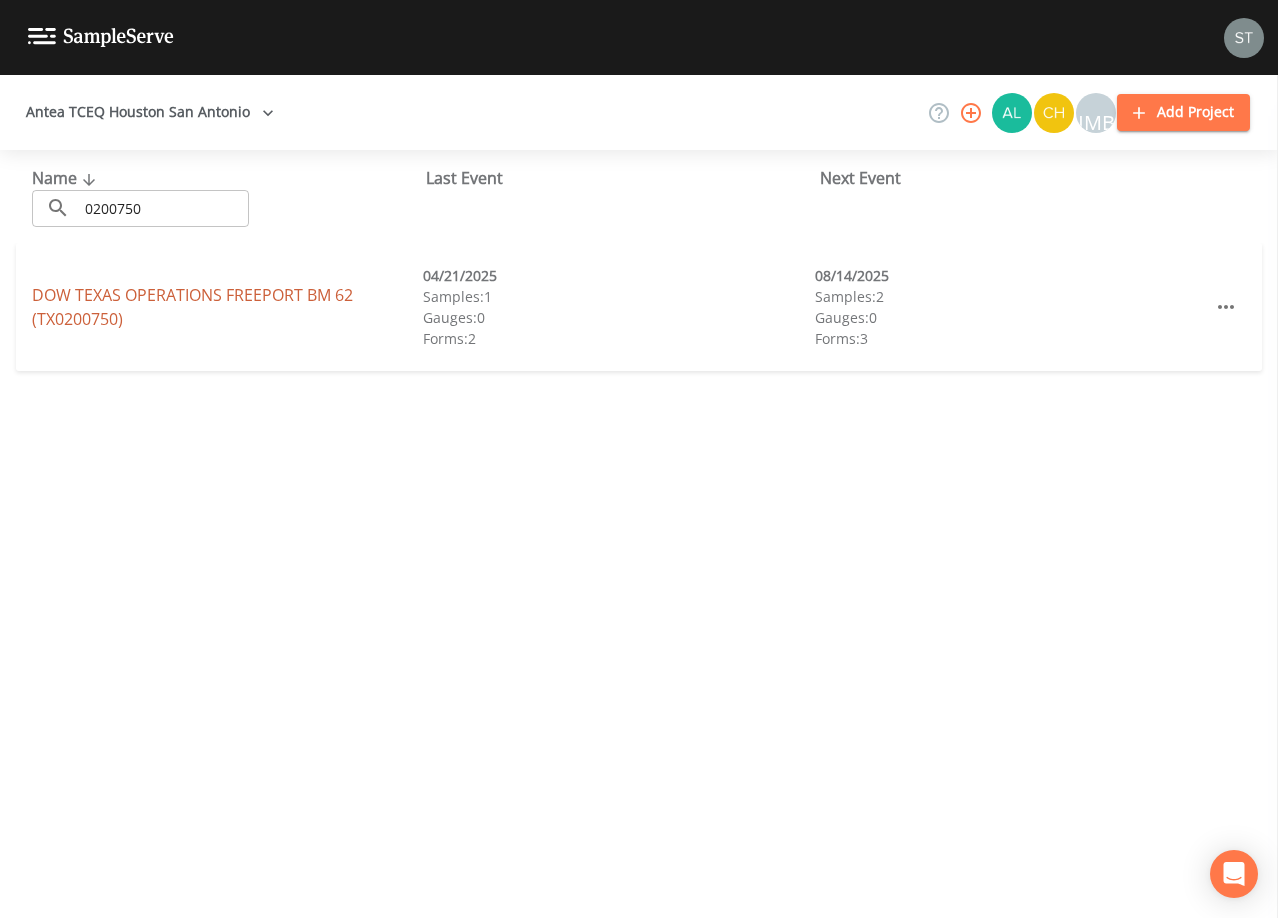 click on "DOW TEXAS OPERATIONS FREEPORT BM 62   (TX0200750)" at bounding box center [192, 307] 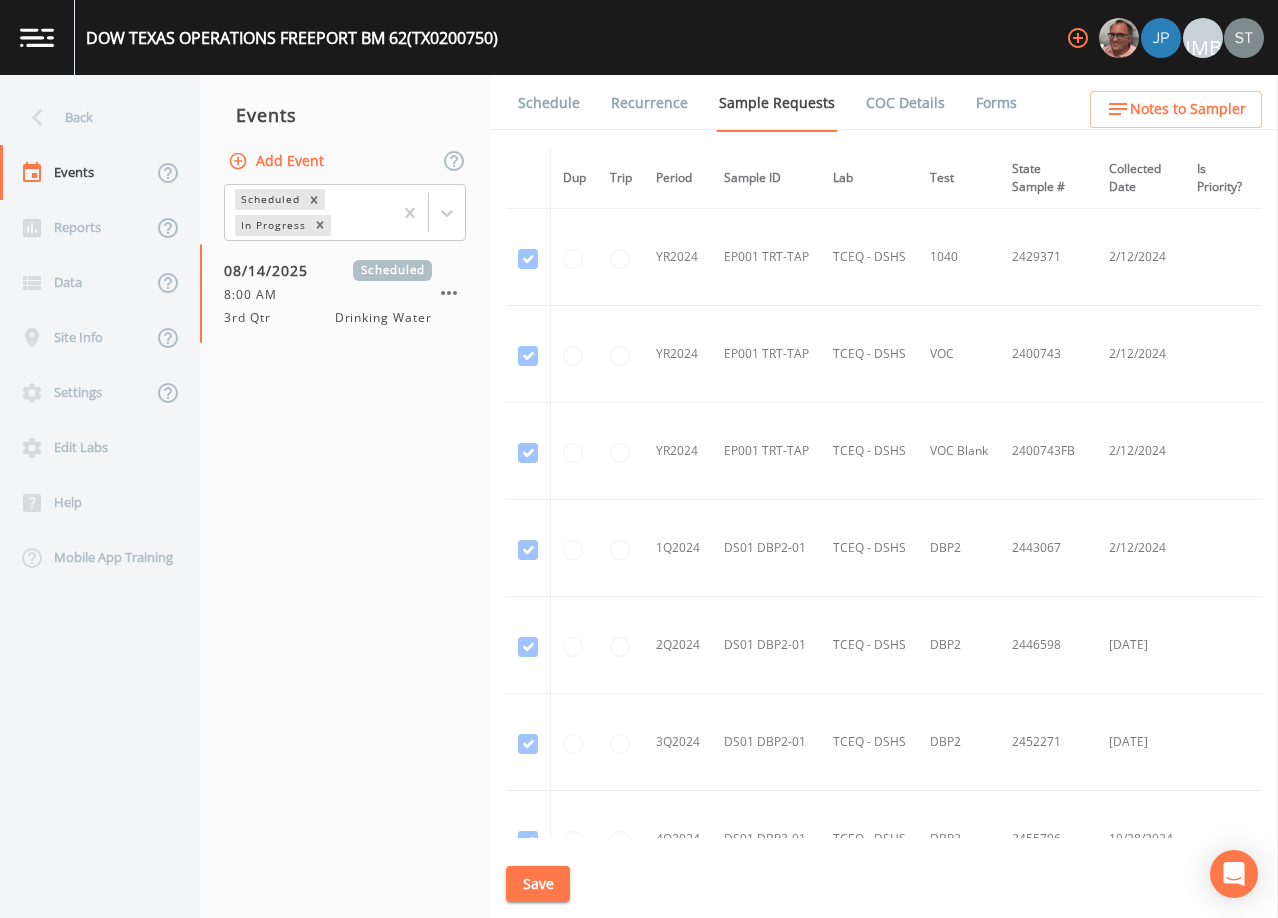 click on "Schedule" at bounding box center [549, 103] 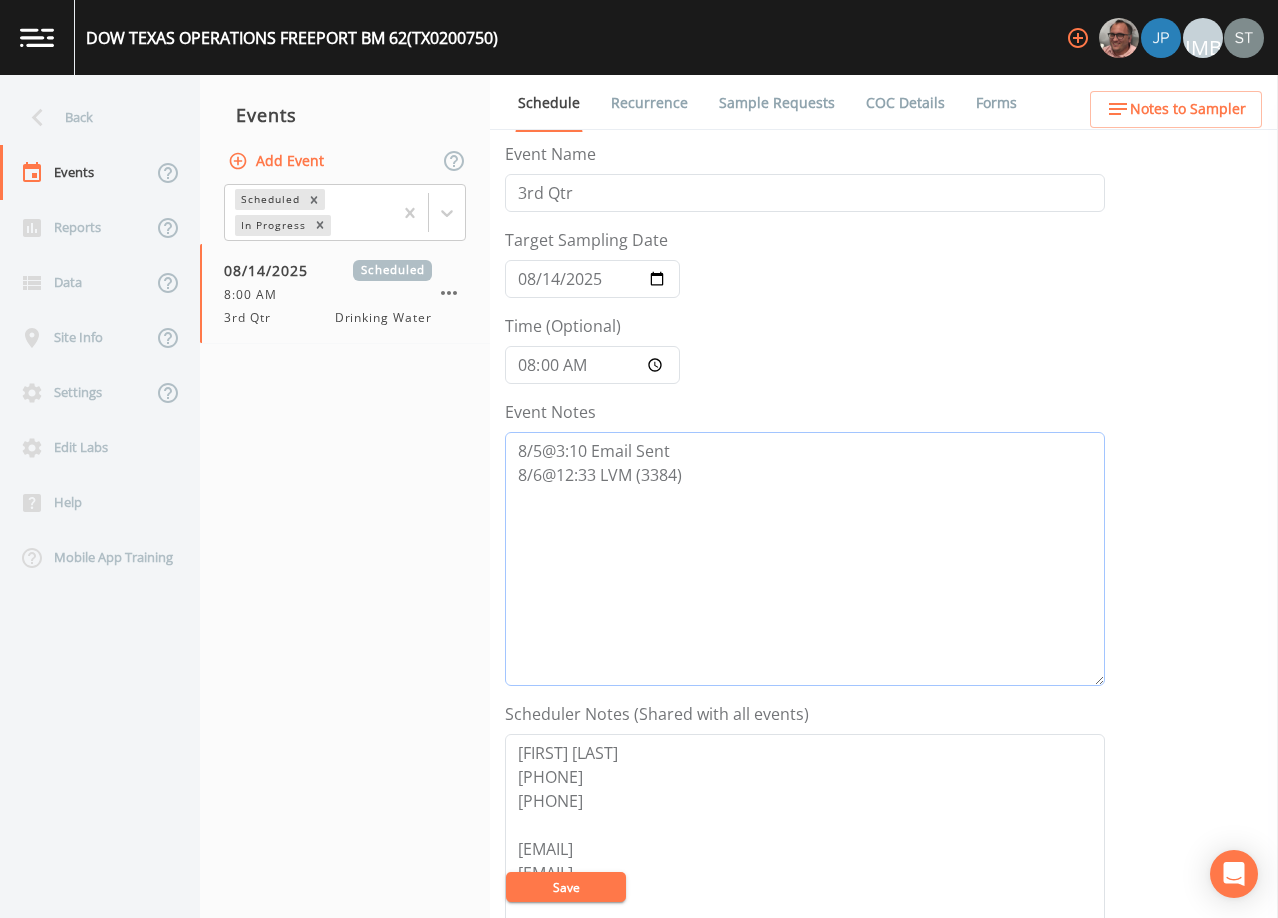 click on "8/5@3:10 Email Sent
8/6@12:33 LVM (3384)" at bounding box center (805, 559) 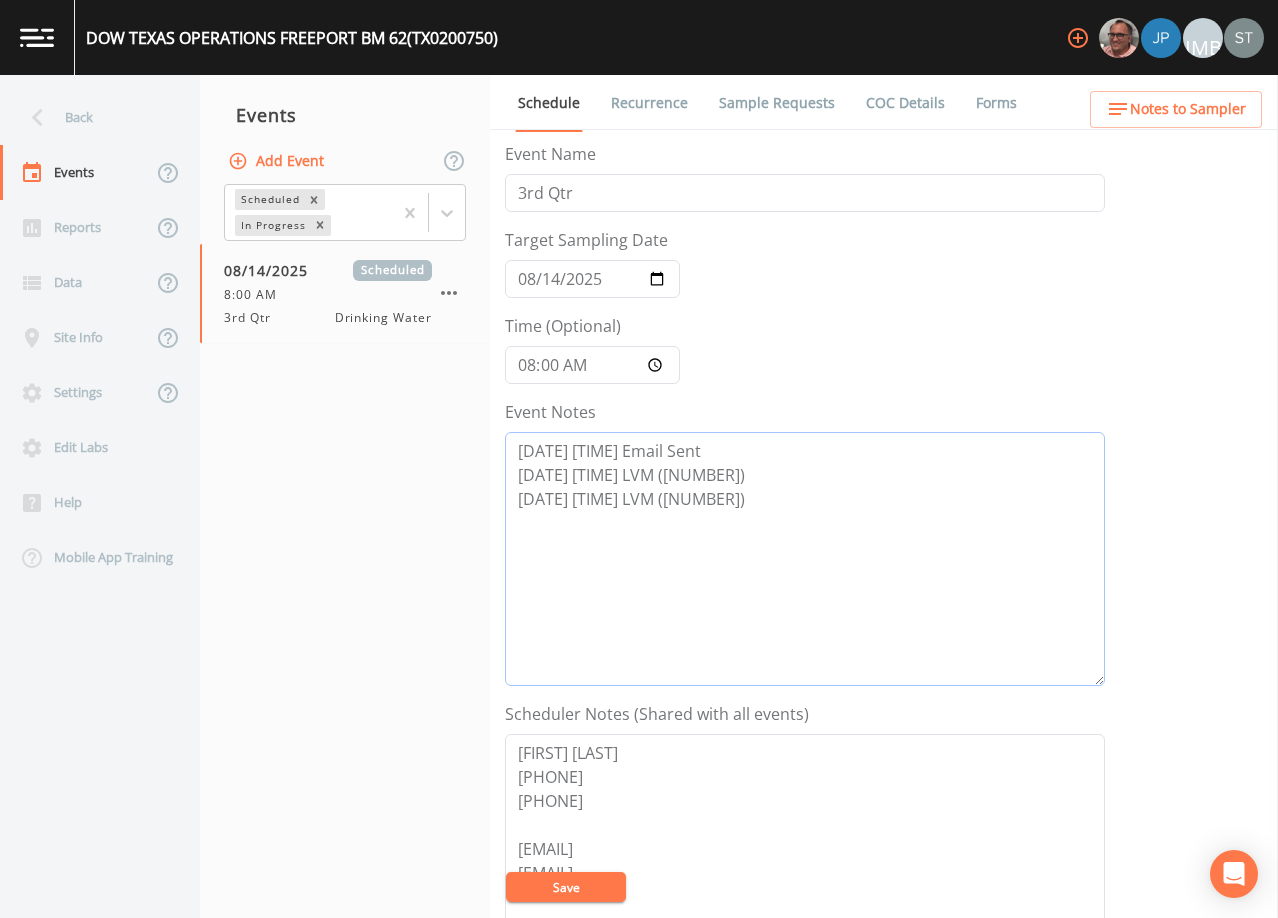 type on "[DATE] [TIME] Email Sent
[DATE] [TIME] LVM ([NUMBER])
[DATE] [TIME] LVM ([NUMBER])" 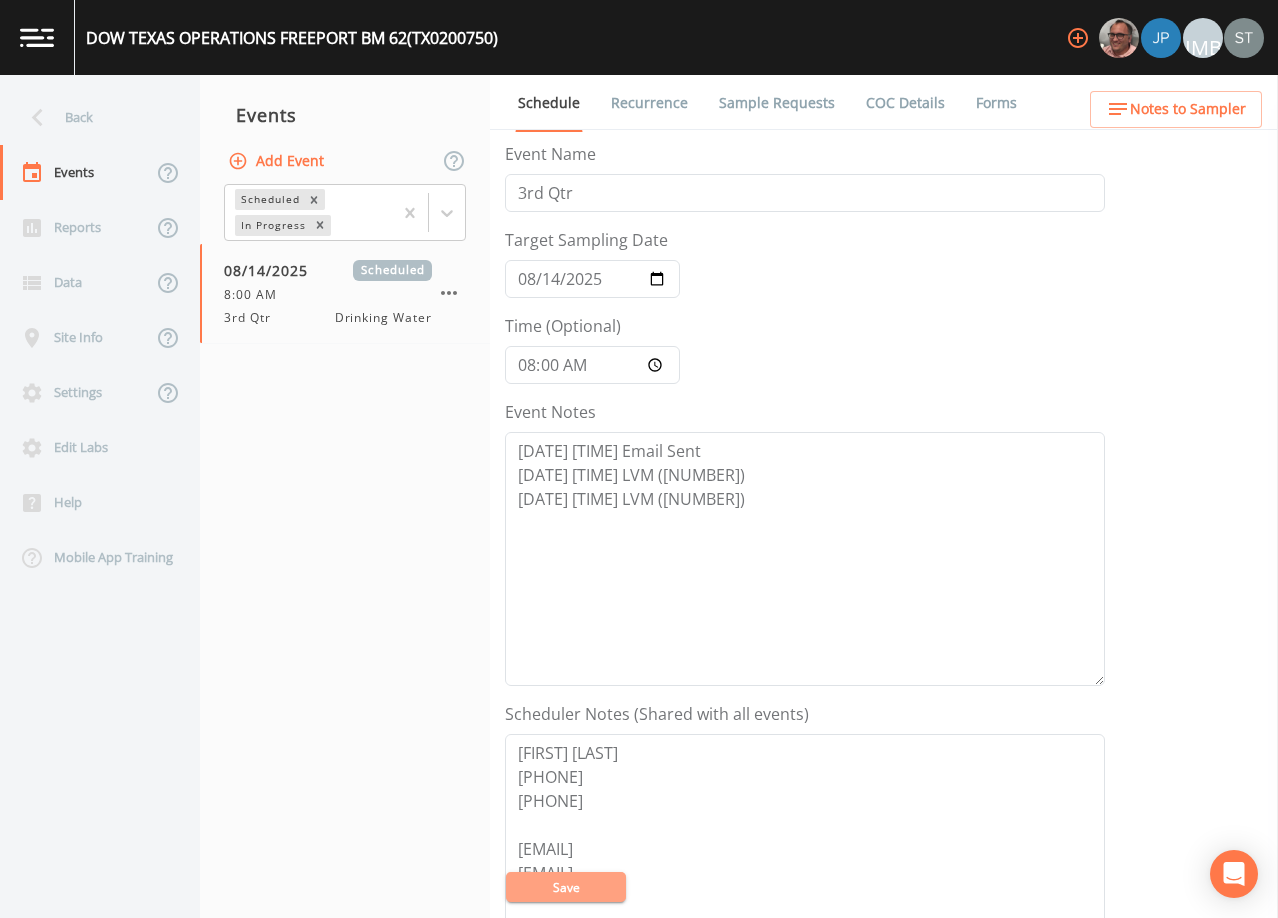 click on "Save" at bounding box center (566, 887) 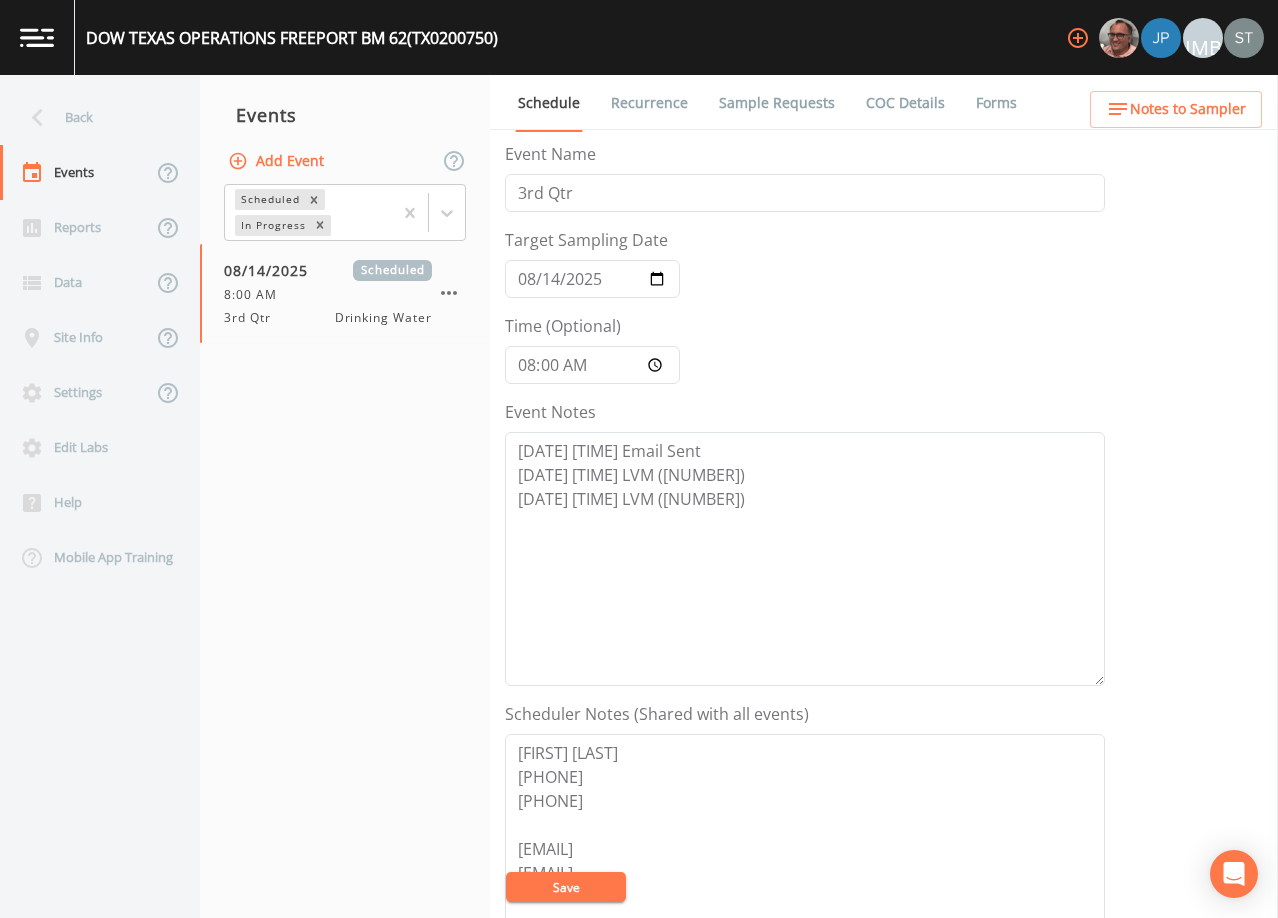 click on "Save" at bounding box center [566, 887] 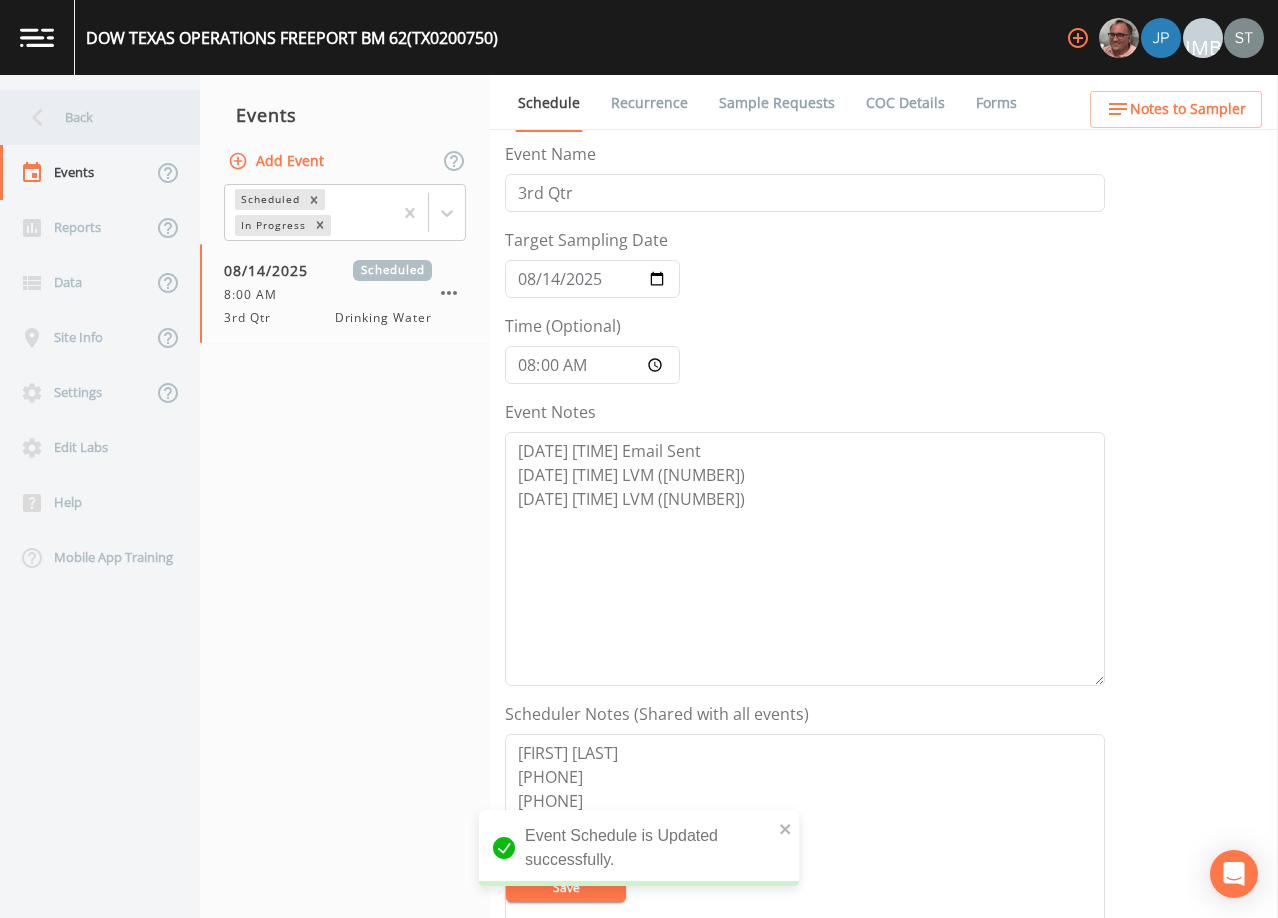 click on "Back" at bounding box center (90, 117) 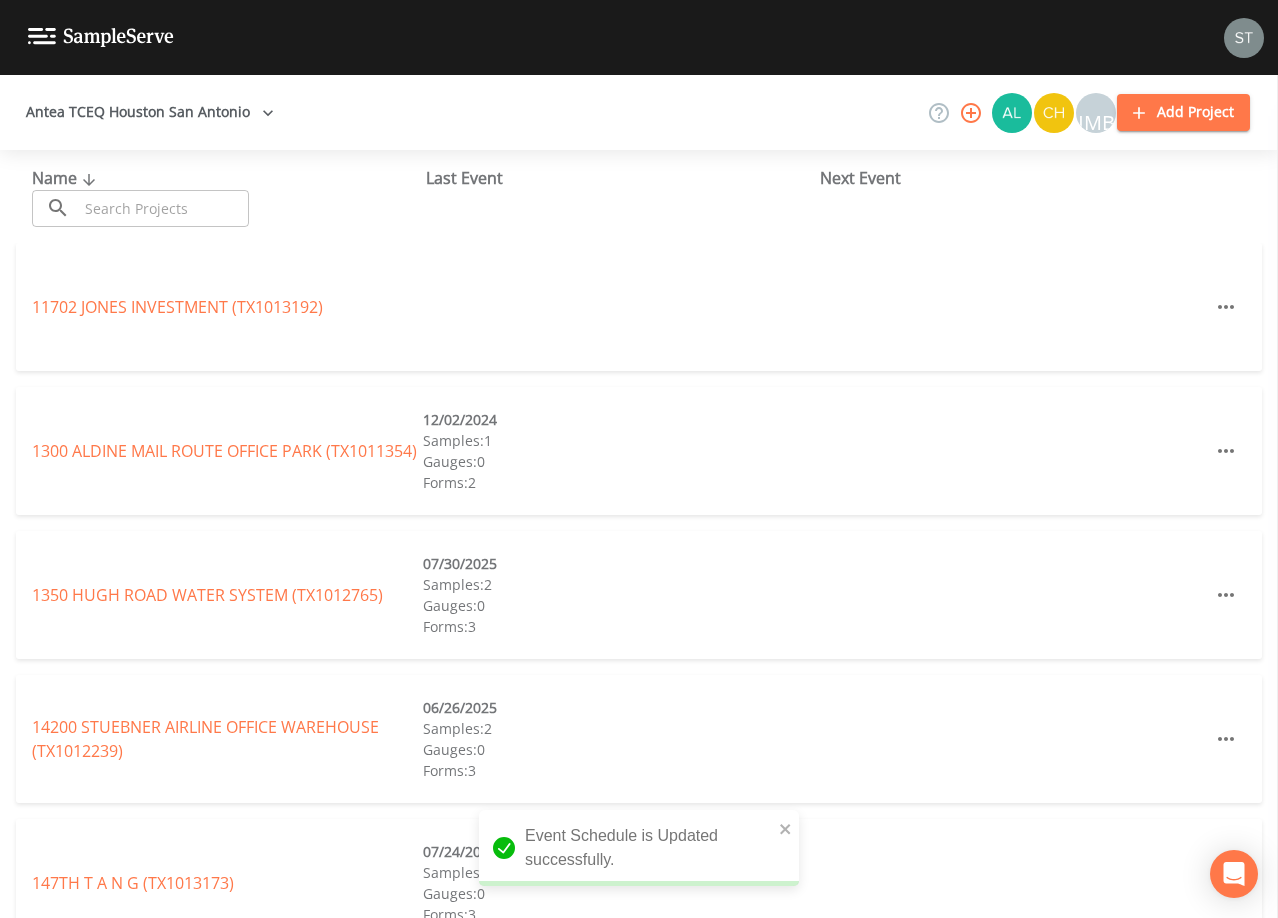 click at bounding box center [163, 208] 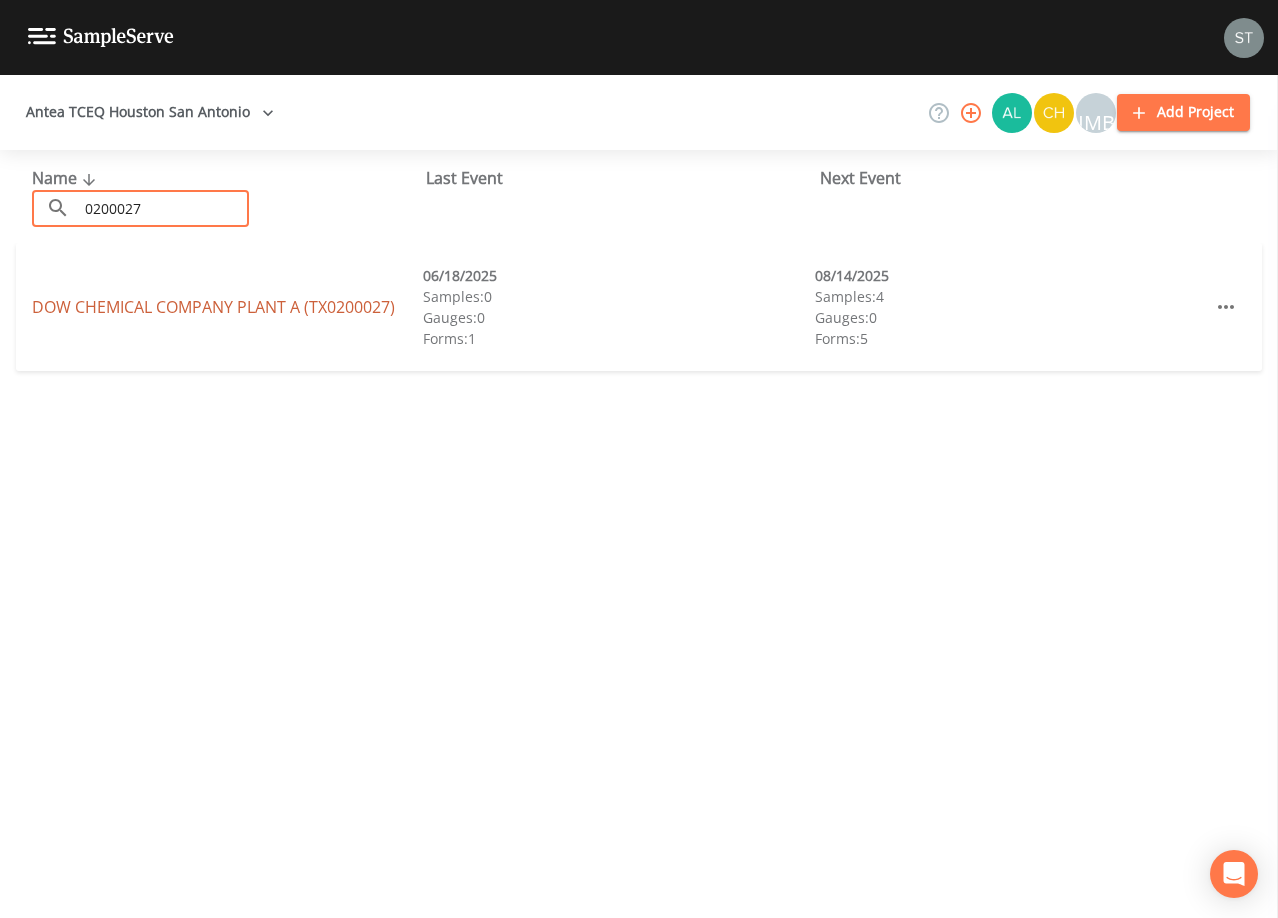 type on "0200027" 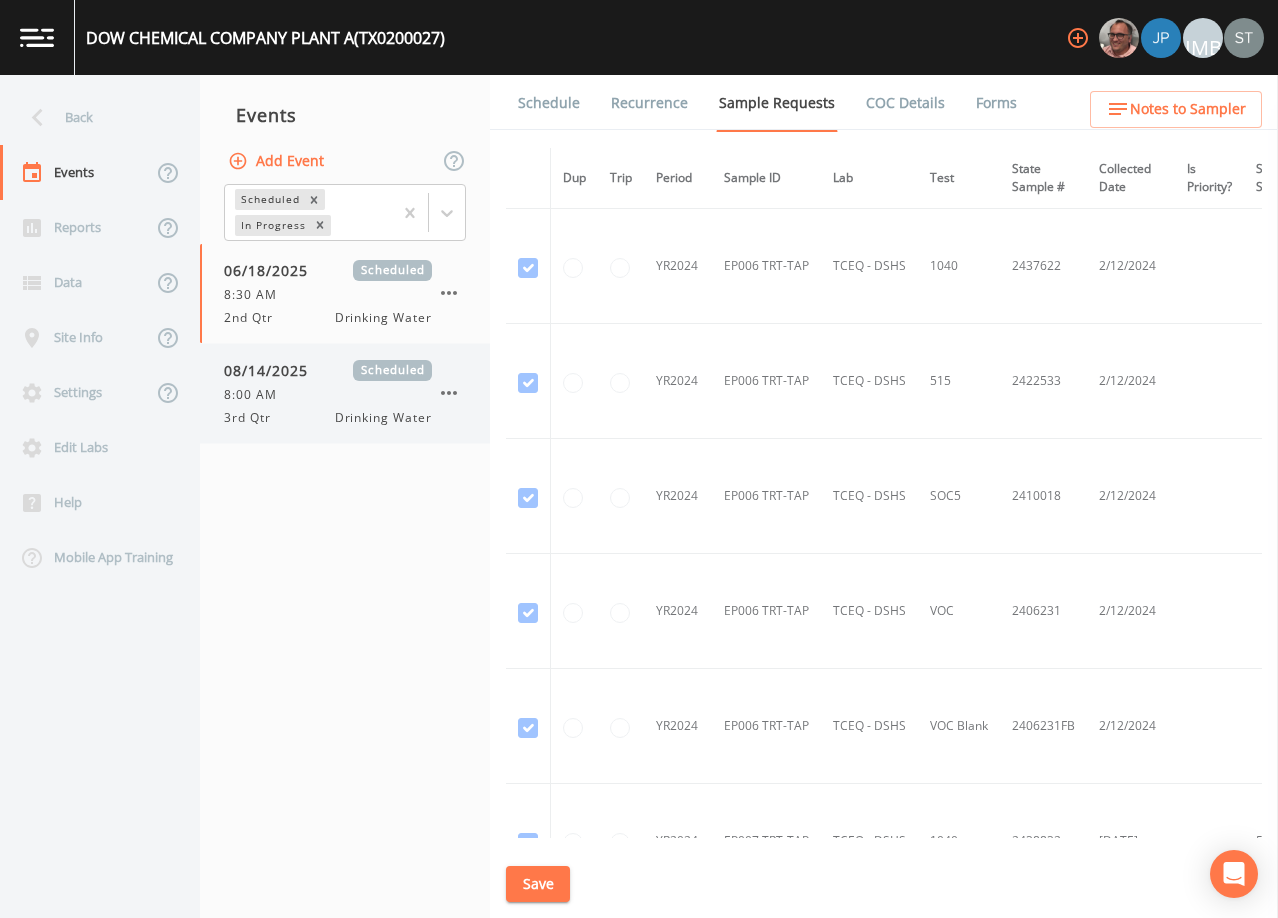 click on "08/14/2025" at bounding box center (273, 370) 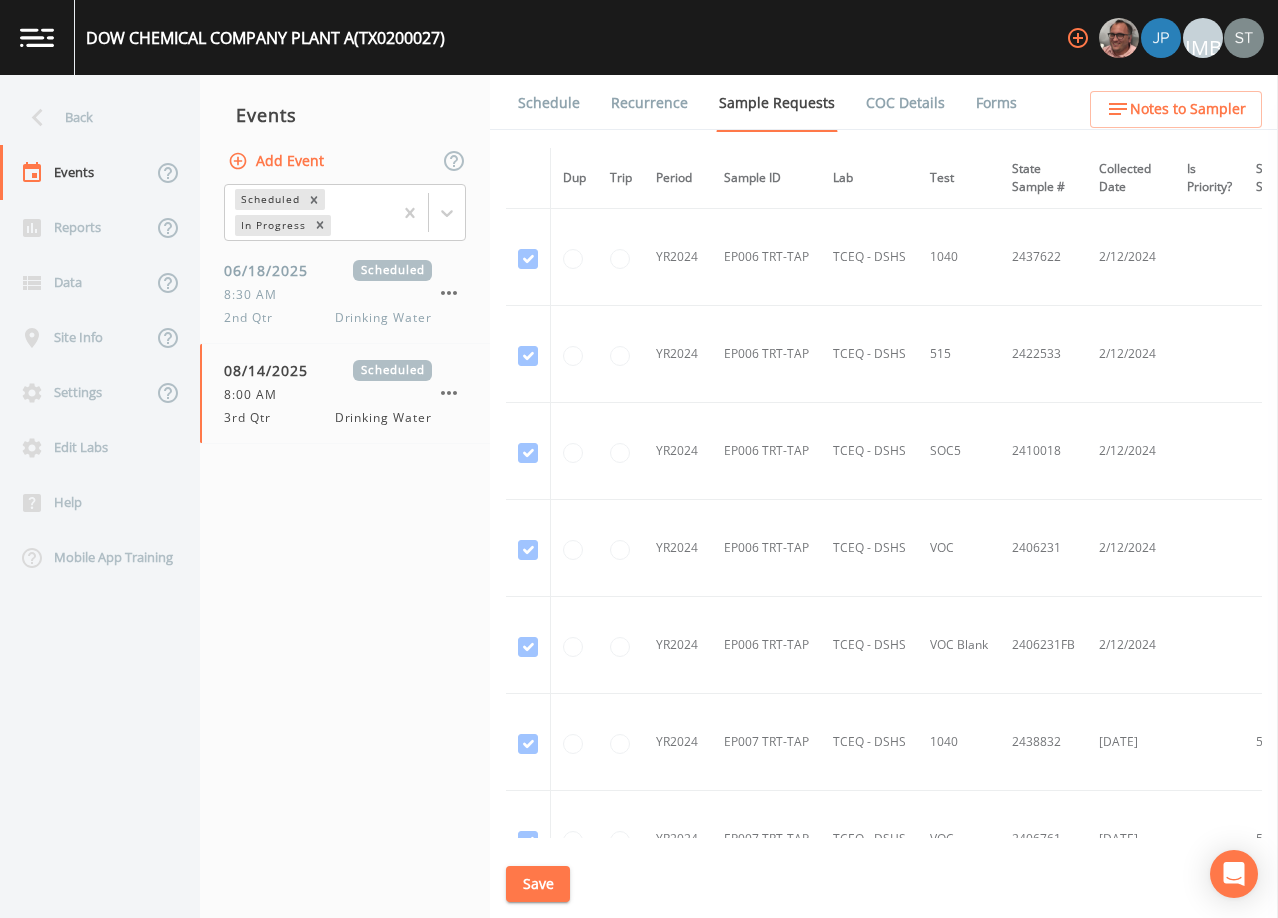 click on "Schedule" at bounding box center (549, 103) 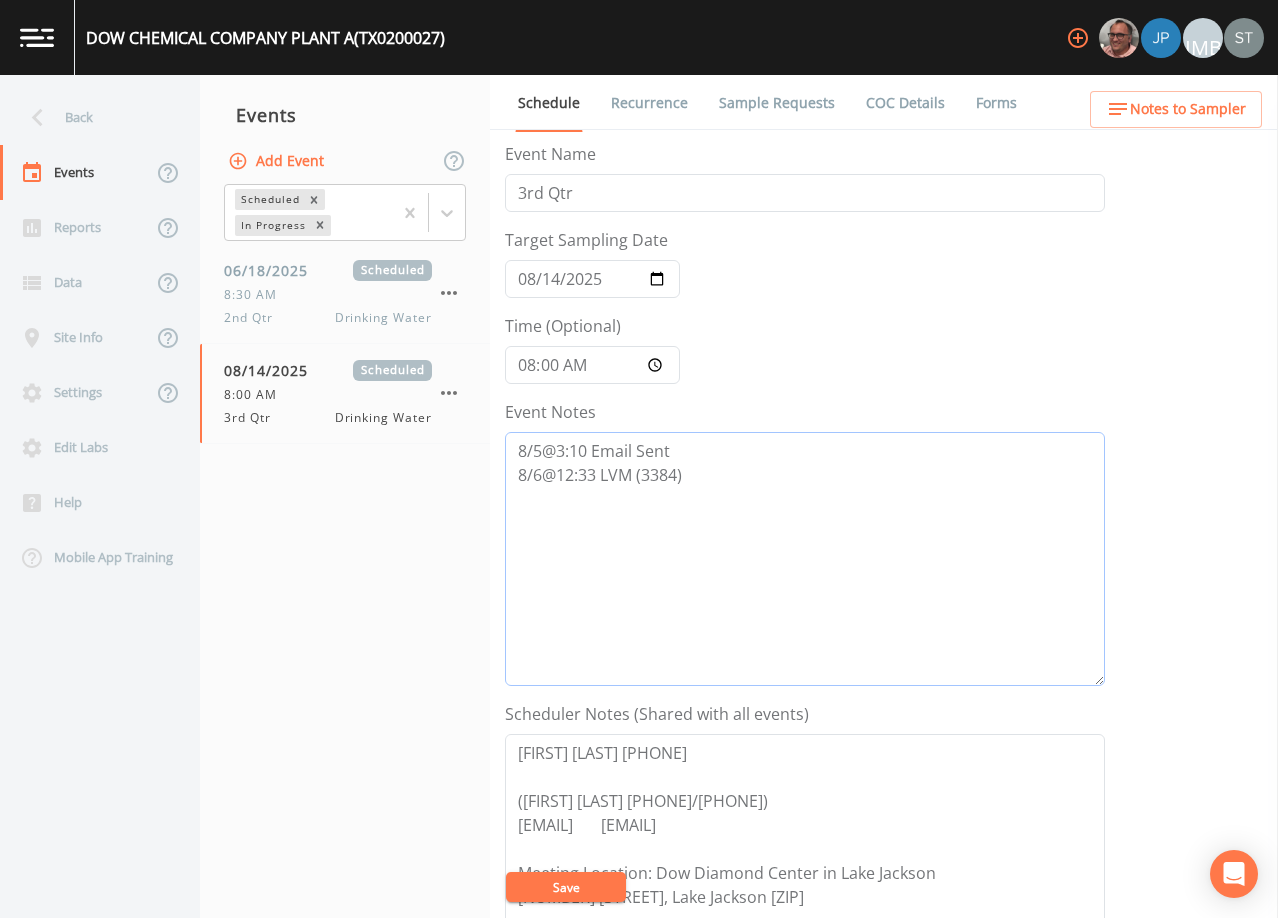 drag, startPoint x: 727, startPoint y: 479, endPoint x: 735, endPoint y: 470, distance: 12.0415945 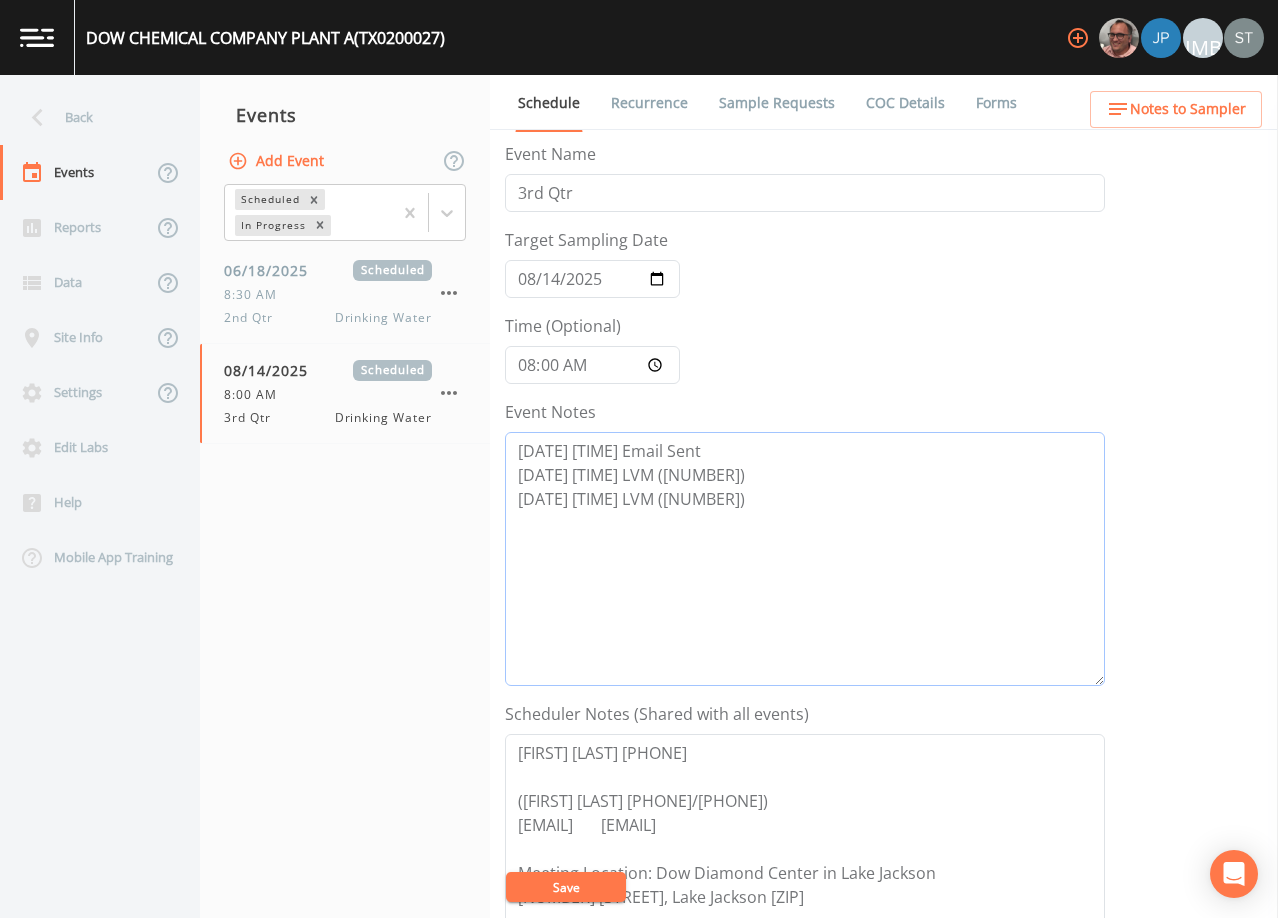 type on "[DATE] [TIME] Email Sent
[DATE] [TIME] LVM ([NUMBER])
[DATE] [TIME] LVM ([NUMBER])" 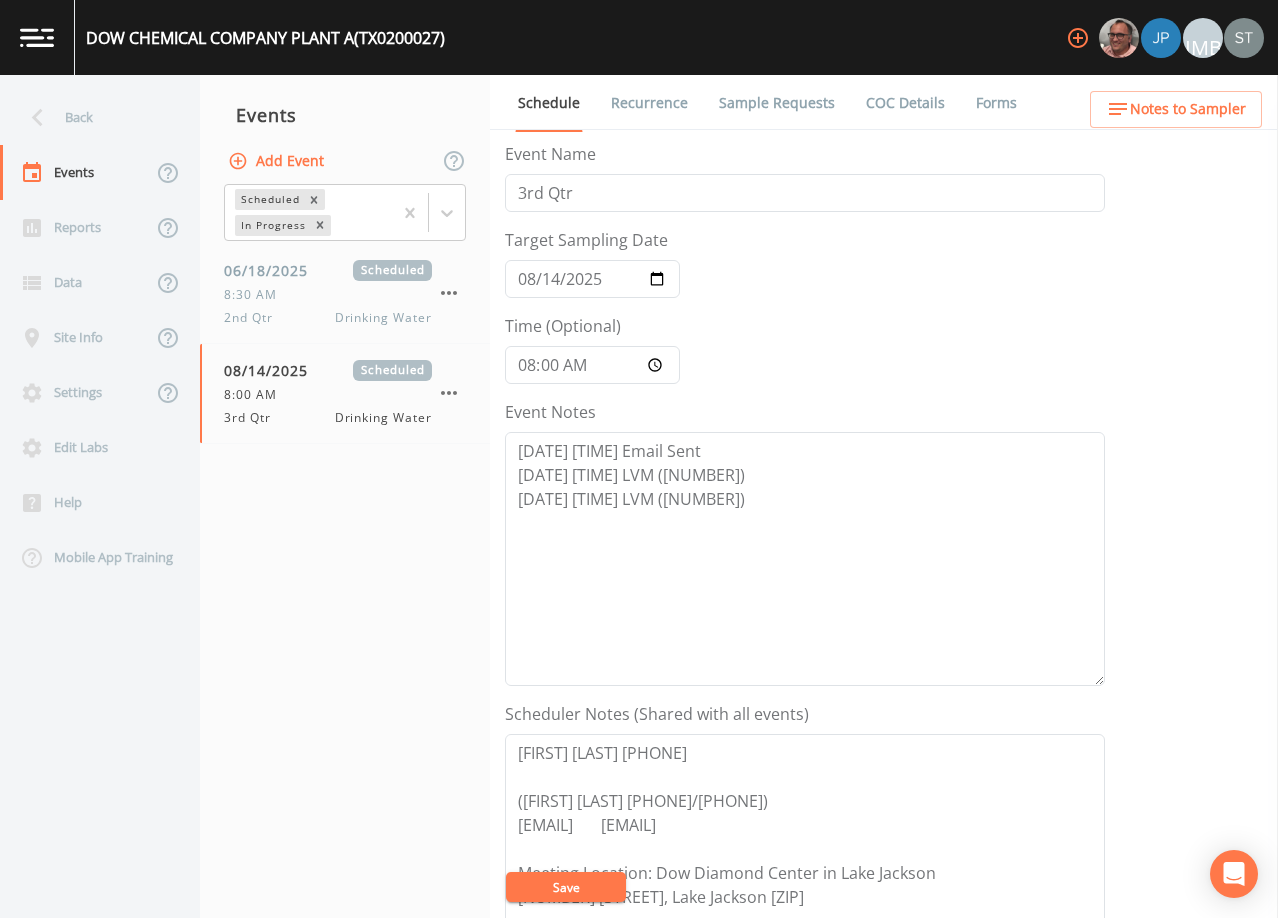 click on "Save" at bounding box center [566, 887] 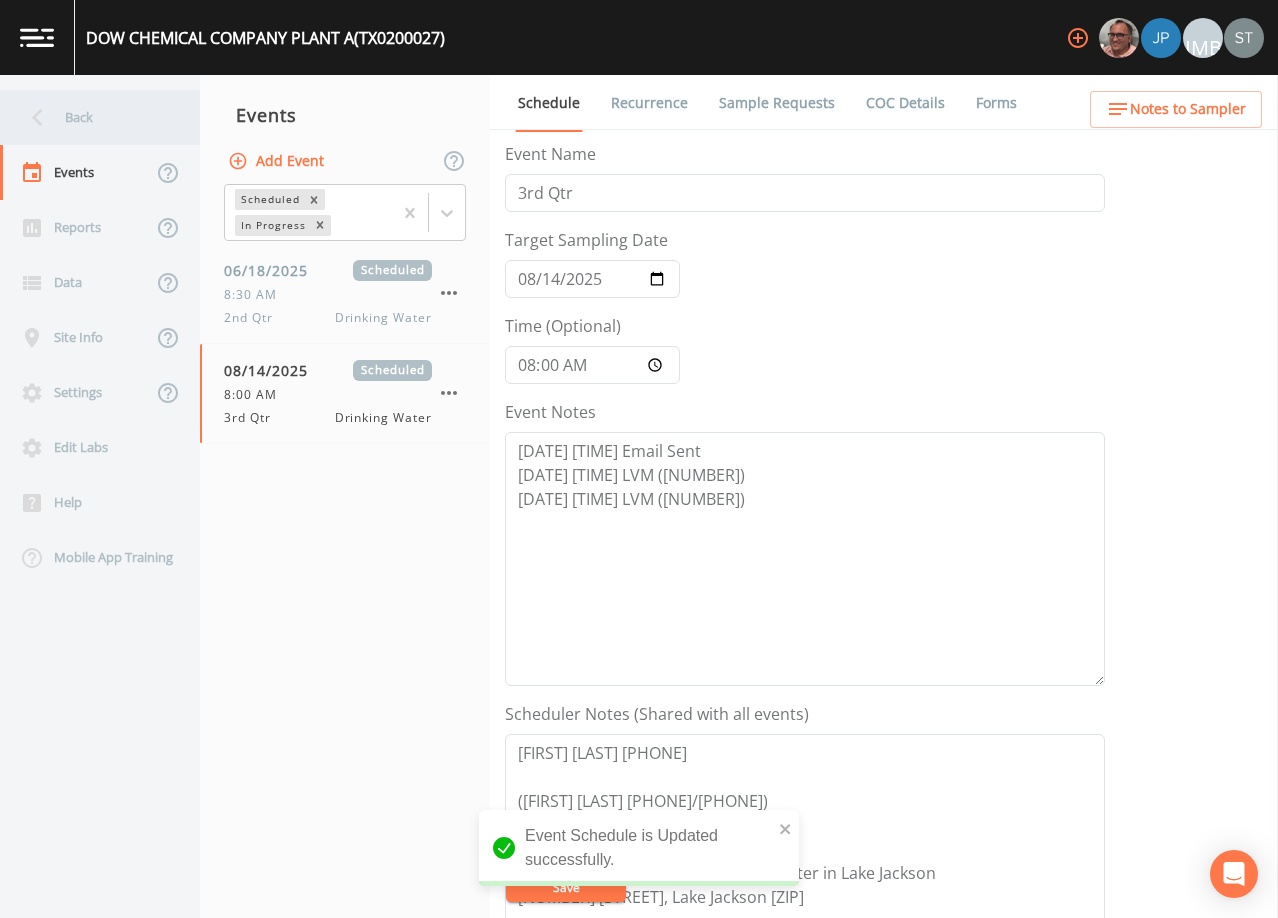 click on "Back" at bounding box center (90, 117) 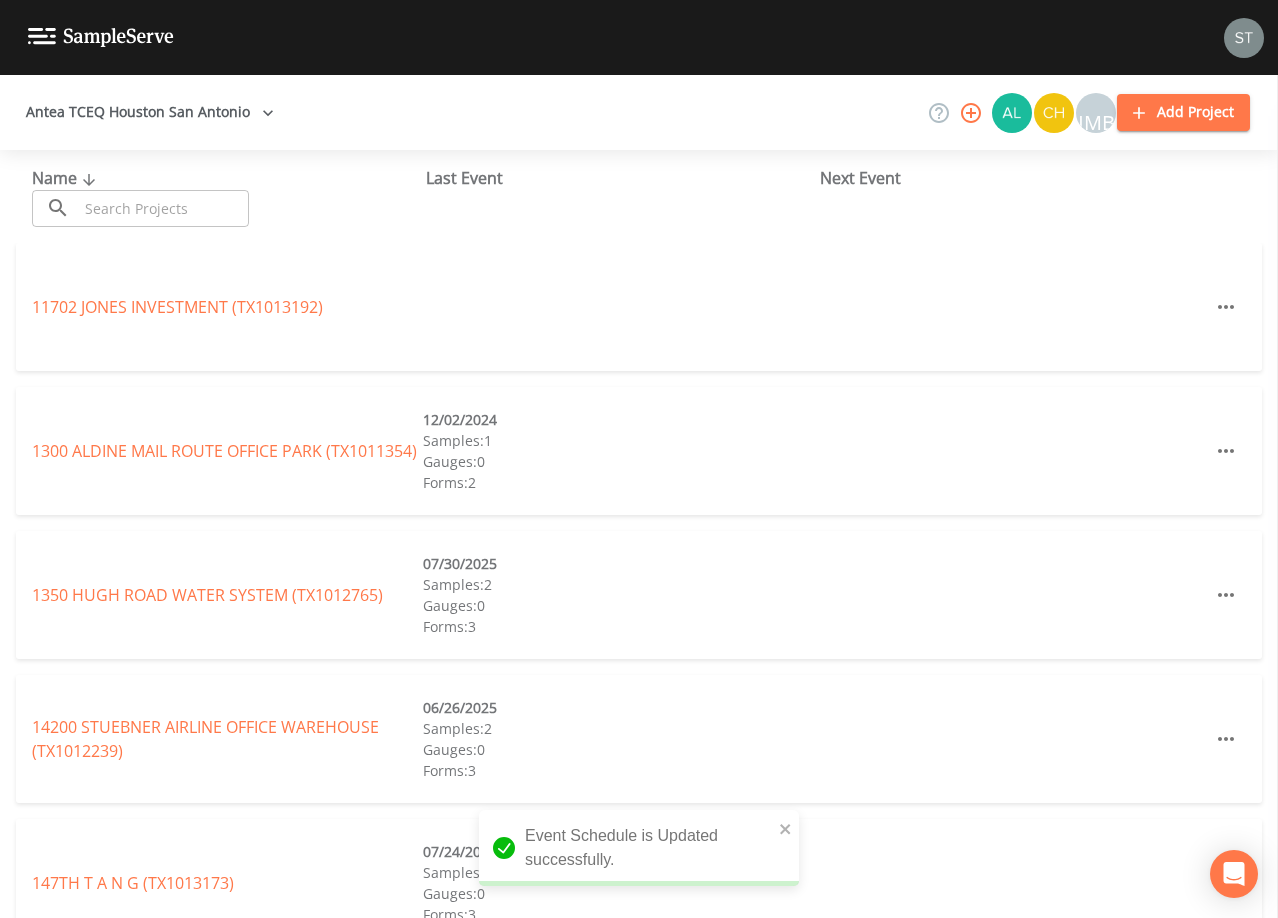 drag, startPoint x: 135, startPoint y: 215, endPoint x: 161, endPoint y: 203, distance: 28.635643 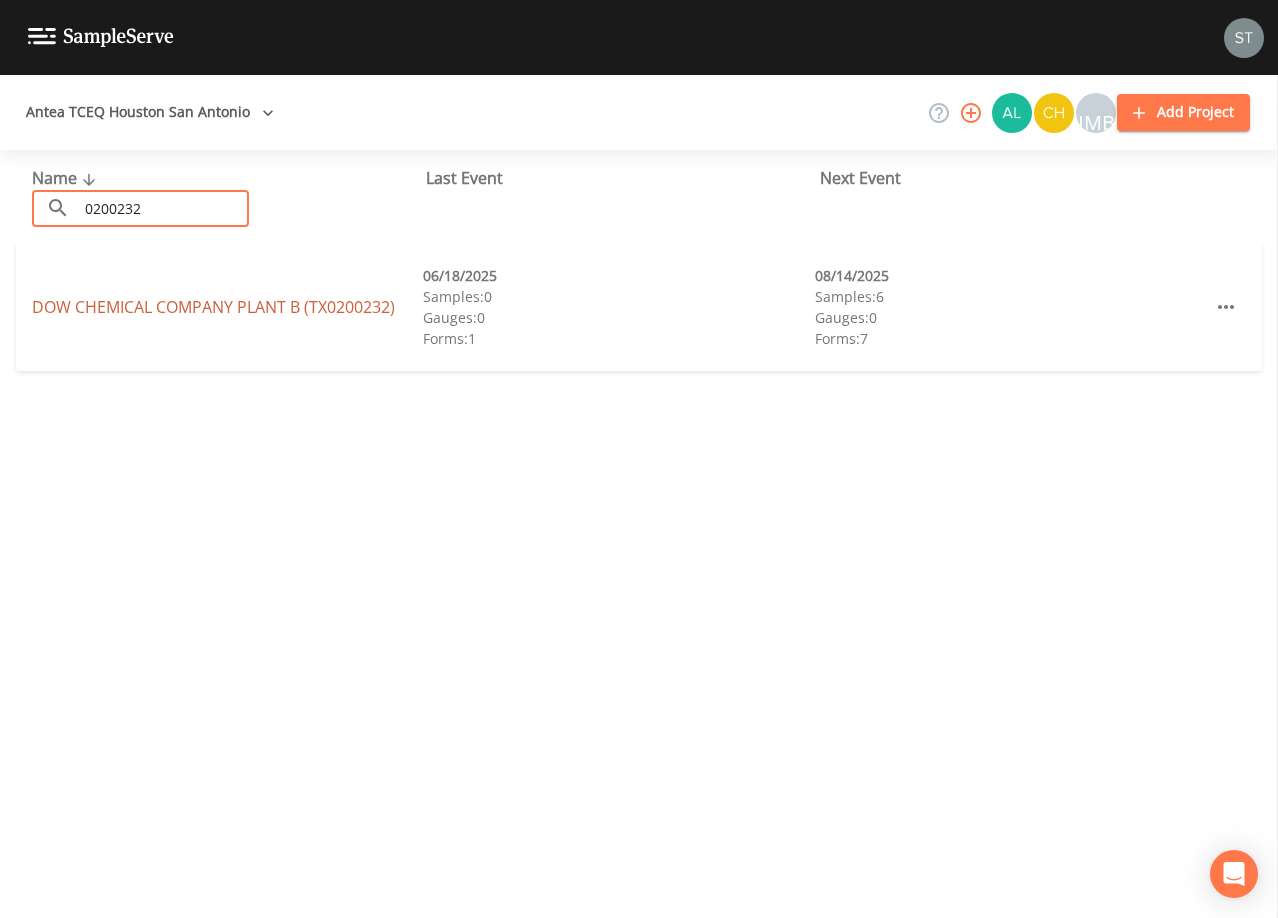 type on "0200232" 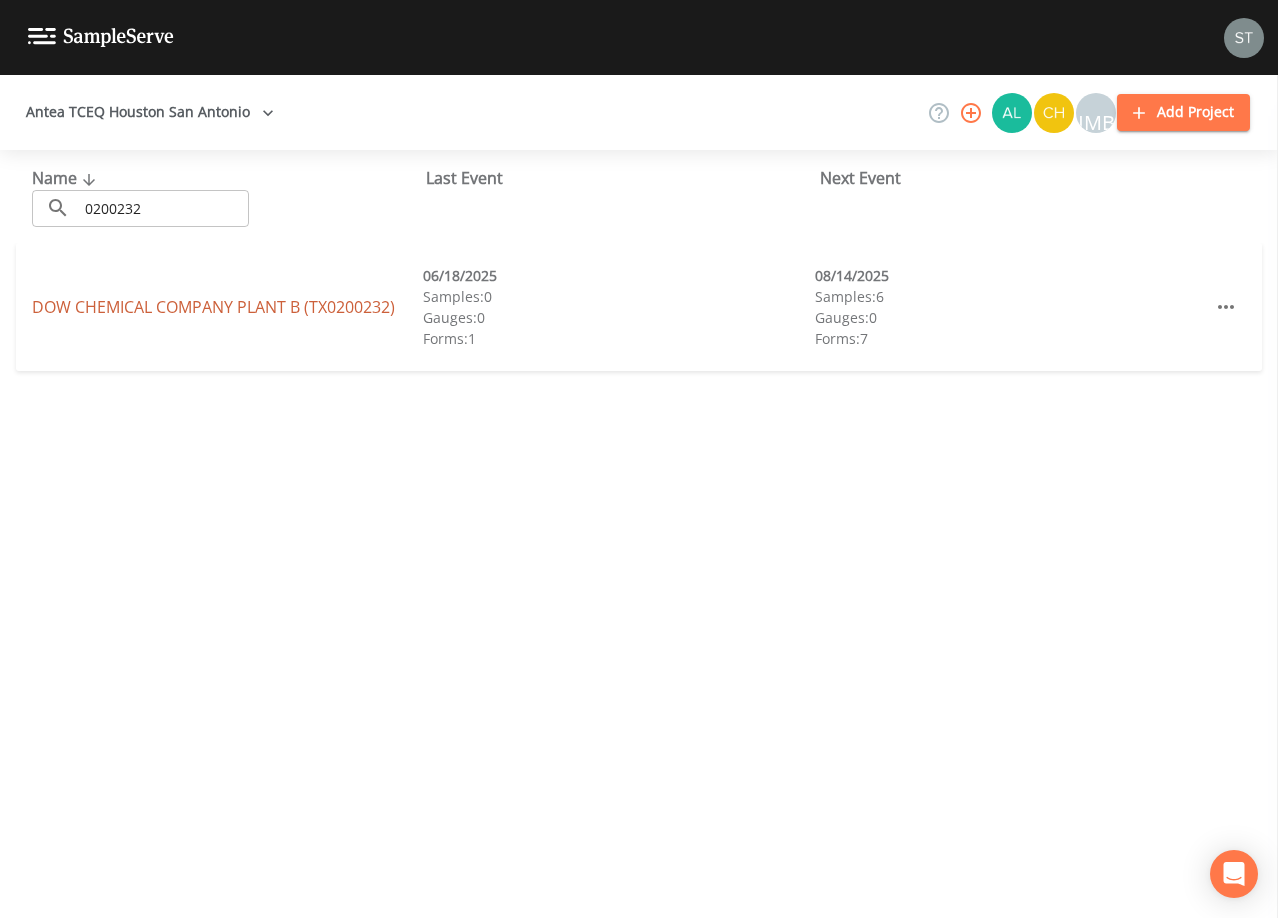 click on "DOW CHEMICAL COMPANY PLANT B   (TX0200232)" at bounding box center [213, 307] 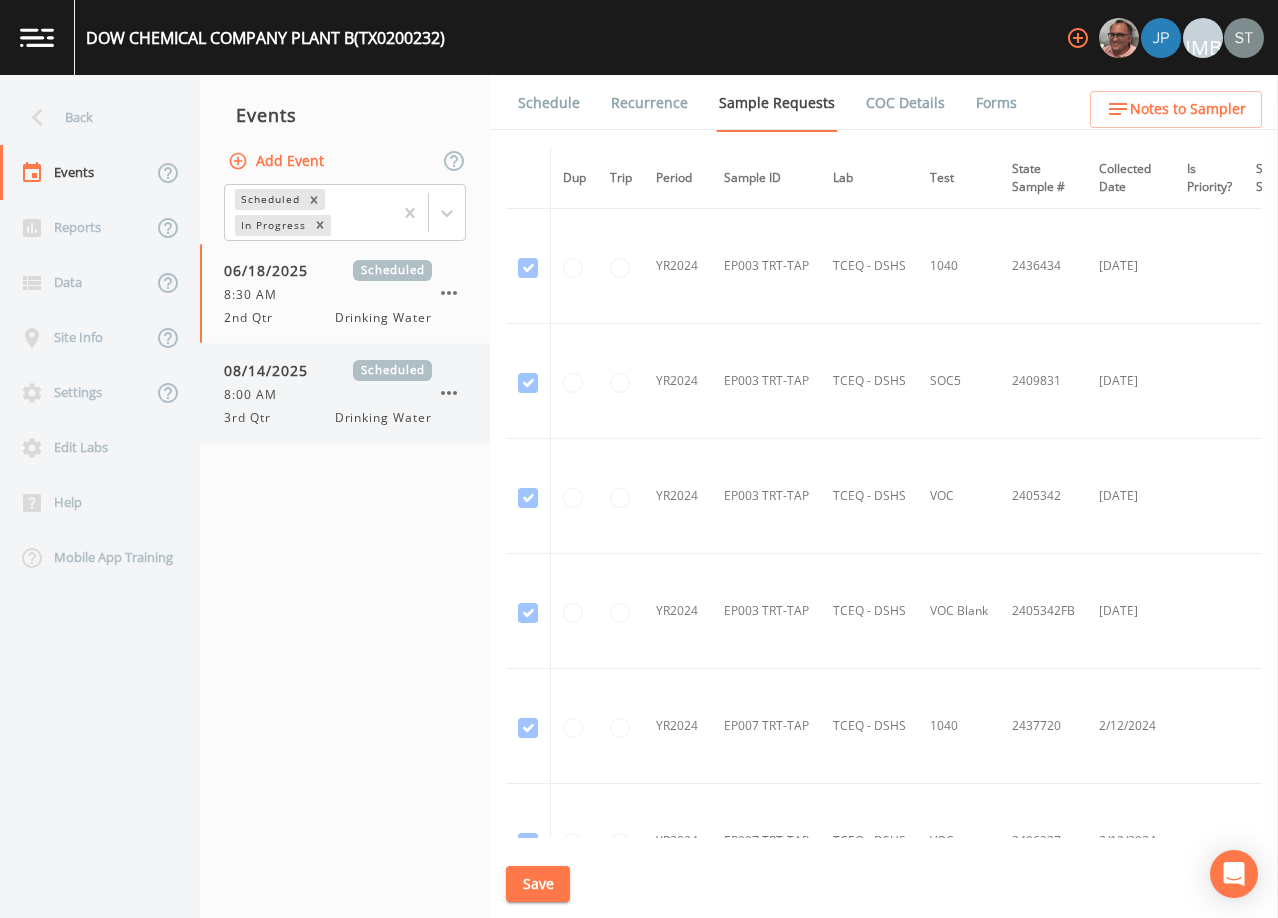 click on "8:00 AM" at bounding box center (328, 395) 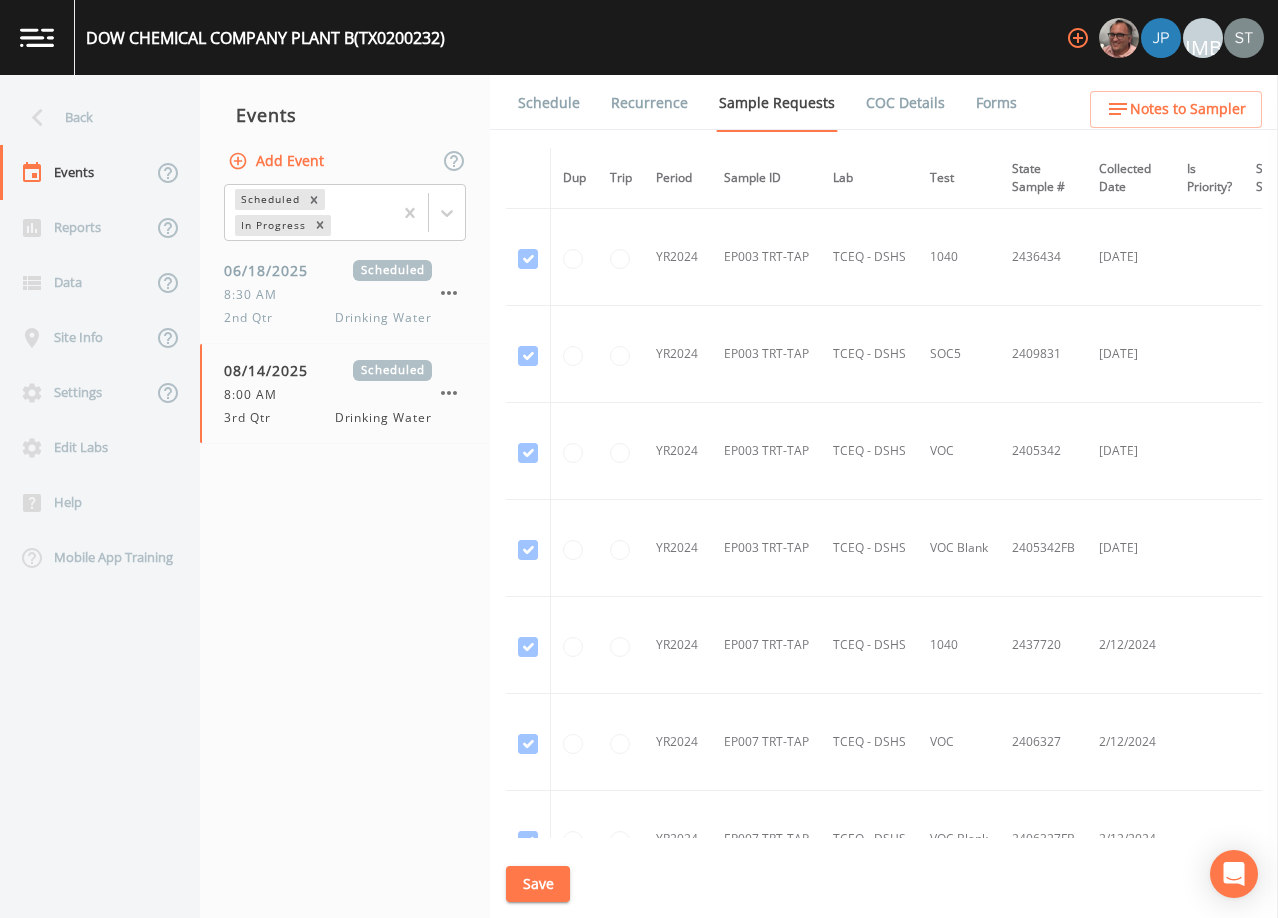 drag, startPoint x: 534, startPoint y: 103, endPoint x: 542, endPoint y: 126, distance: 24.351591 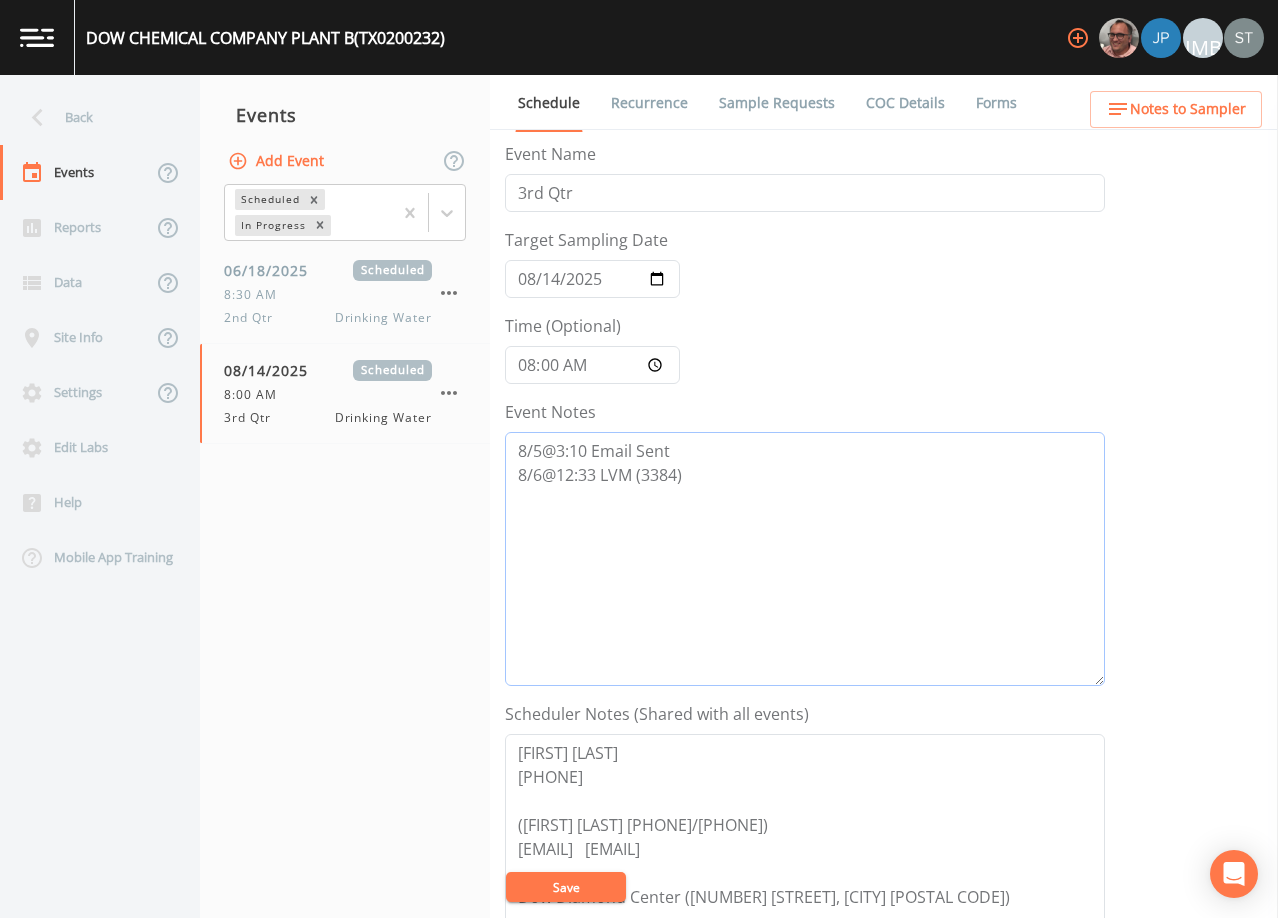 click on "8/5@3:10 Email Sent
8/6@12:33 LVM (3384)" at bounding box center (805, 559) 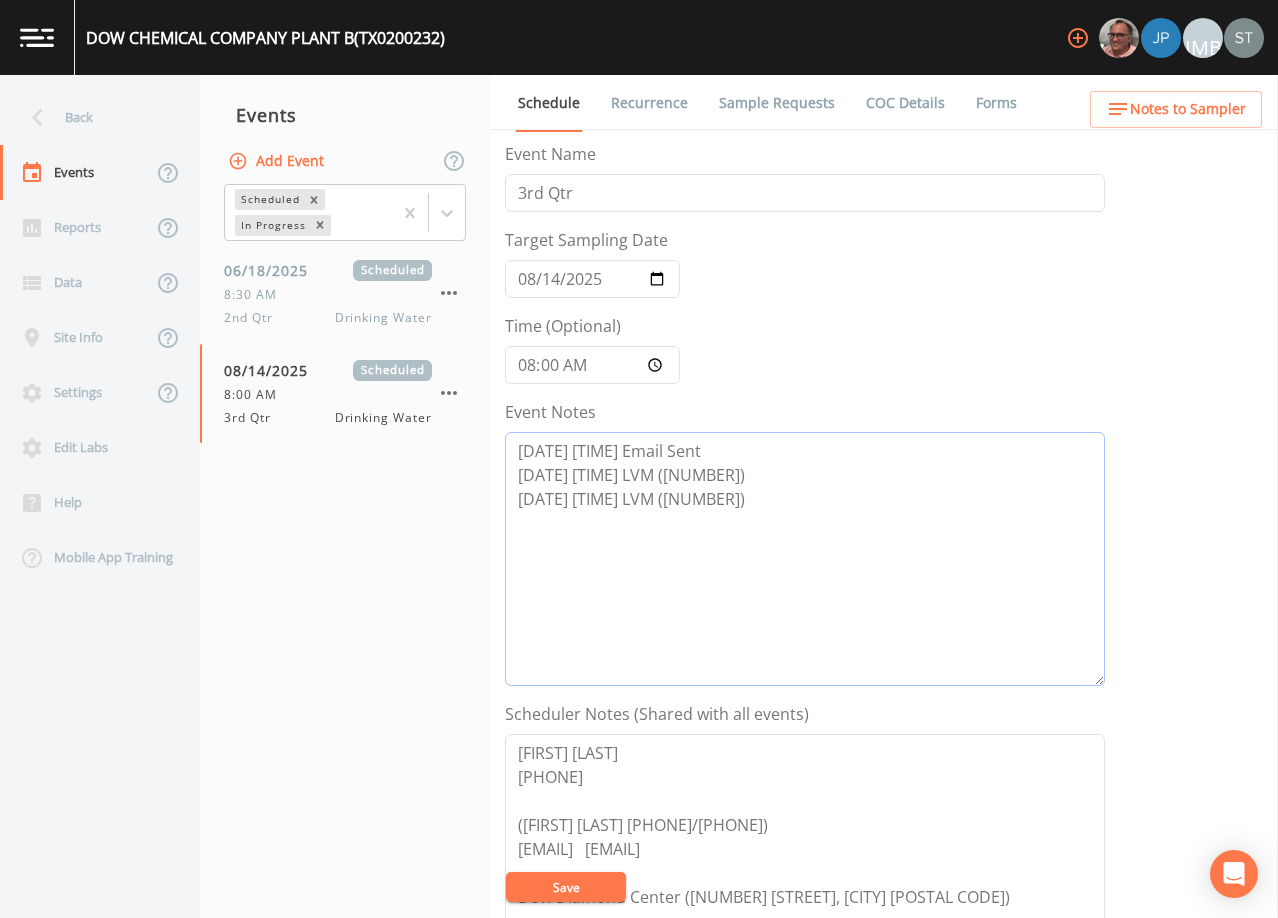 type on "[DATE] [TIME] Email Sent
[DATE] [TIME] LVM ([NUMBER])
[DATE] [TIME] LVM ([NUMBER])" 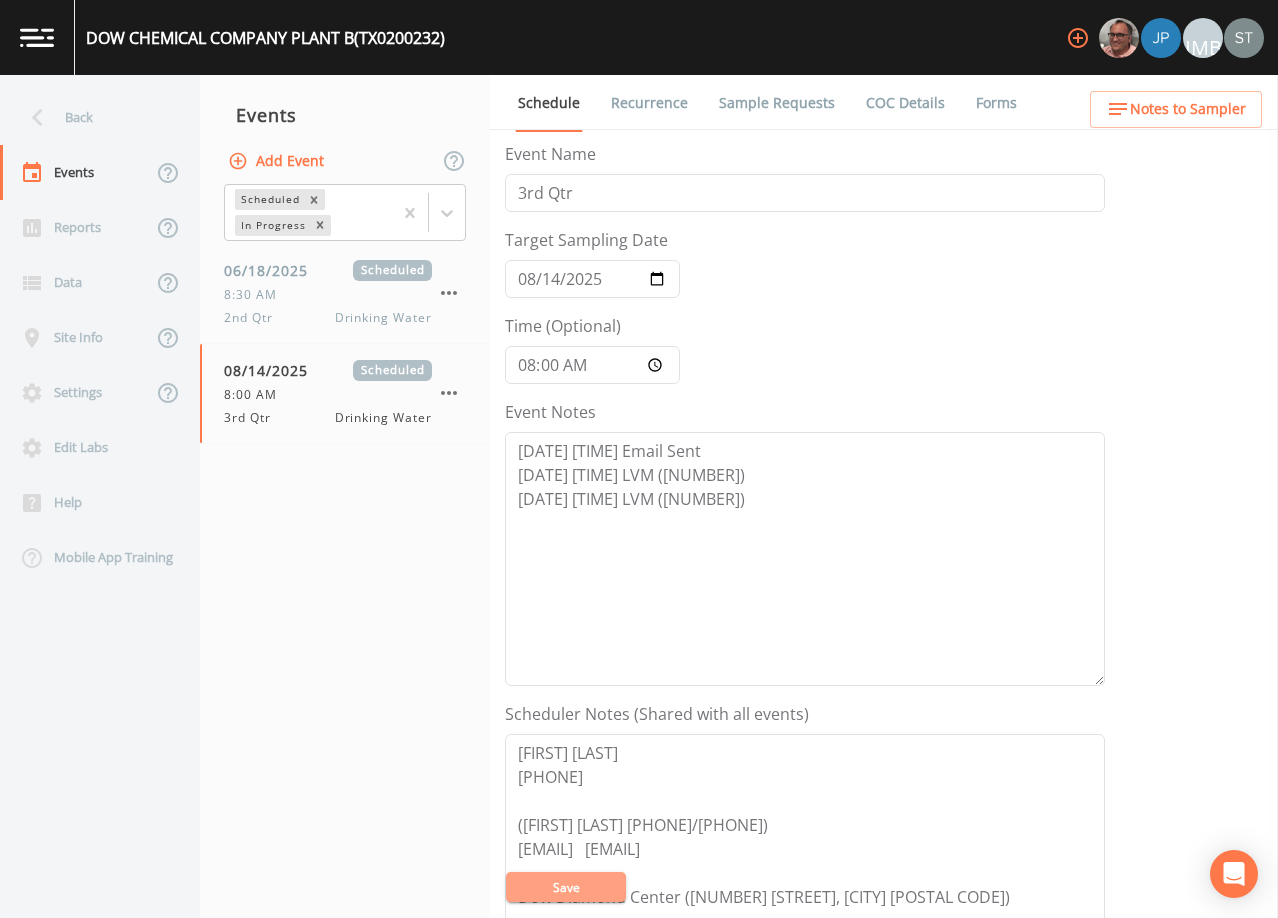 click on "Save" at bounding box center [566, 887] 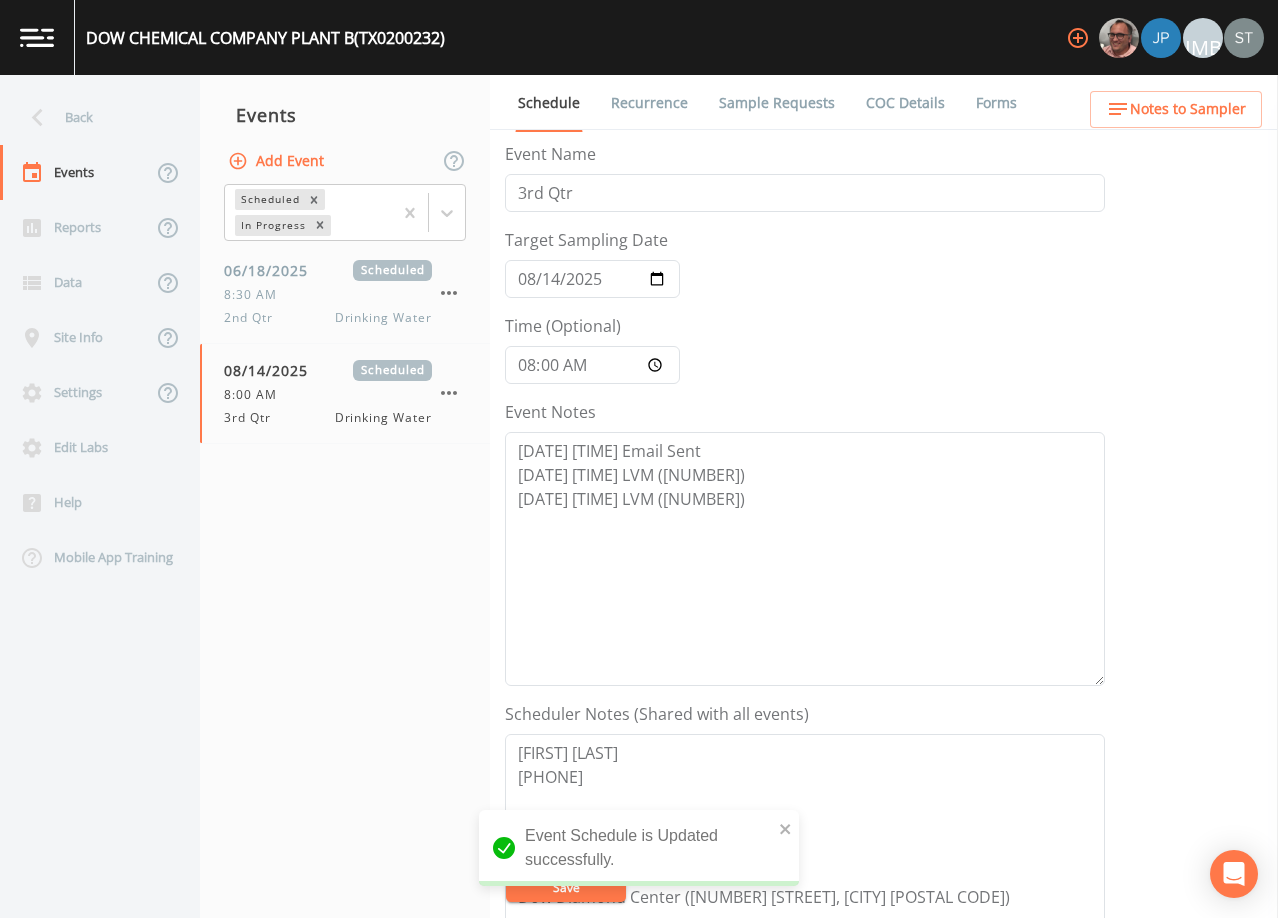 click on "Back" at bounding box center (90, 117) 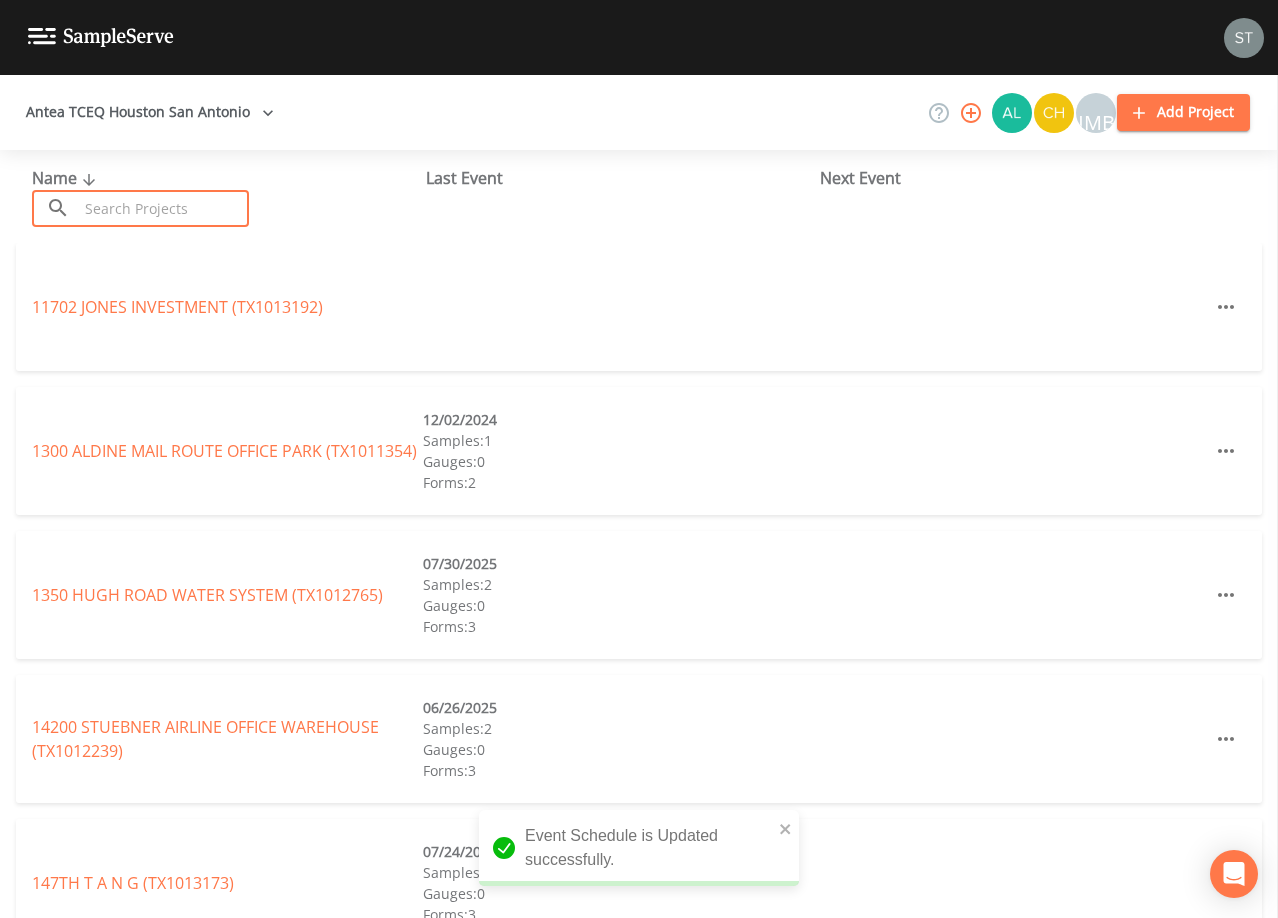 click at bounding box center (163, 208) 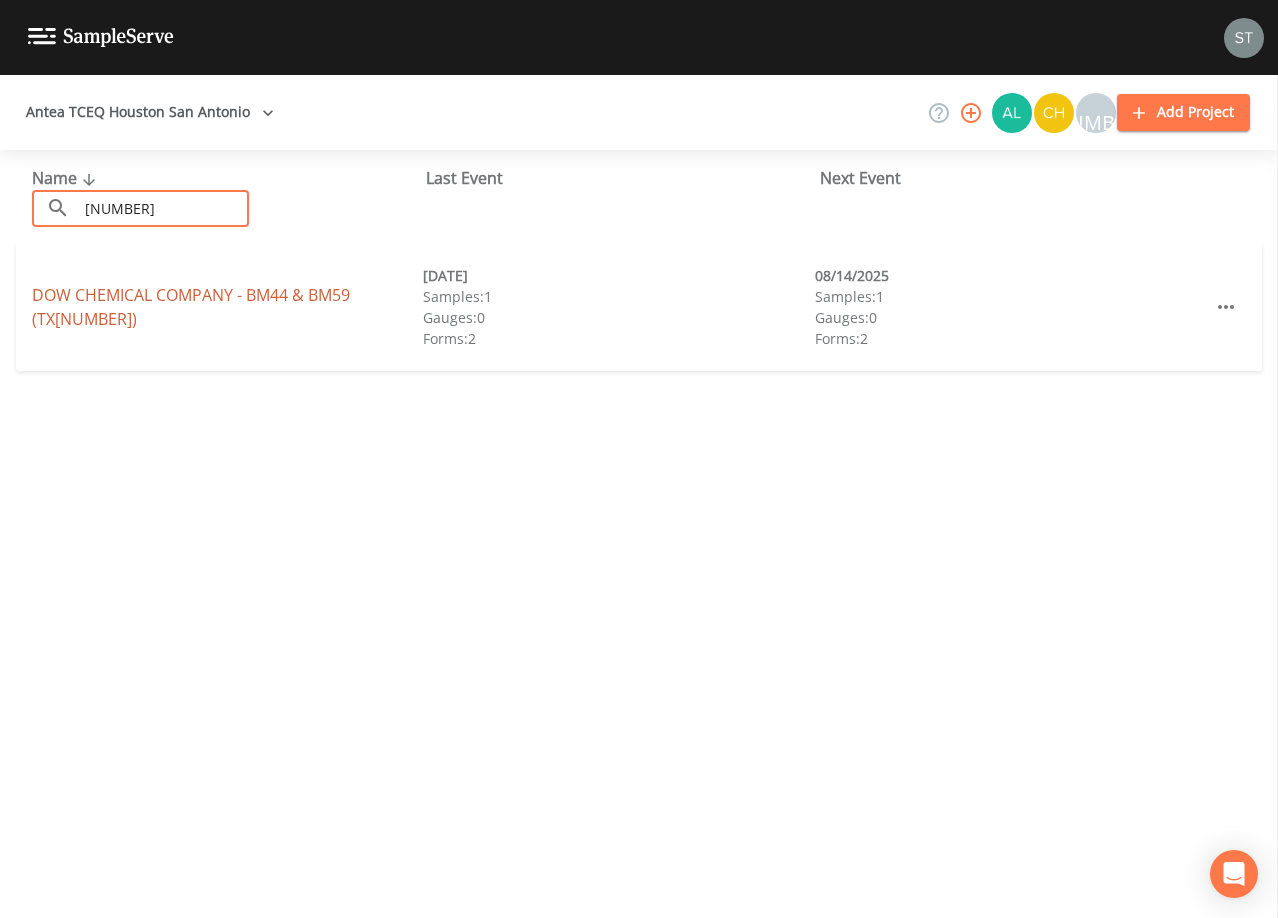 type on "[NUMBER]" 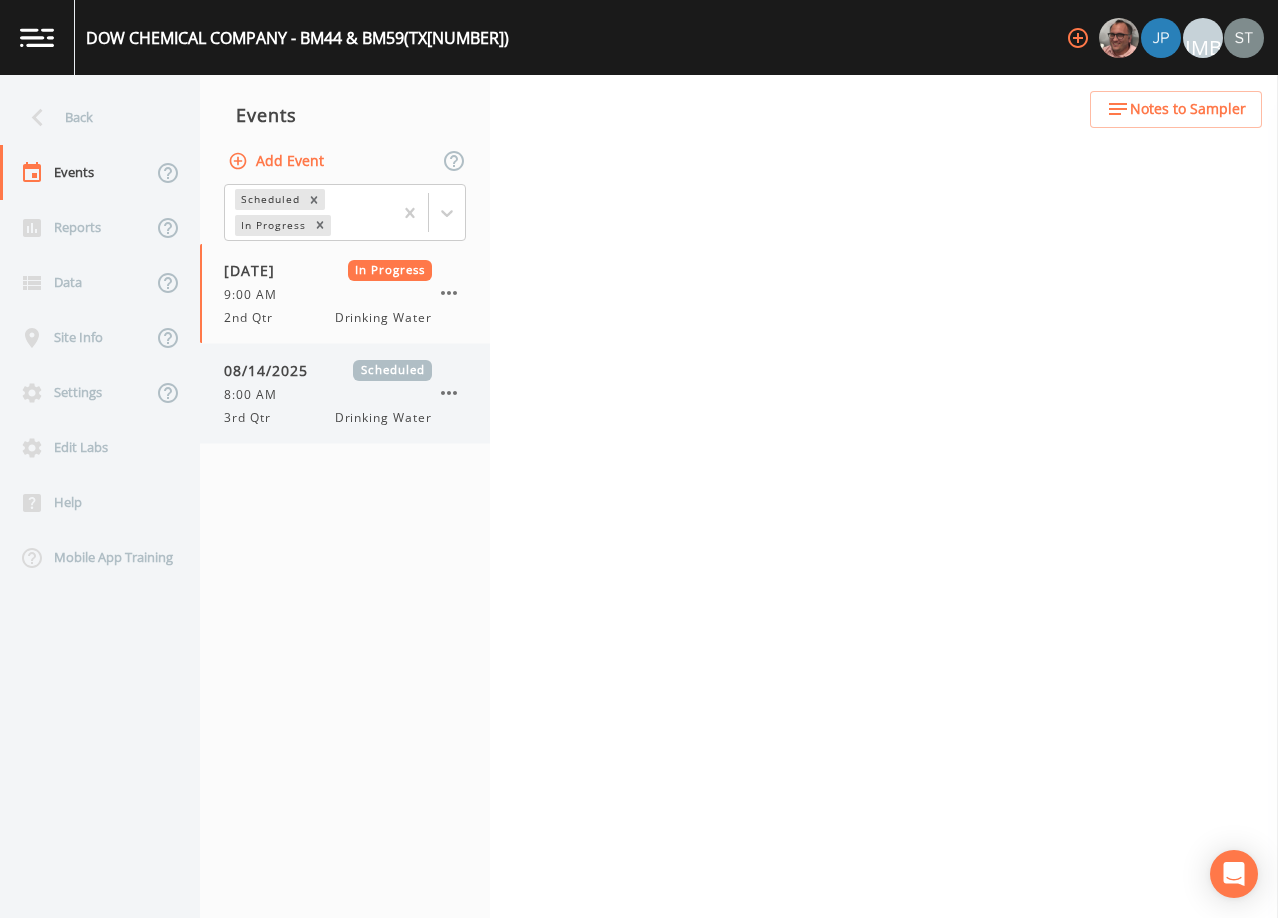 click on "8:00 AM" at bounding box center (328, 395) 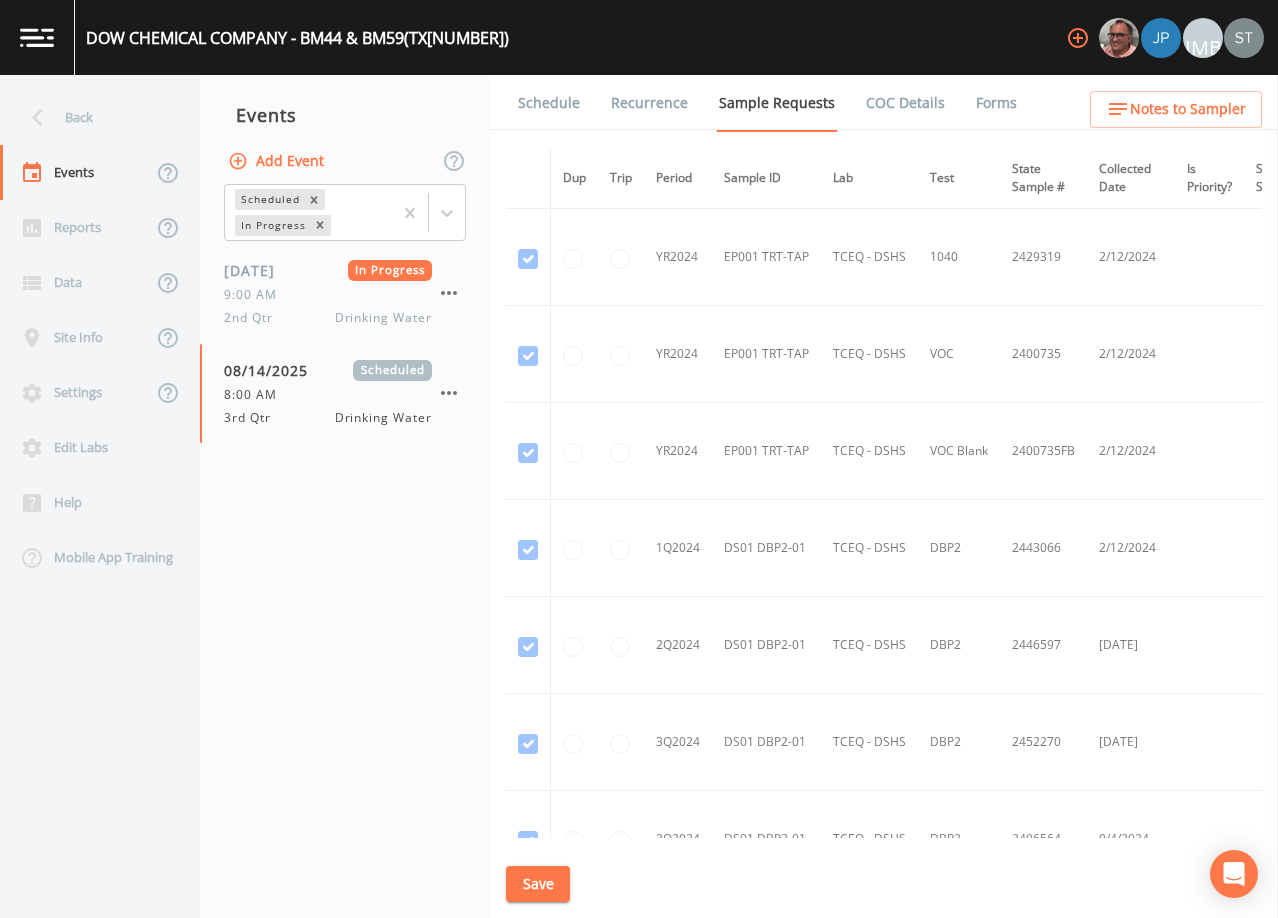 click on "Schedule" at bounding box center (549, 103) 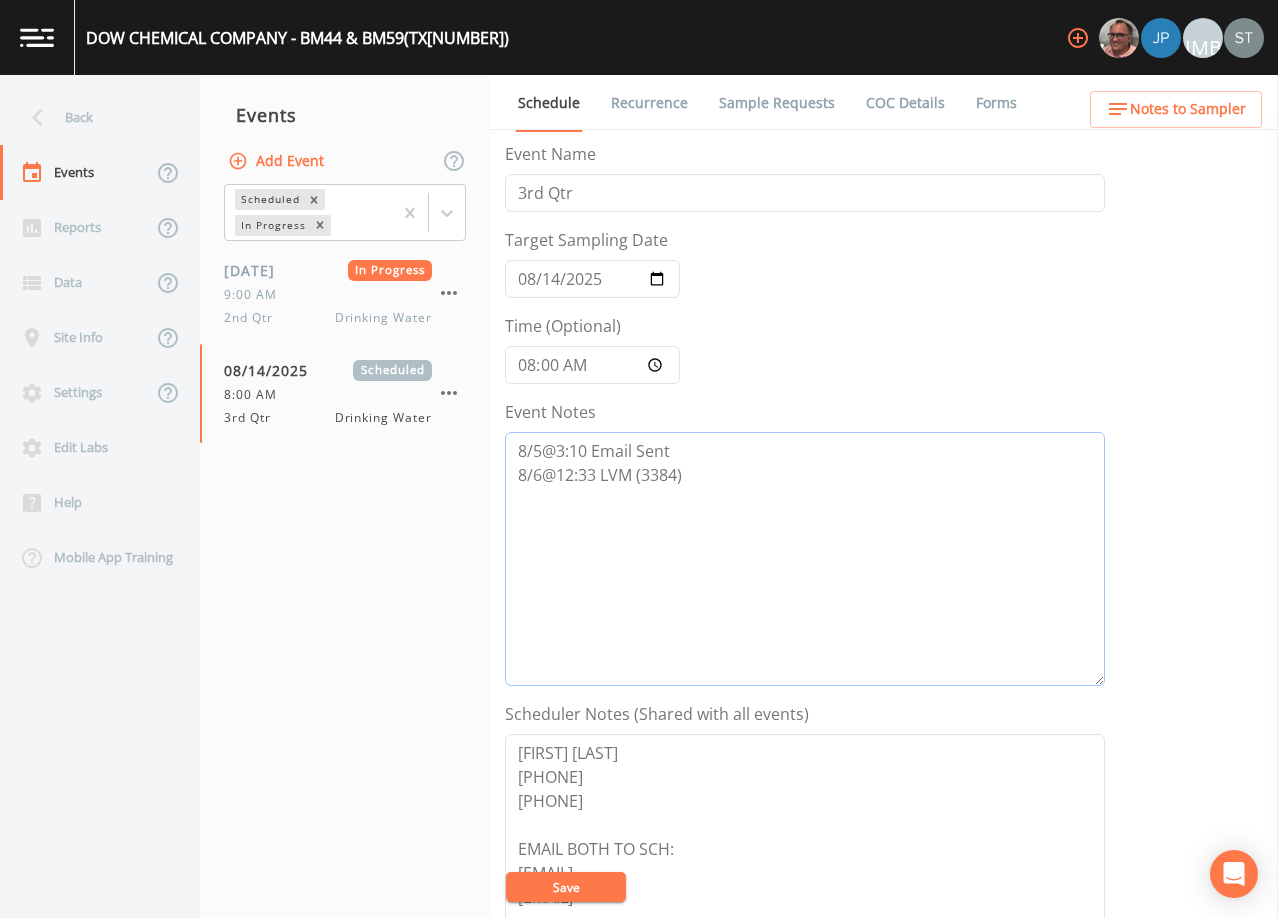 click on "8/5@3:10 Email Sent
8/6@12:33 LVM (3384)" at bounding box center (805, 559) 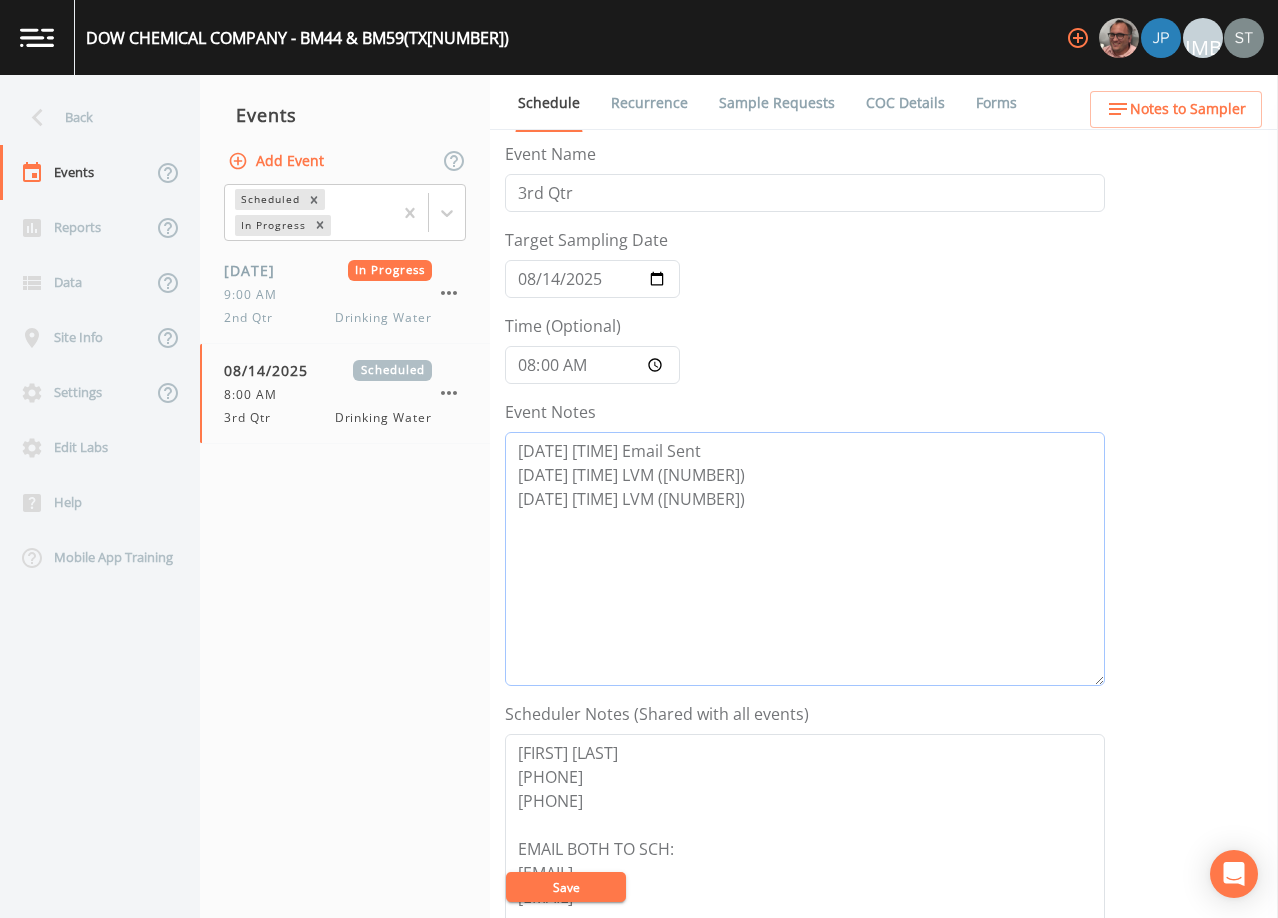 type on "[DATE] [TIME] Email Sent
[DATE] [TIME] LVM ([NUMBER])
[DATE] [TIME] LVM ([NUMBER])" 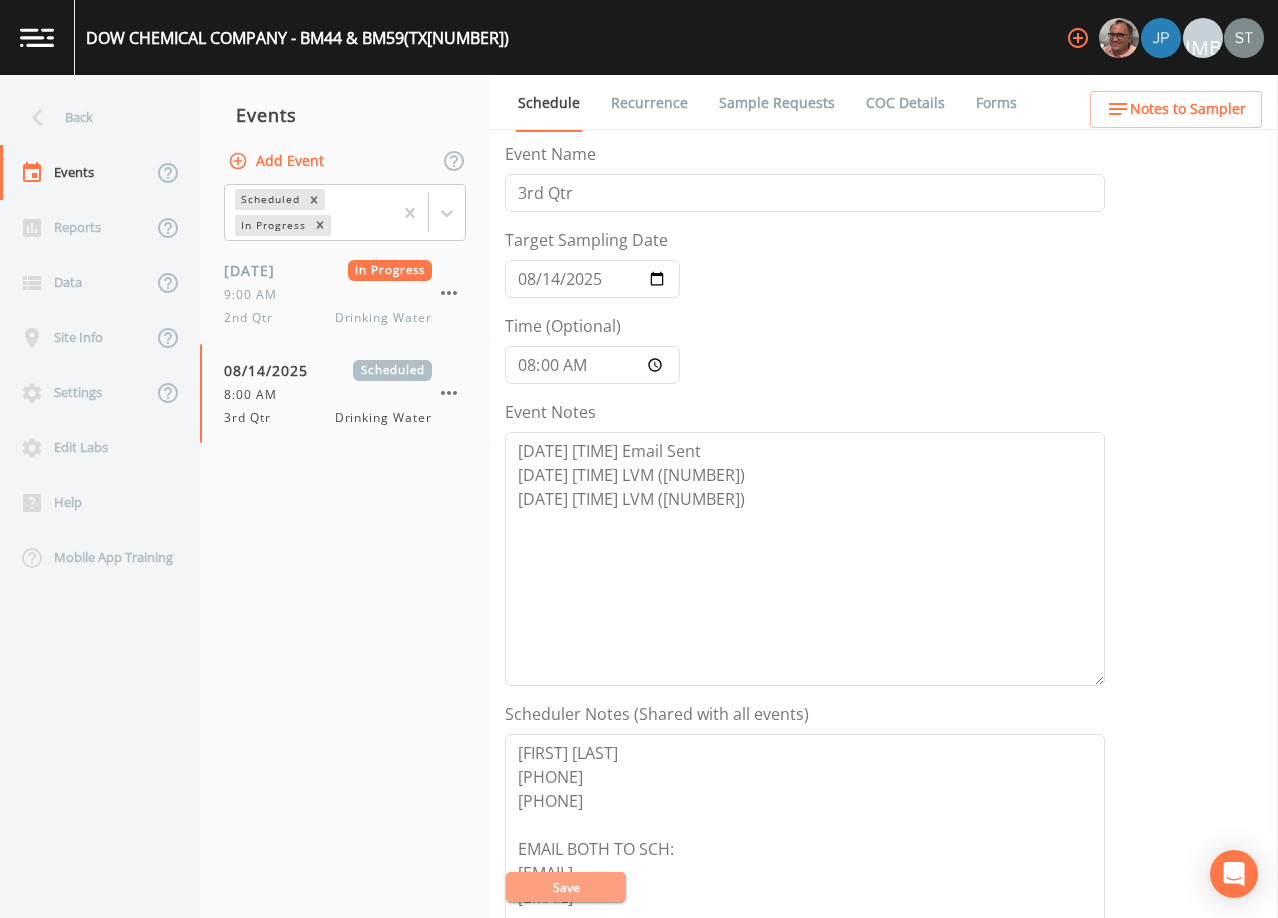 drag, startPoint x: 573, startPoint y: 879, endPoint x: 752, endPoint y: 518, distance: 402.94168 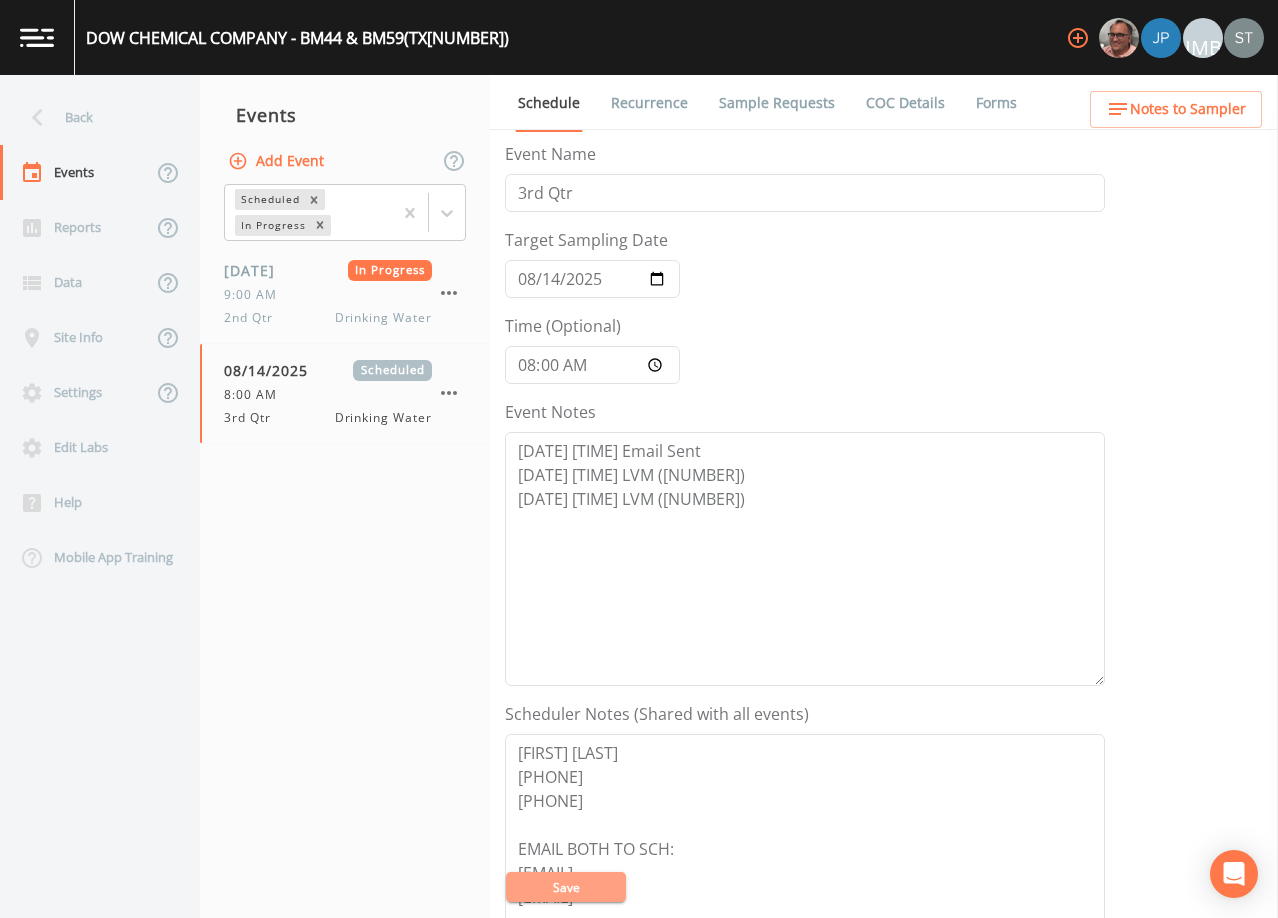 click on "Save" at bounding box center [566, 887] 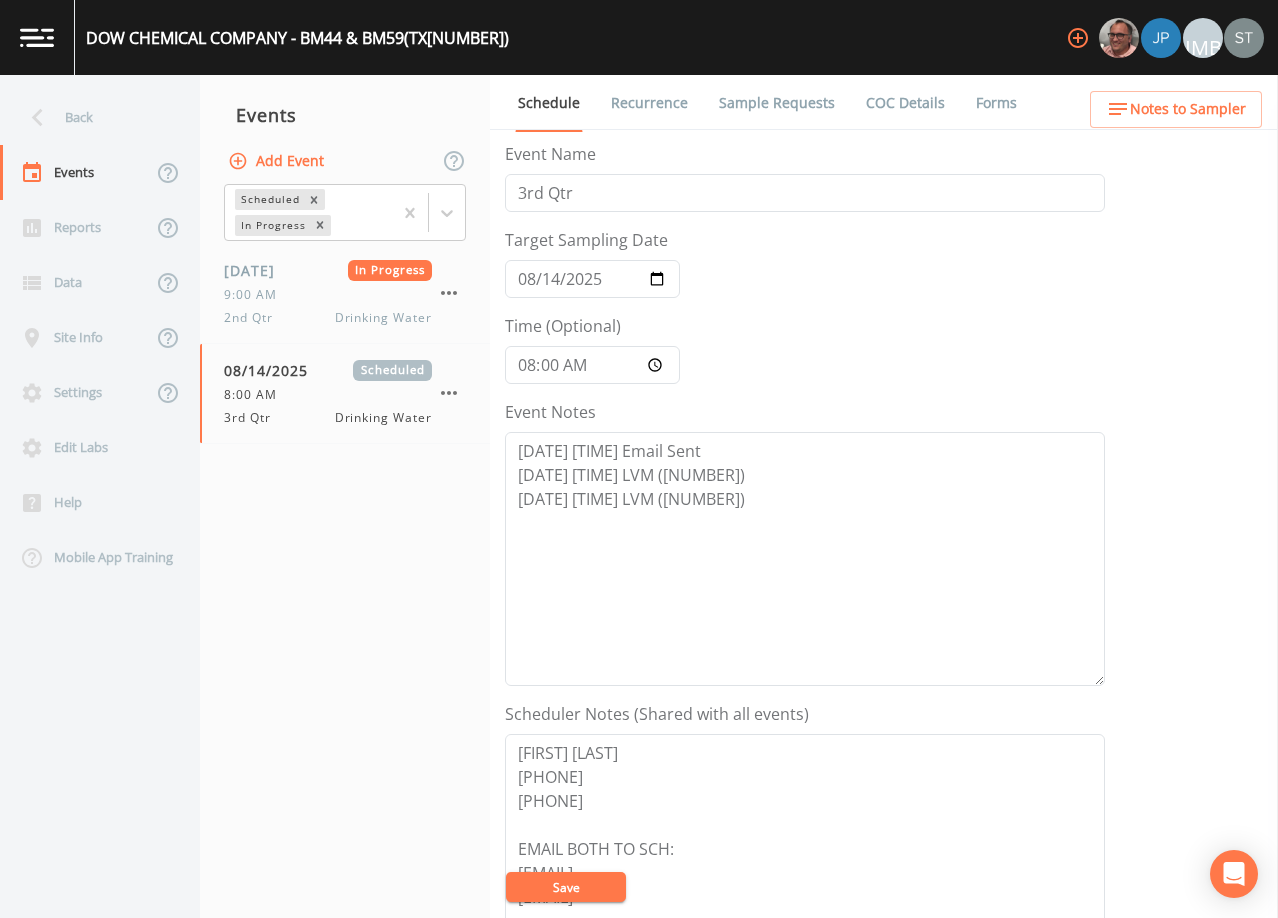 click on "Save" at bounding box center [566, 887] 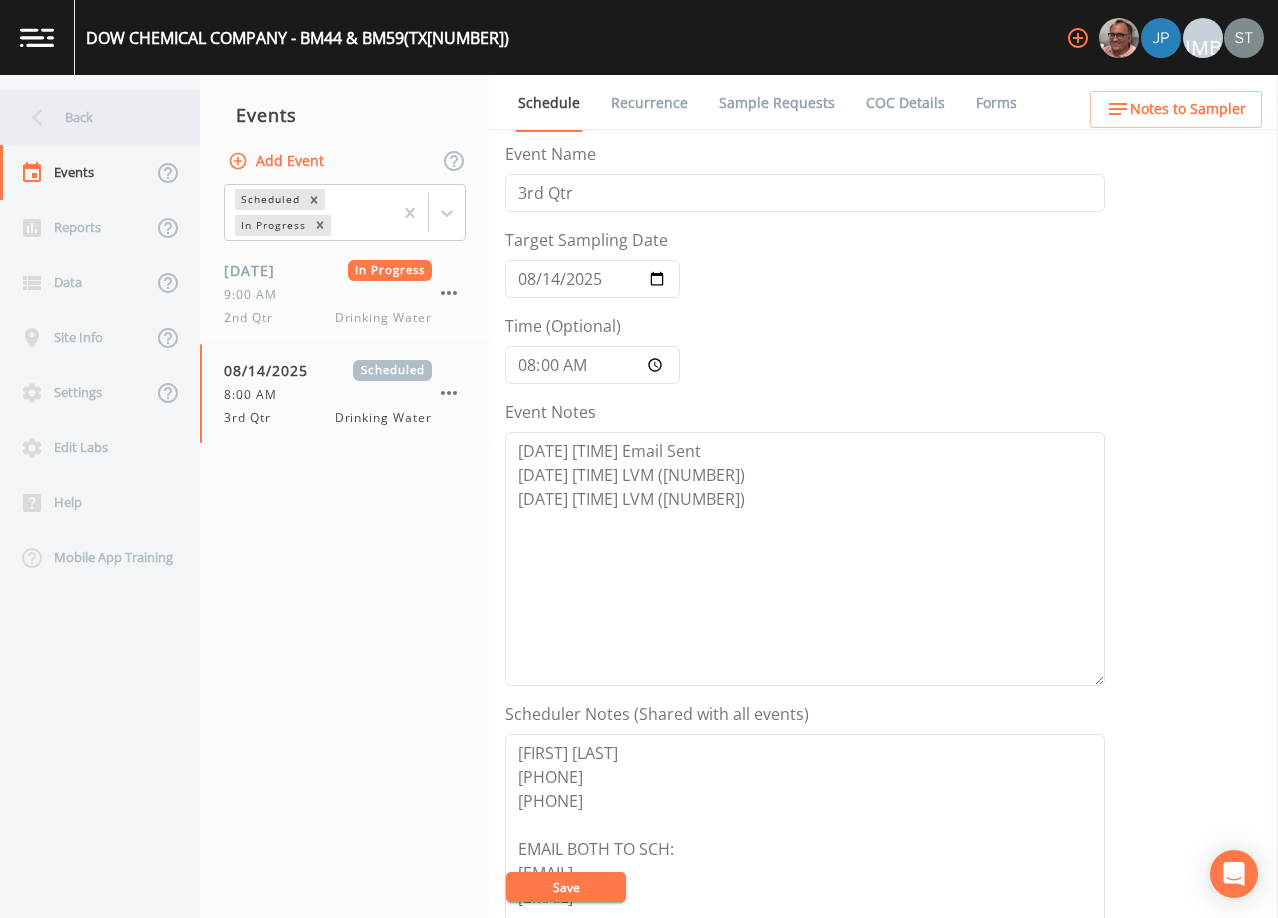 click on "Back" at bounding box center (90, 117) 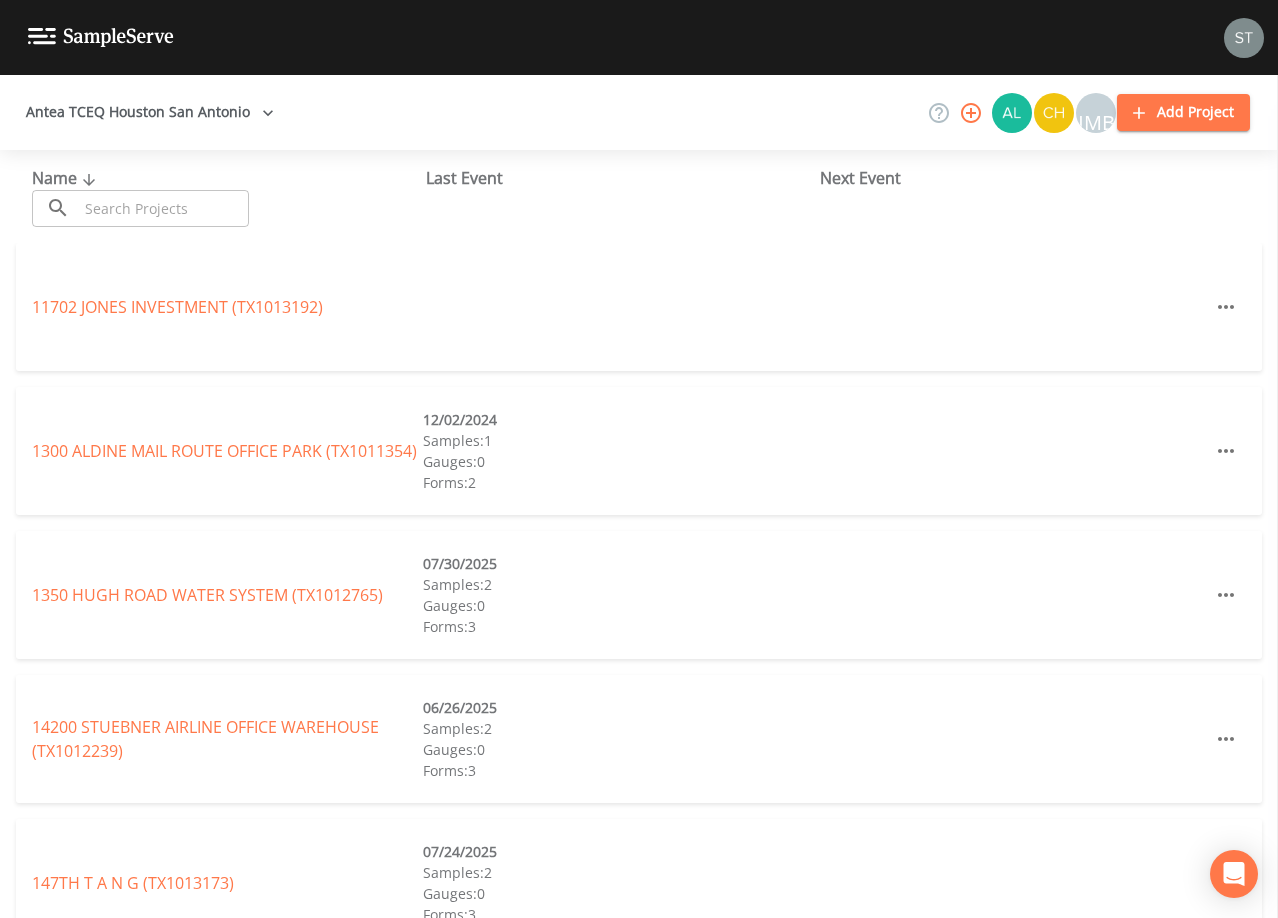click at bounding box center [163, 208] 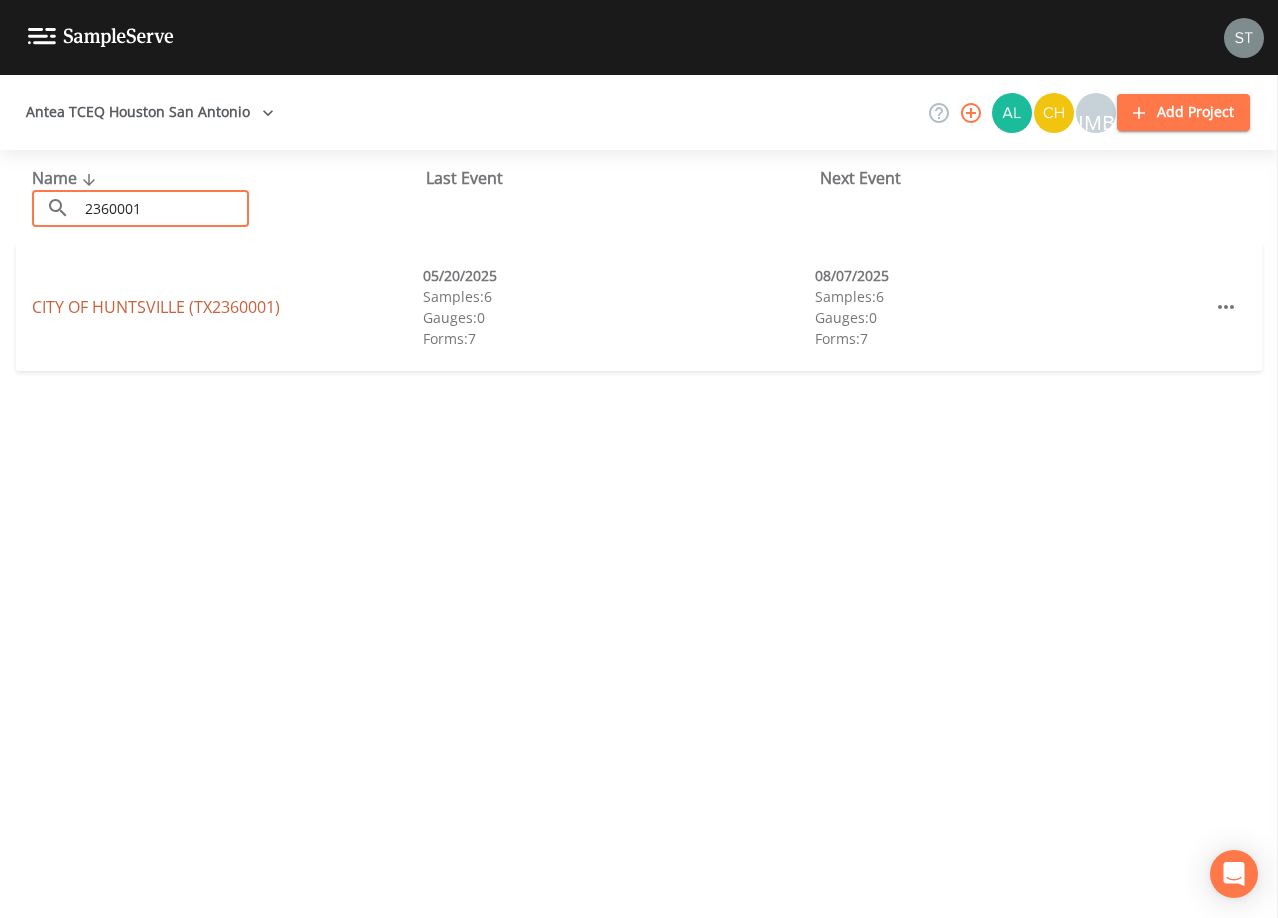 type on "2360001" 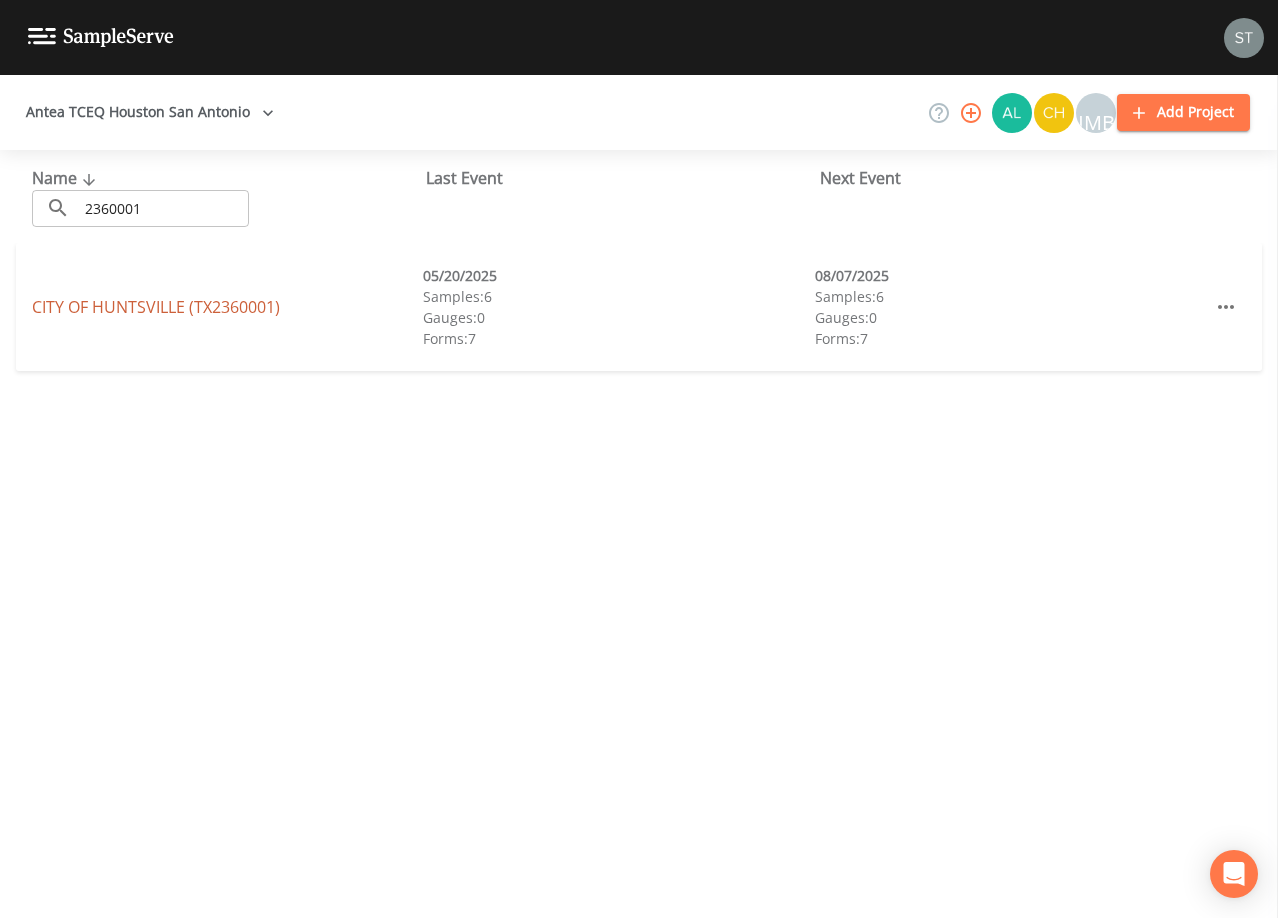 click on "CITY OF HUNTSVILLE   (TX2360001)" at bounding box center [156, 307] 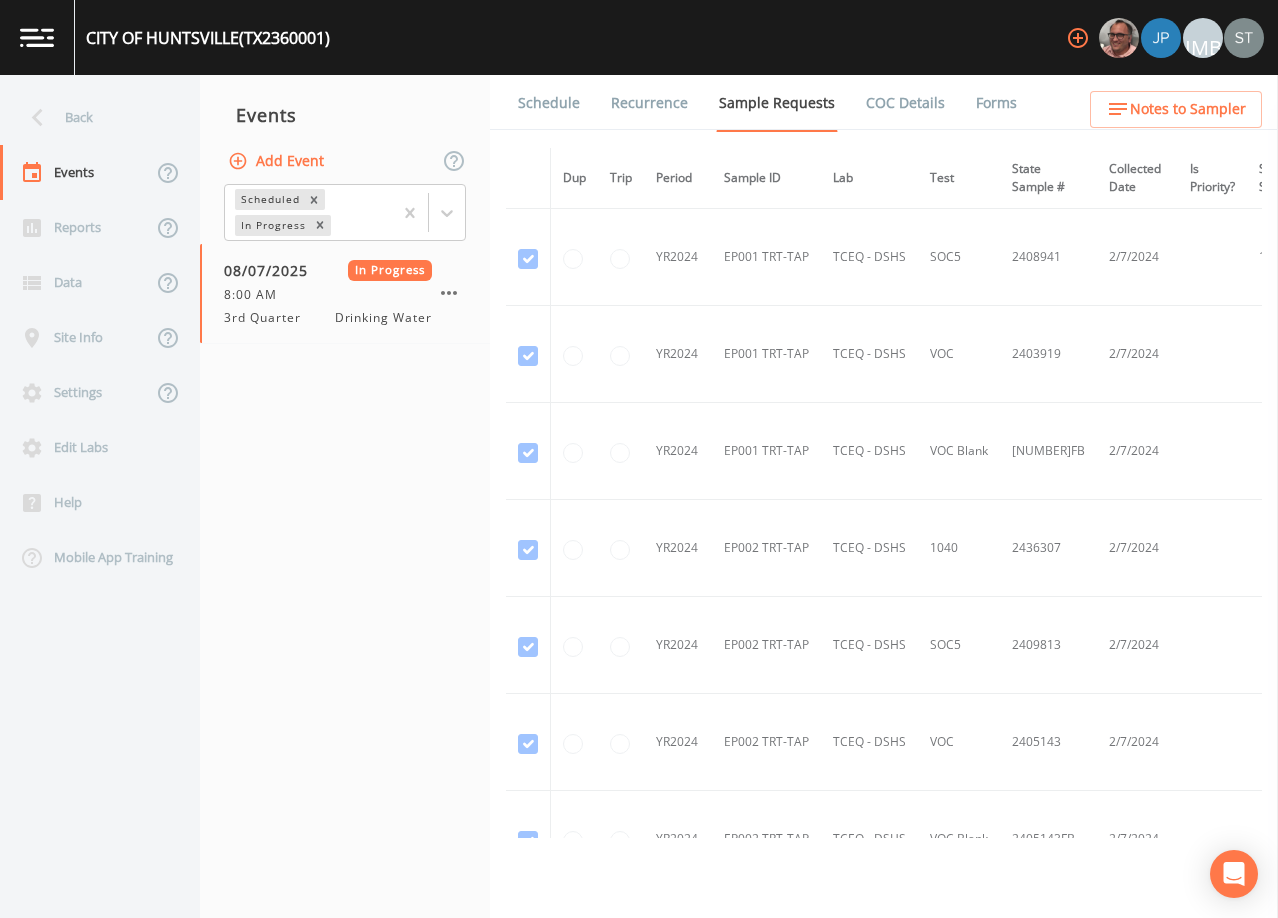 click on "Forms" at bounding box center (996, 103) 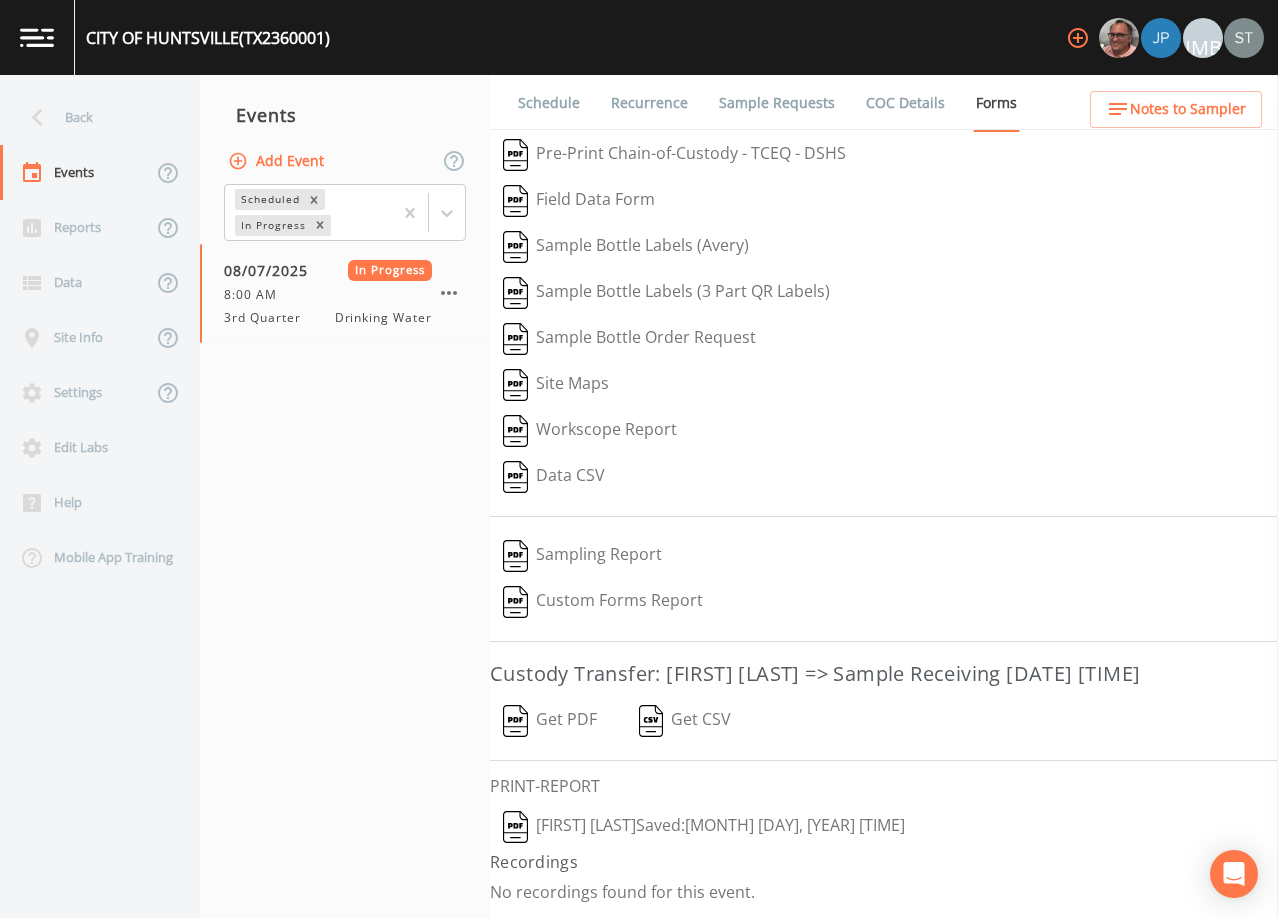 click on "Get PDF" at bounding box center (550, 721) 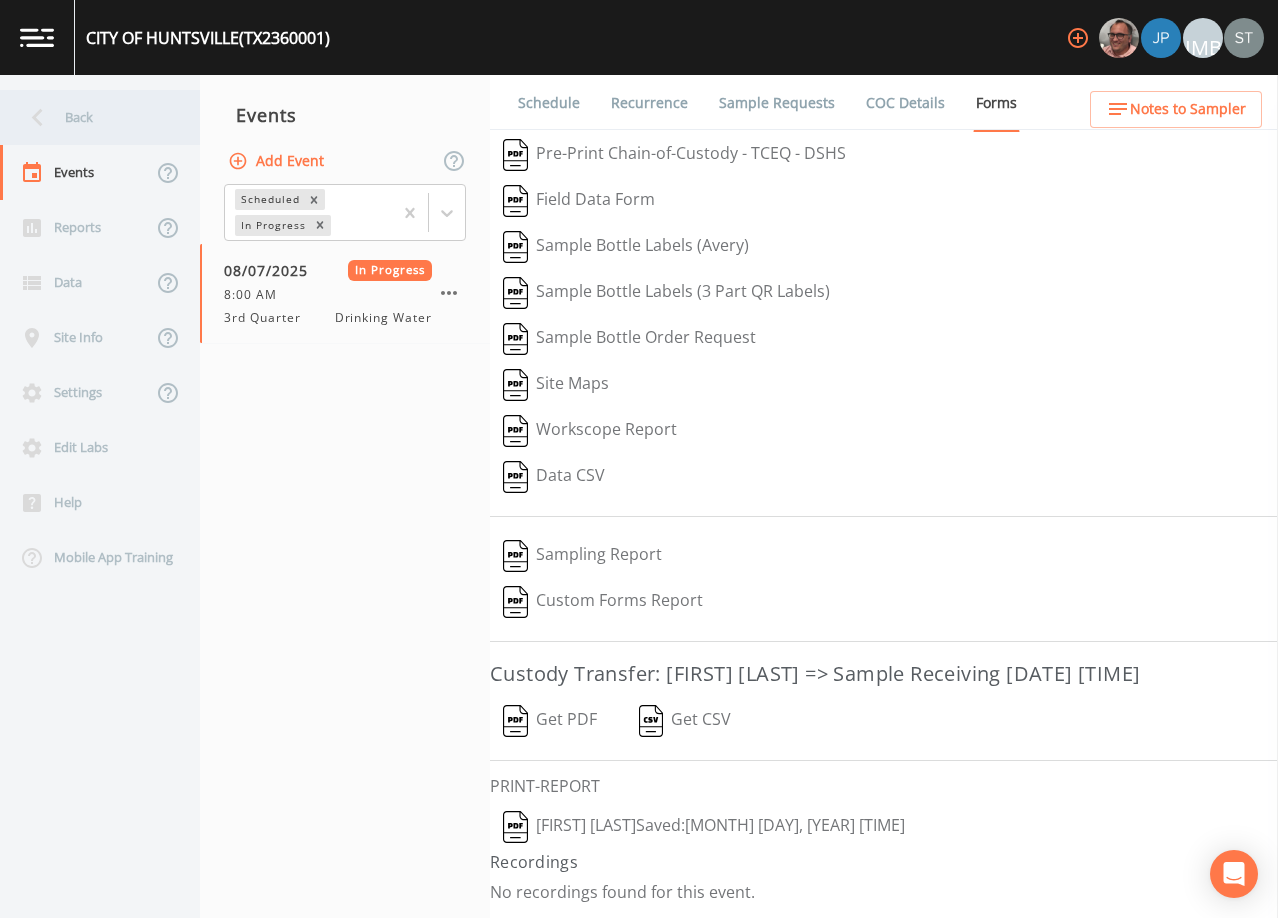 click on "Back" at bounding box center [90, 117] 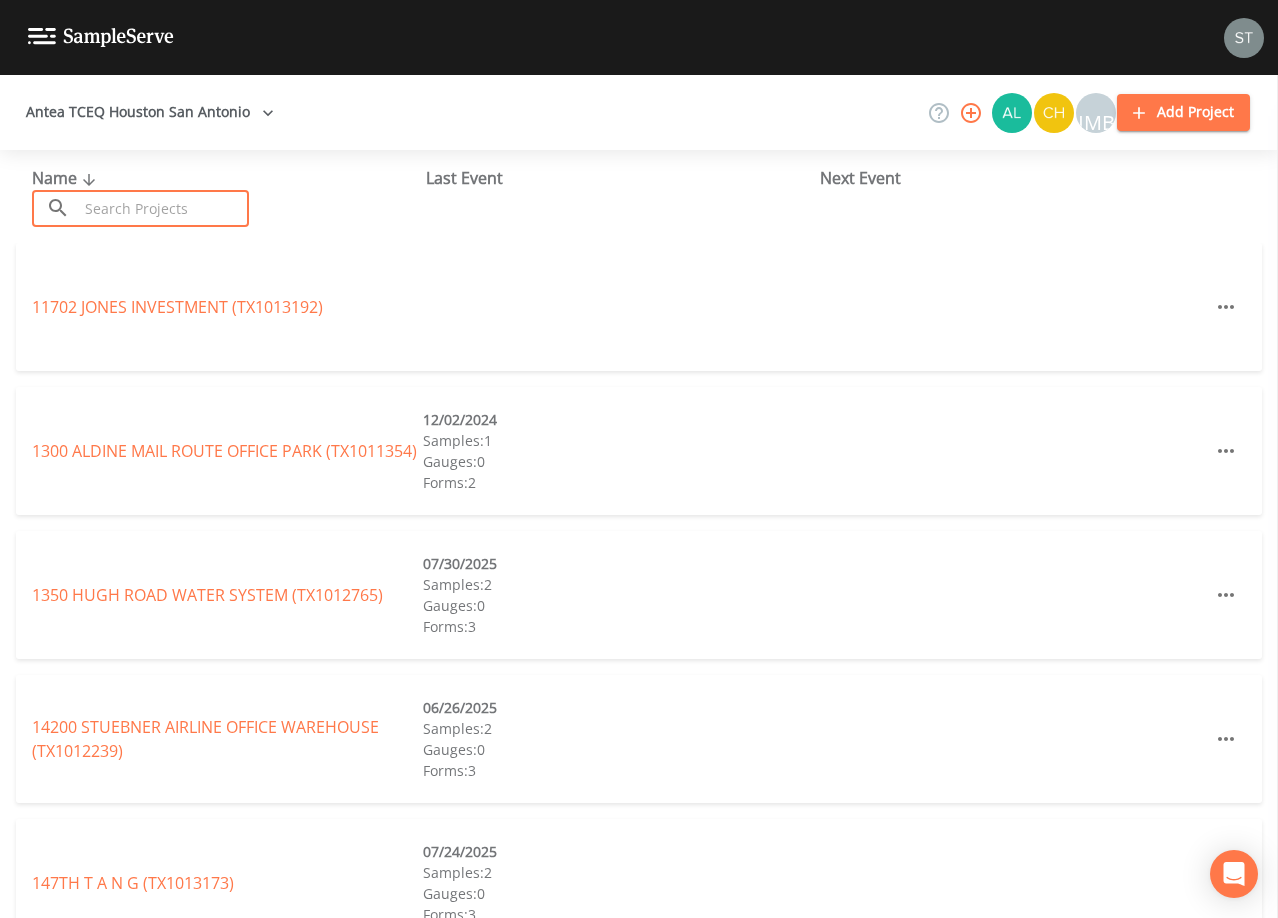 click at bounding box center (163, 208) 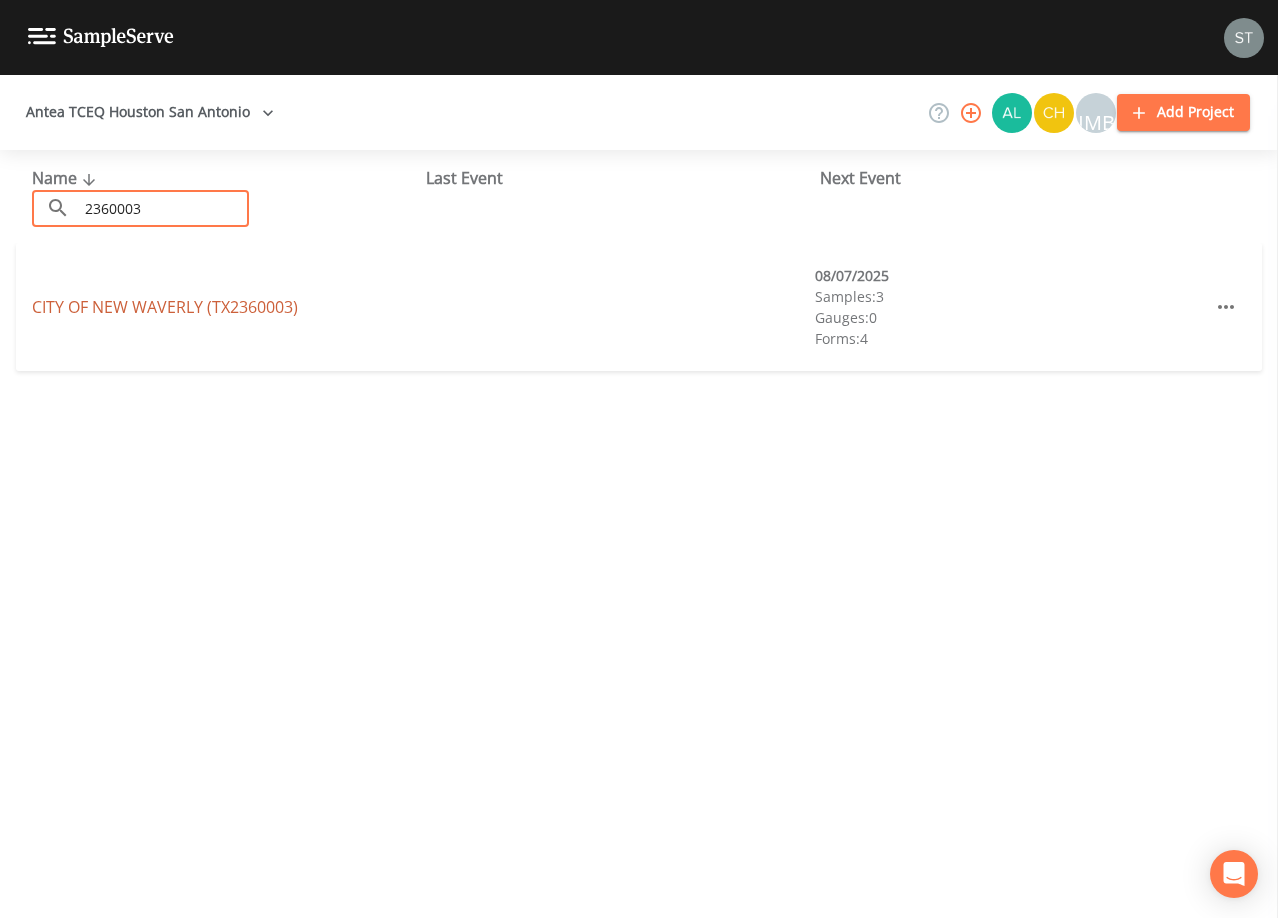 type on "2360003" 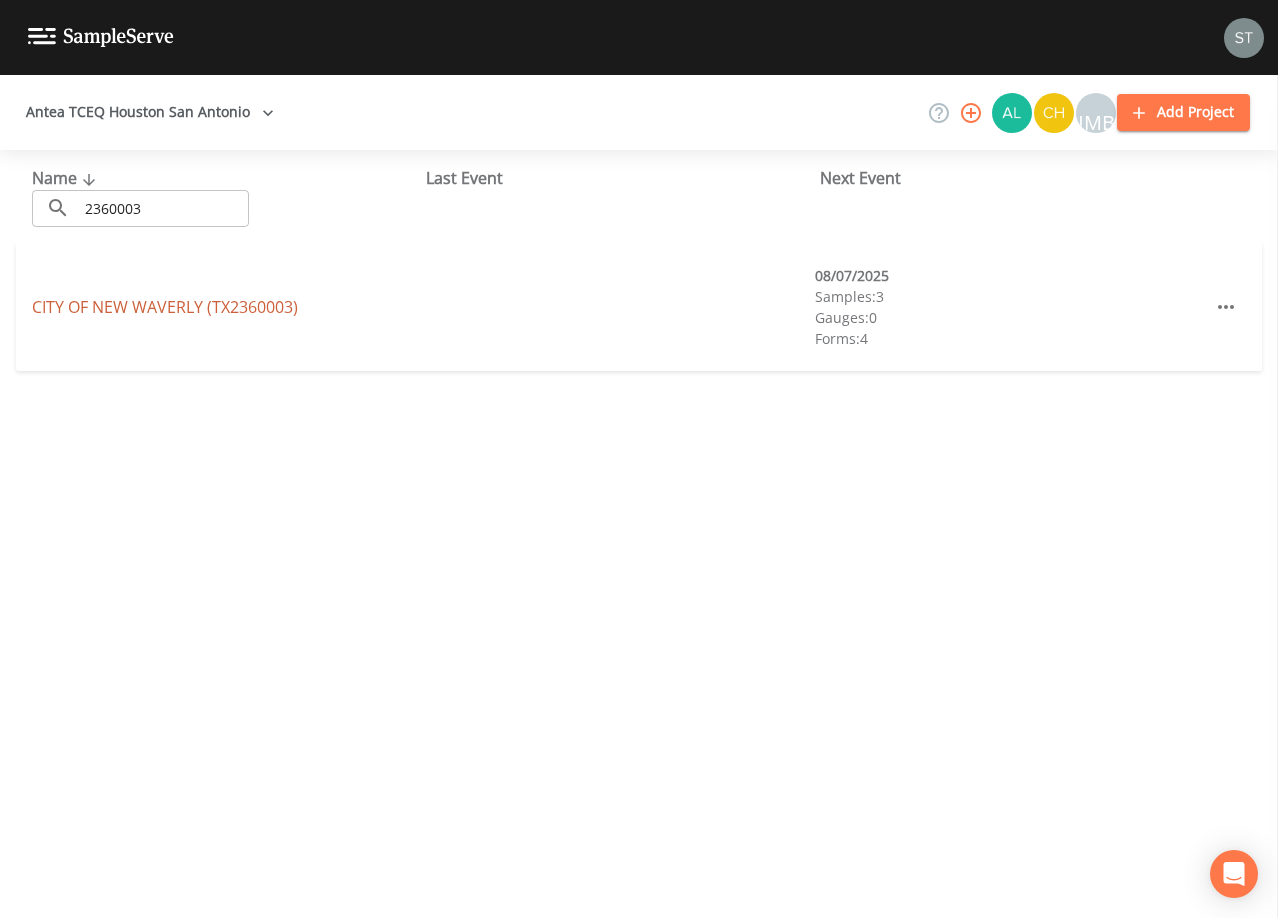 click on "CITY OF NEW WAVERLY (TX2360003)" at bounding box center (165, 307) 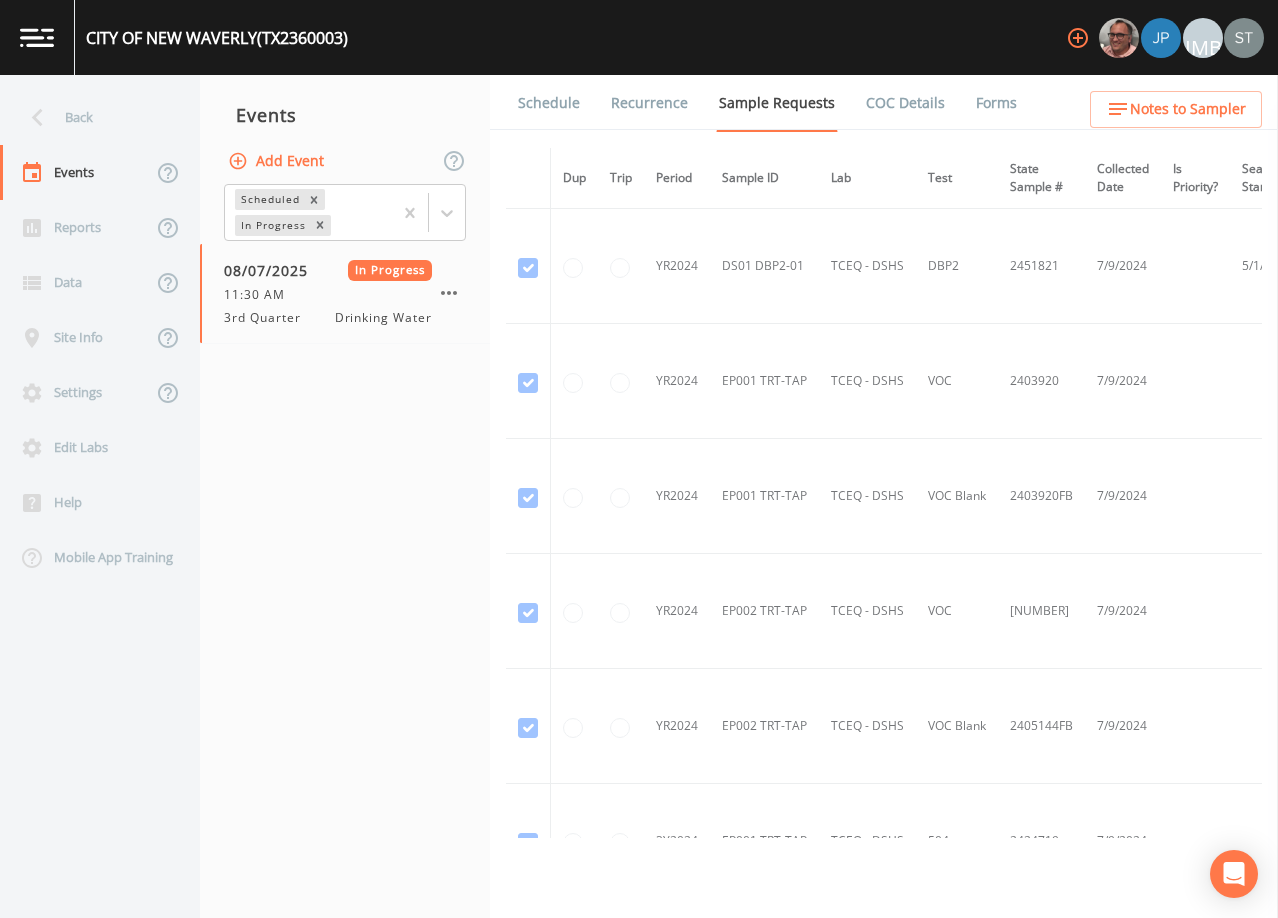 click on "Forms" at bounding box center (996, 103) 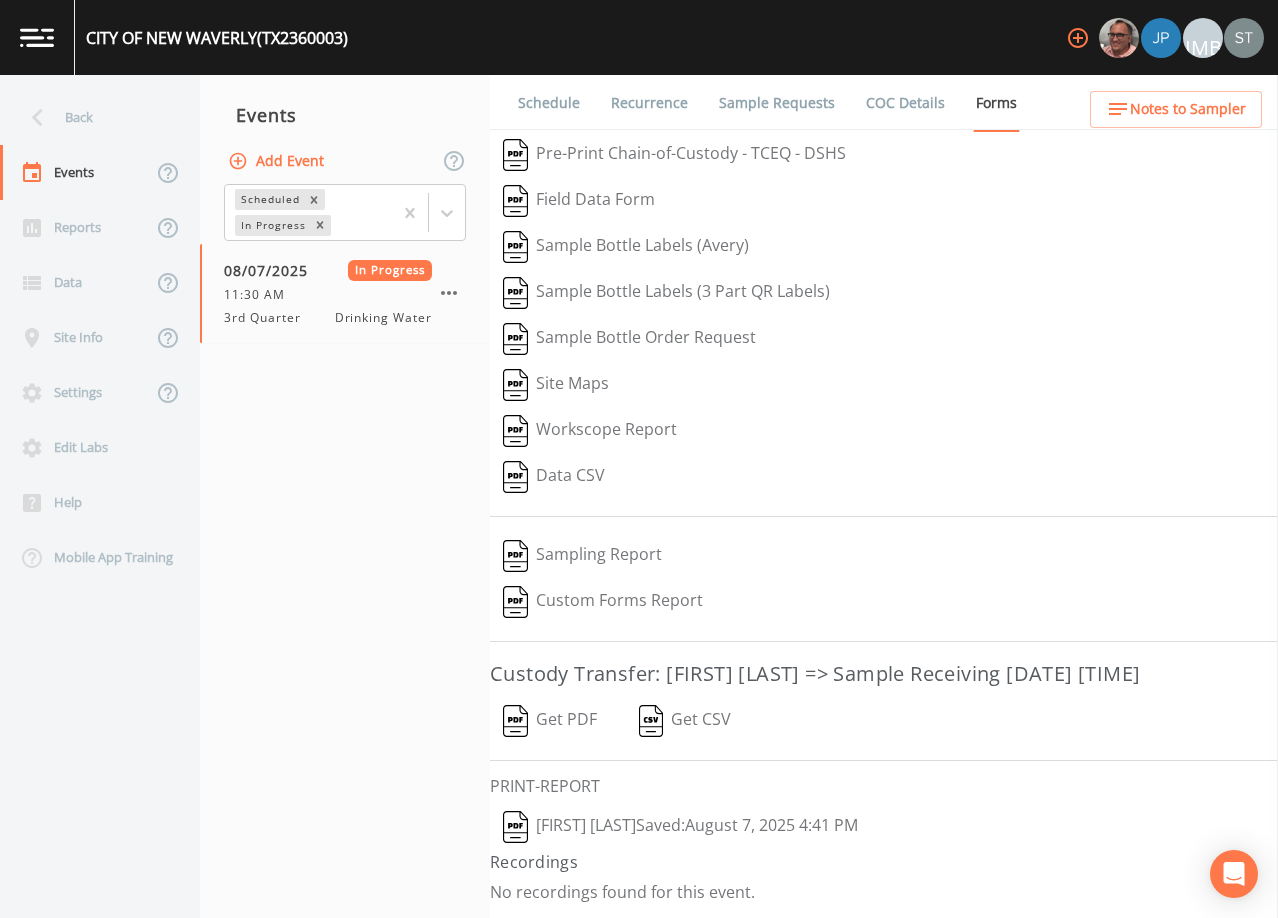 click on "Get PDF" at bounding box center [550, 721] 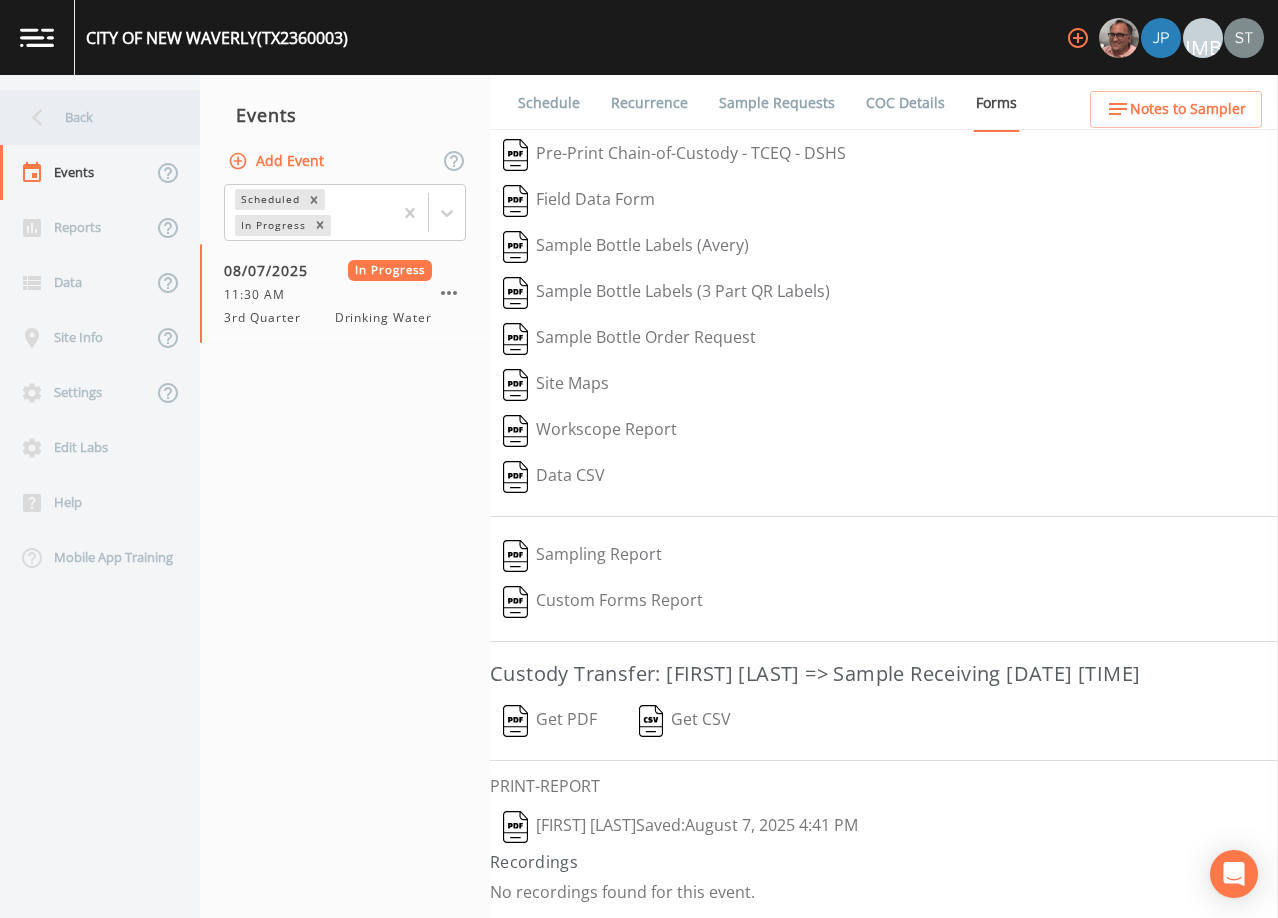 click on "Back" at bounding box center [90, 117] 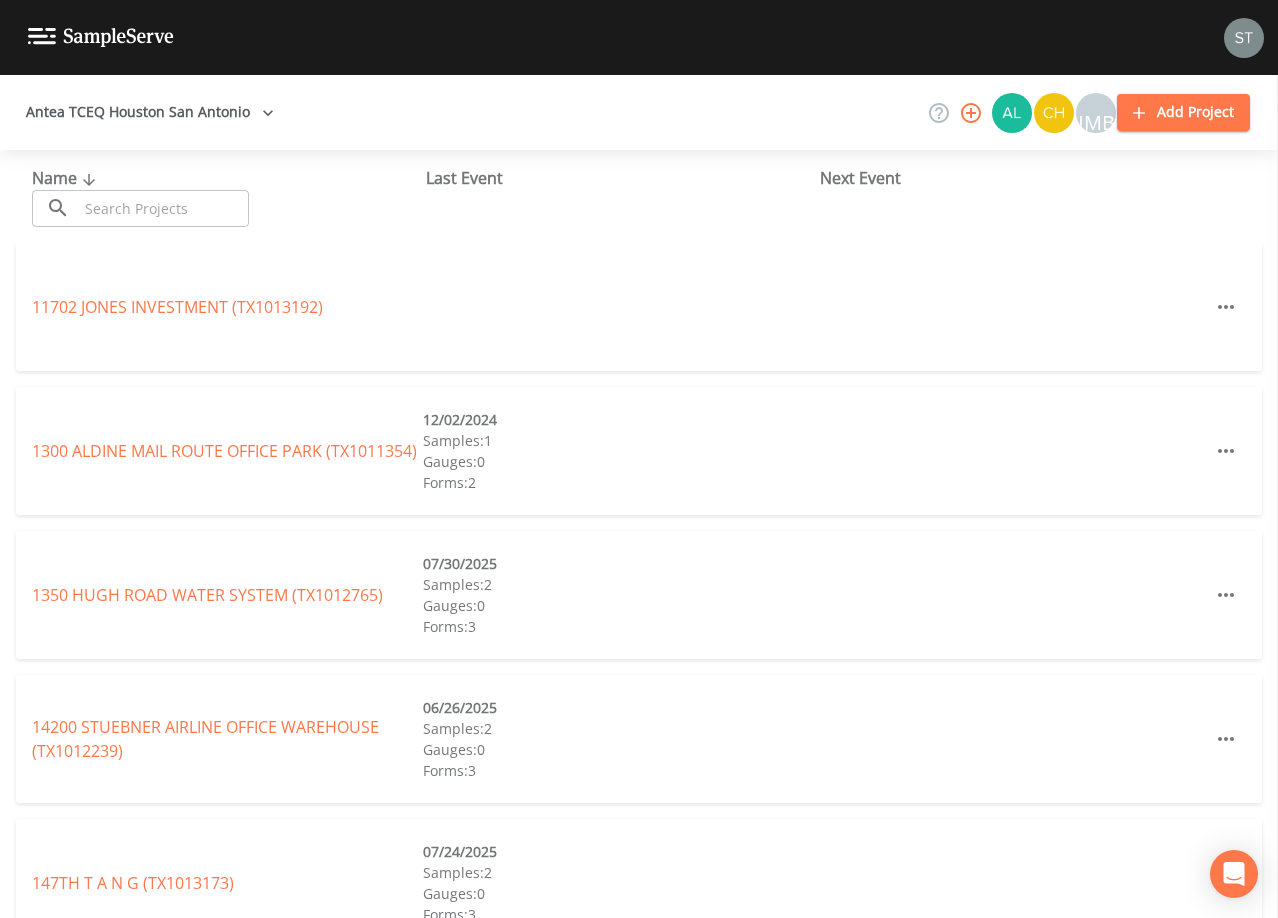 click at bounding box center (163, 208) 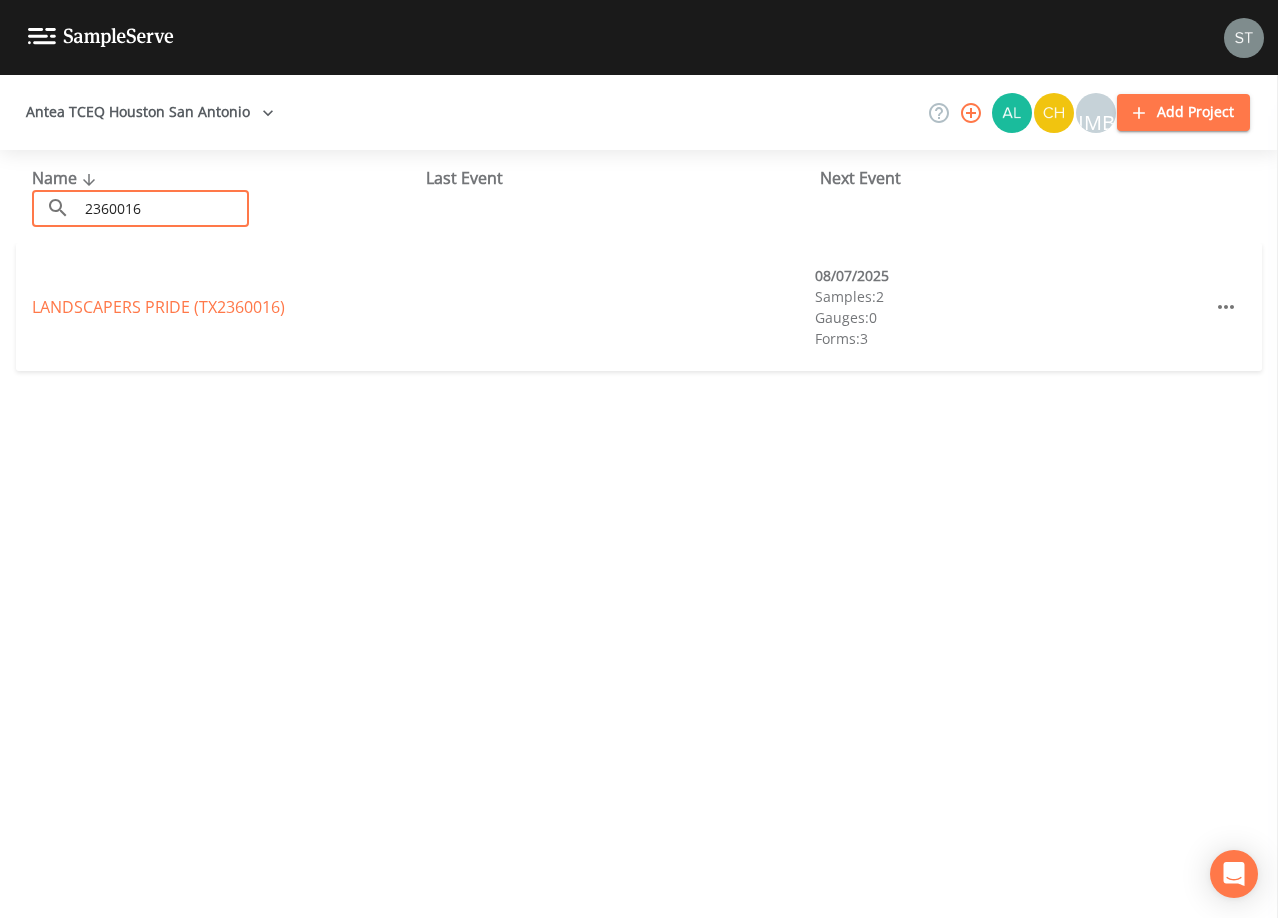 type on "2360016" 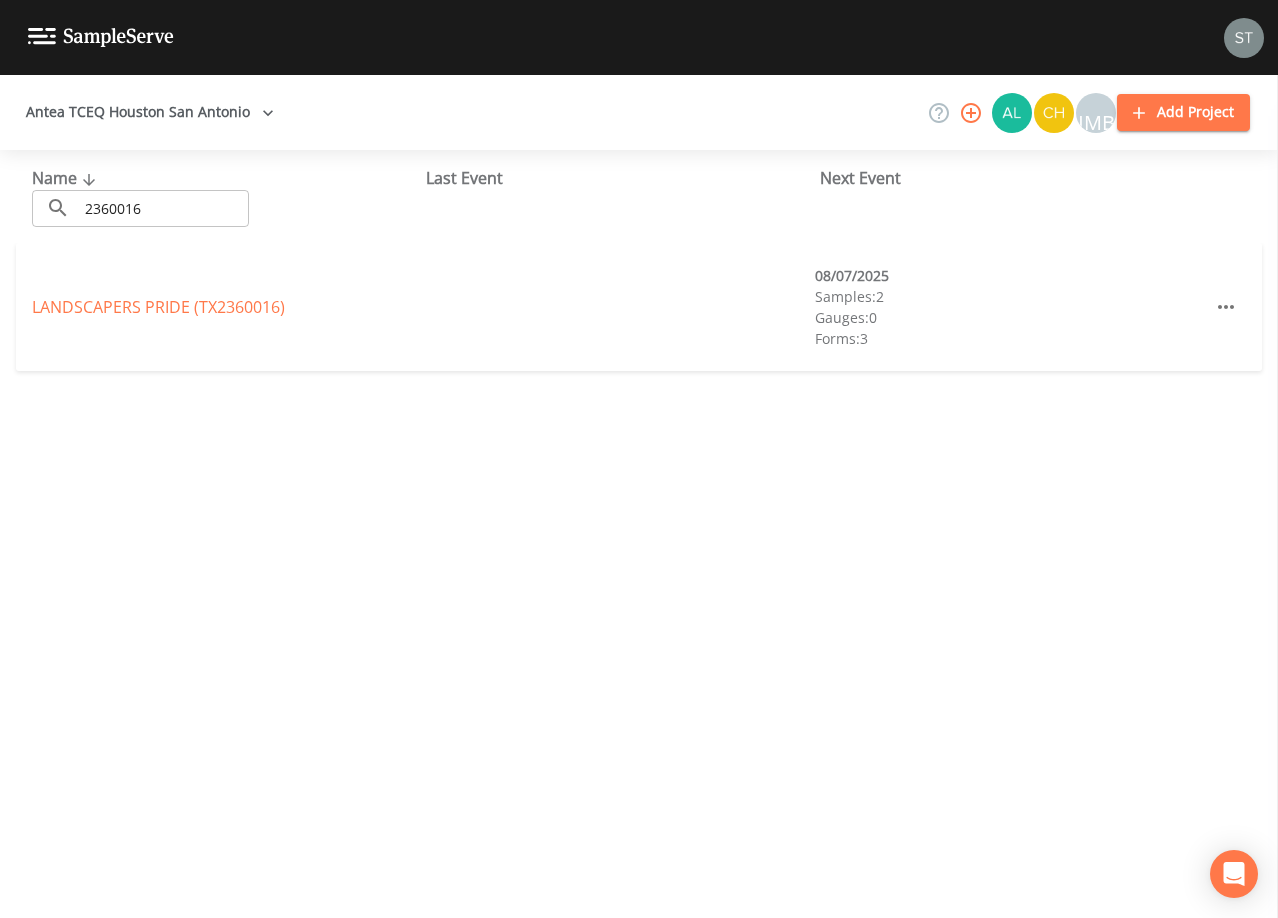 click on "[BRAND] [BRAND]   (TX[NUMBER])" at bounding box center (158, 307) 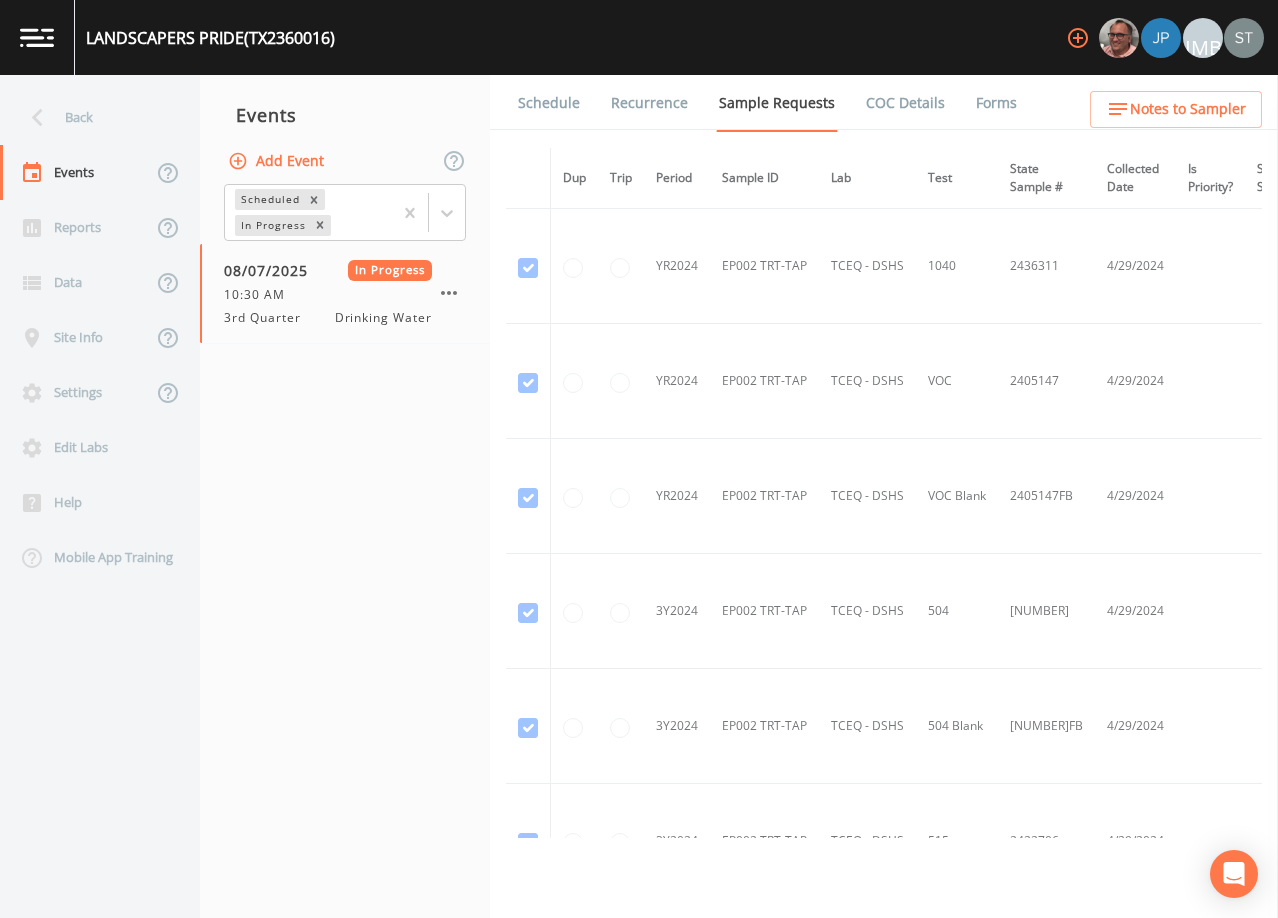 click on "Forms" at bounding box center [996, 103] 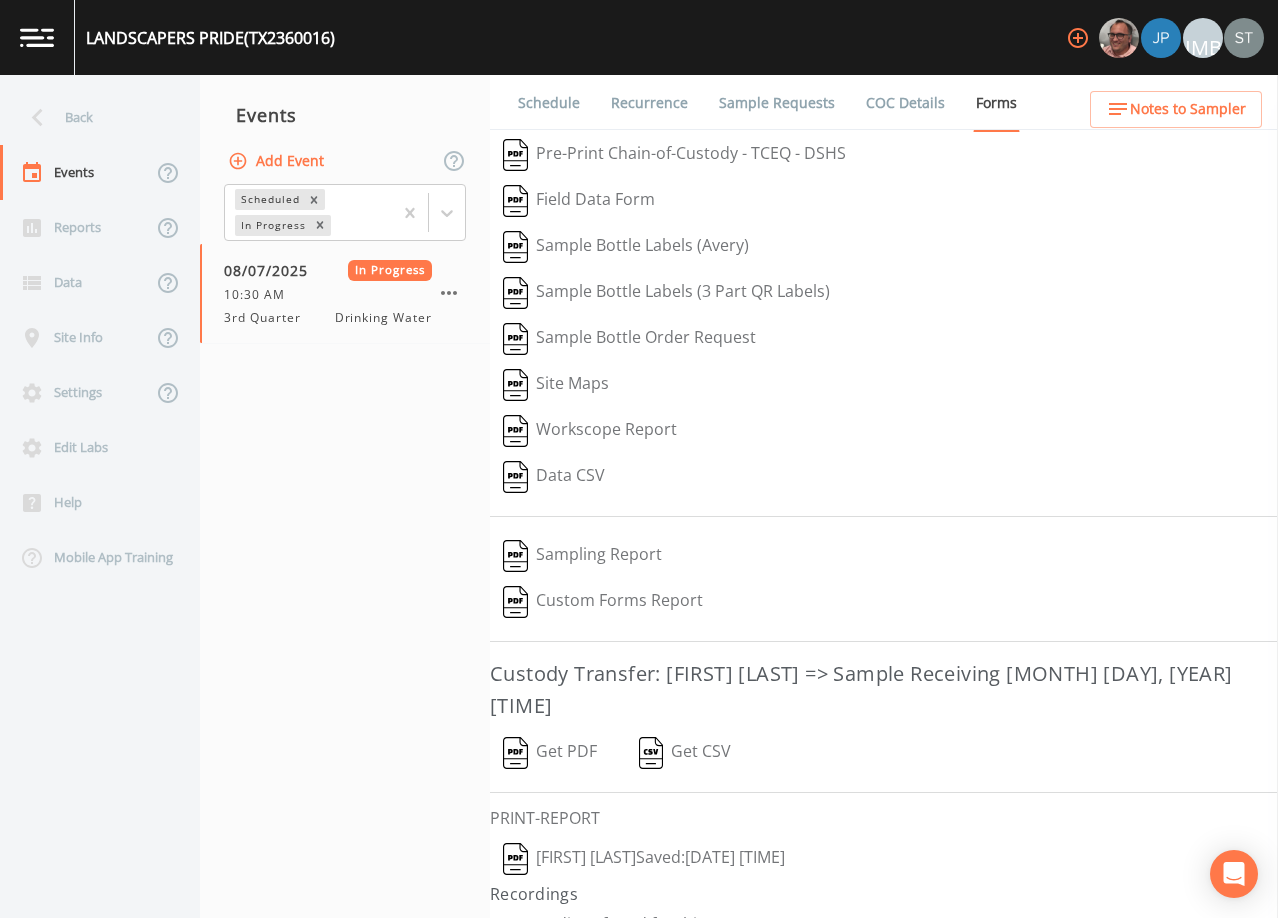 click on "Get PDF" at bounding box center (550, 753) 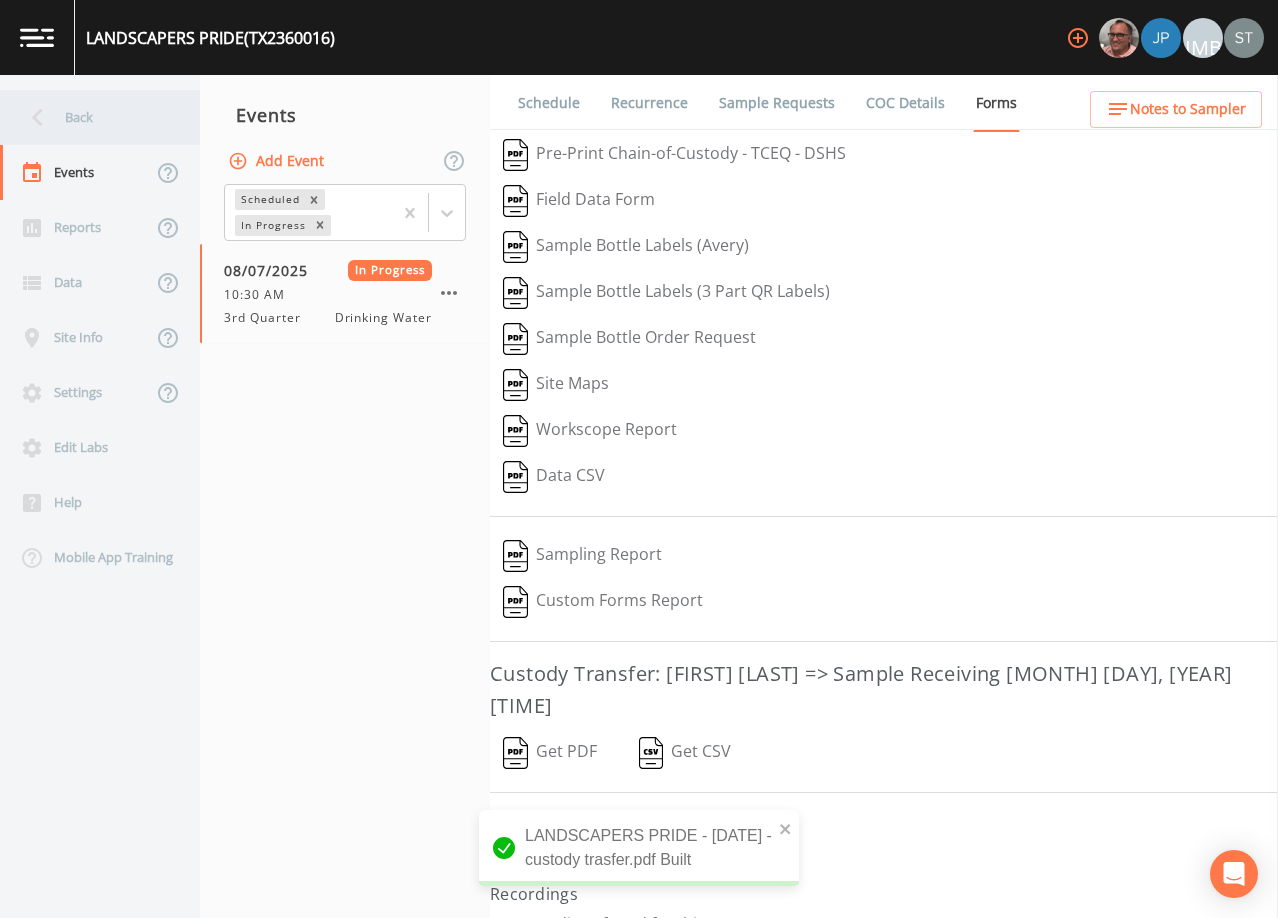 click on "Back" at bounding box center [90, 117] 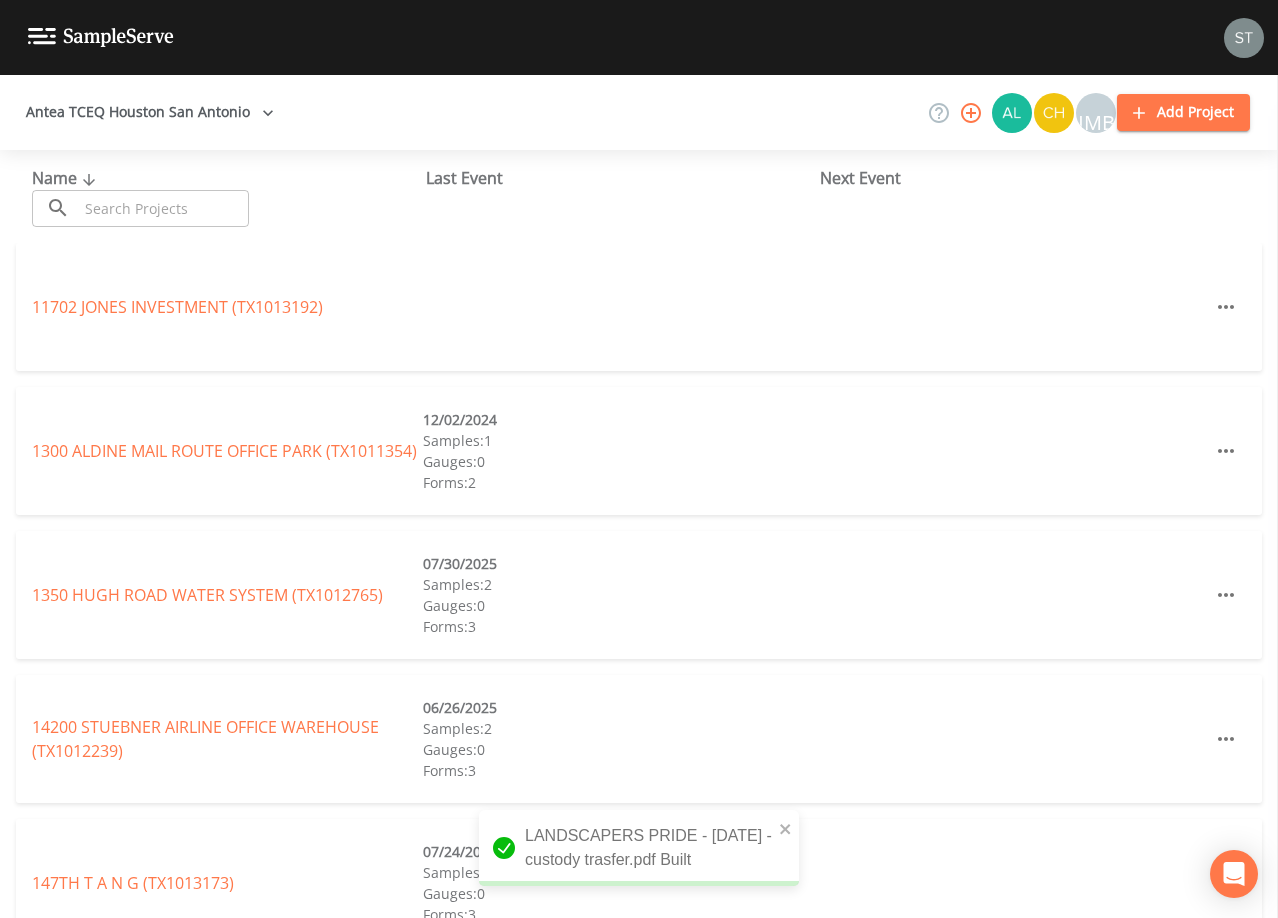 click at bounding box center [163, 208] 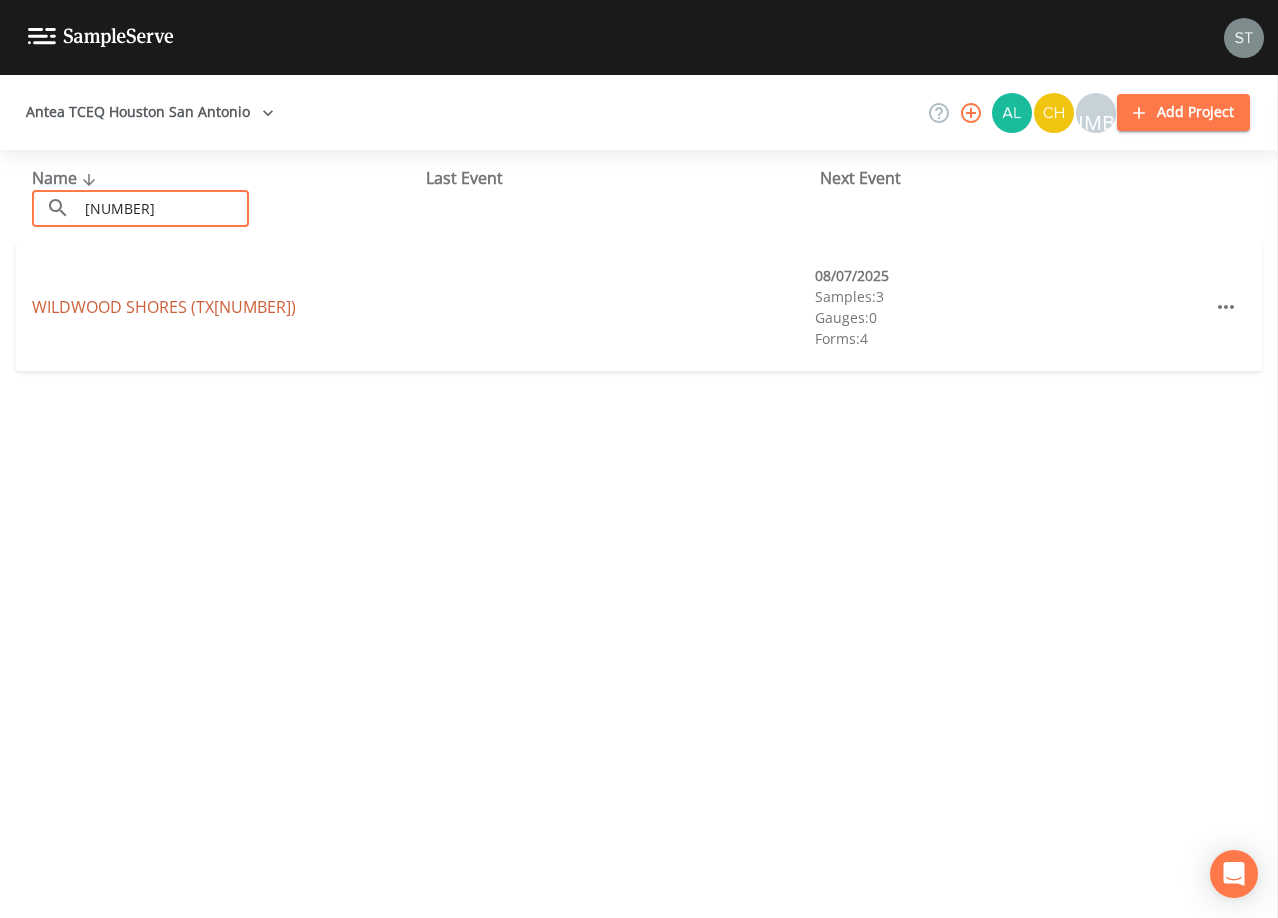 type on "[NUMBER]" 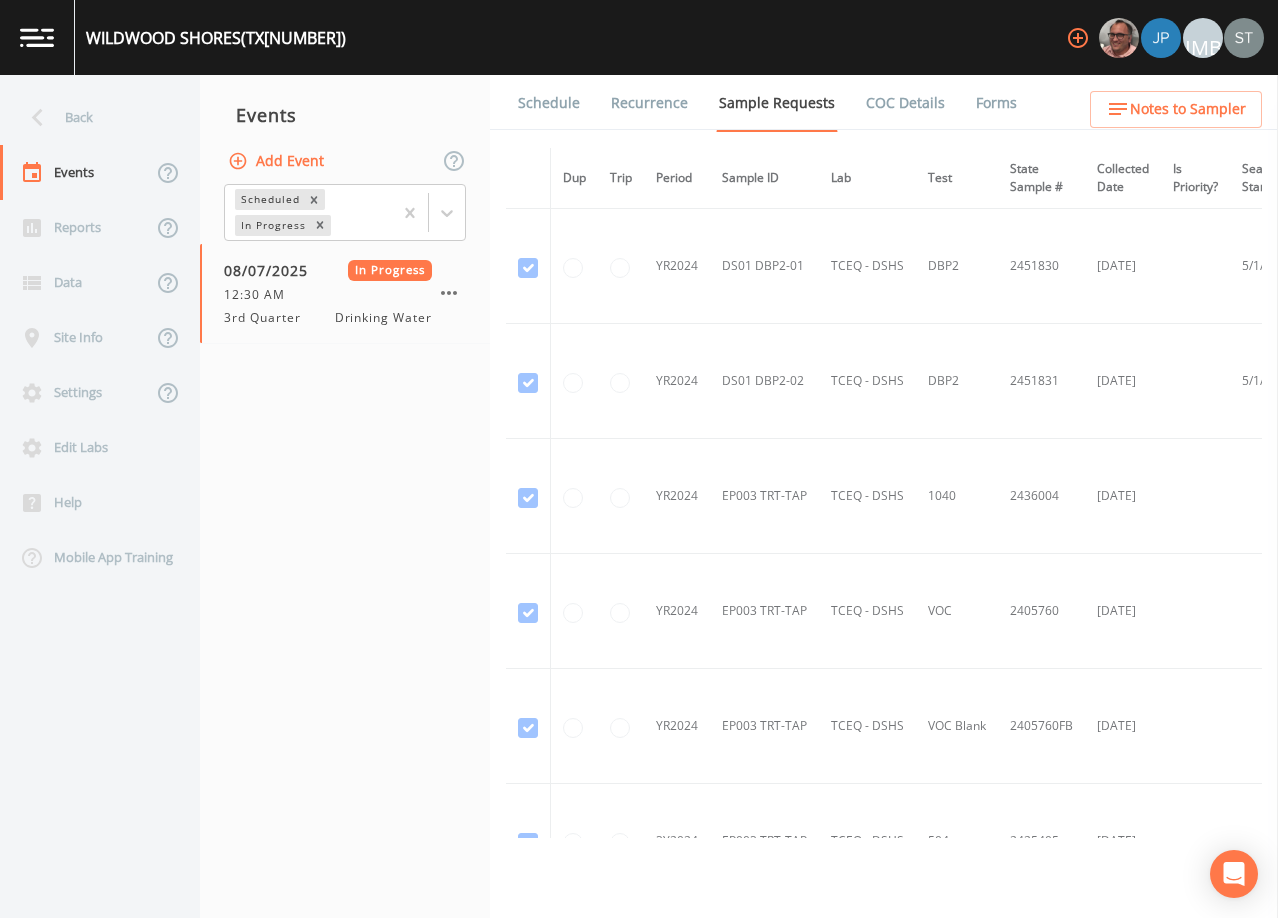 click on "Forms" at bounding box center (996, 103) 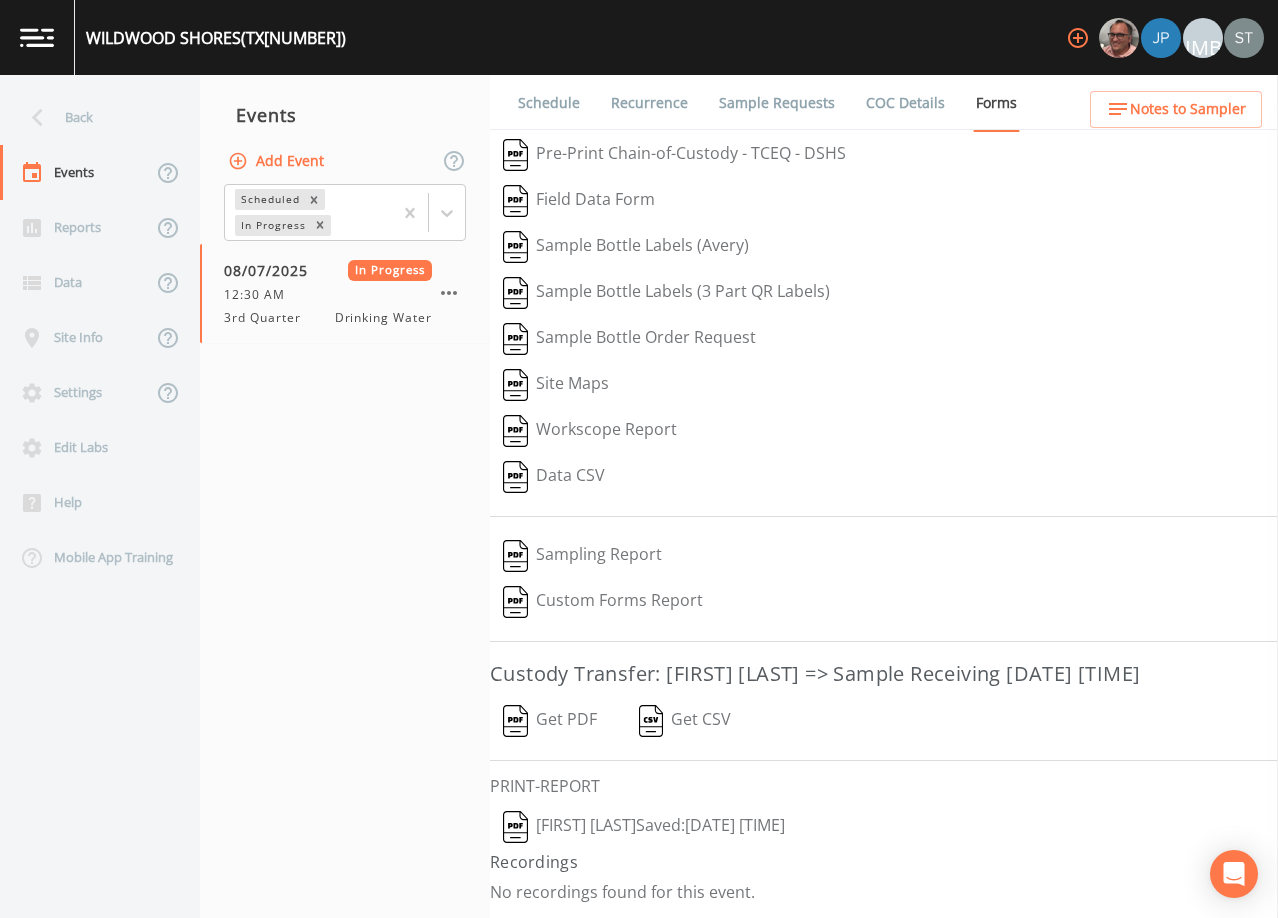 click on "Get PDF" at bounding box center [550, 721] 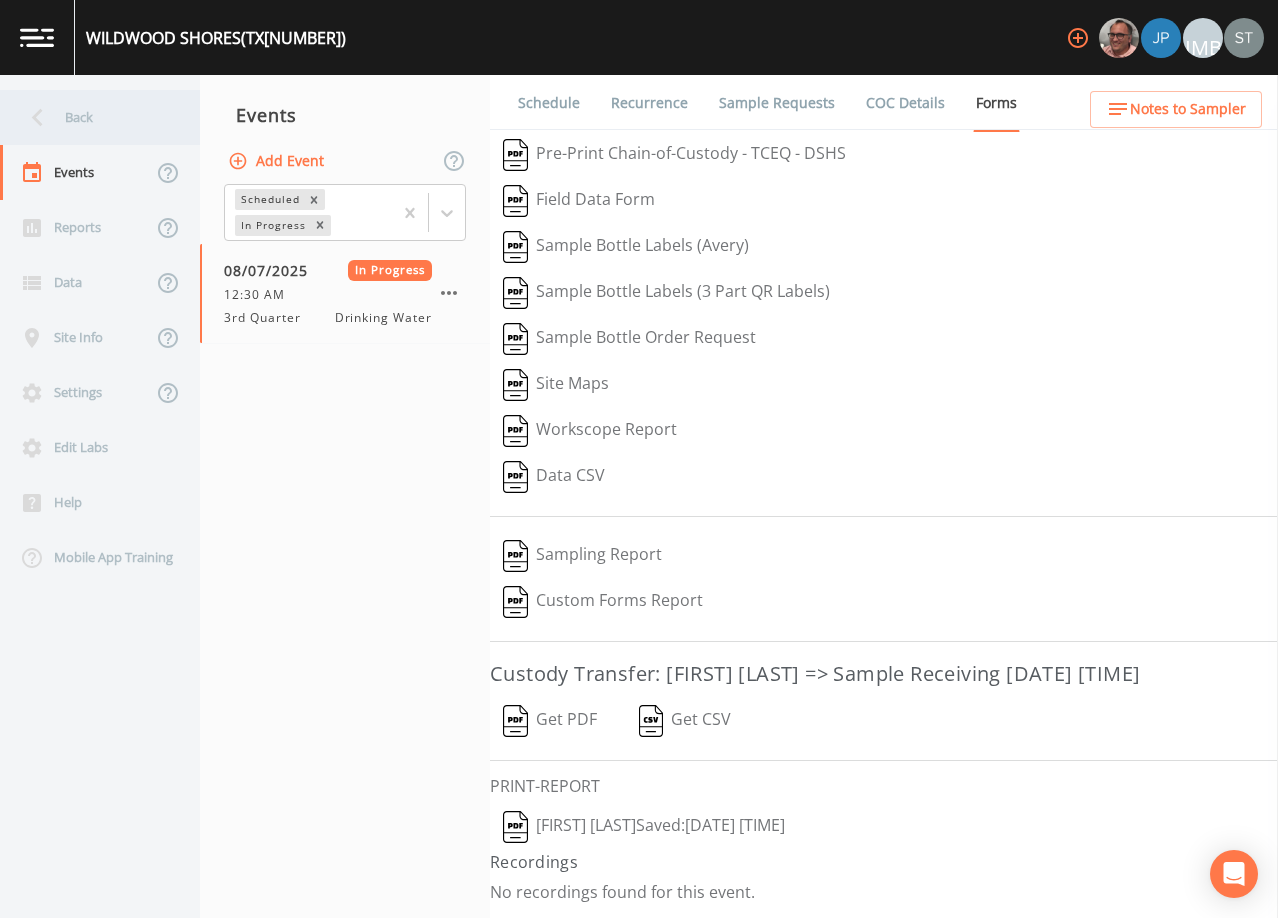 click on "Back" at bounding box center (90, 117) 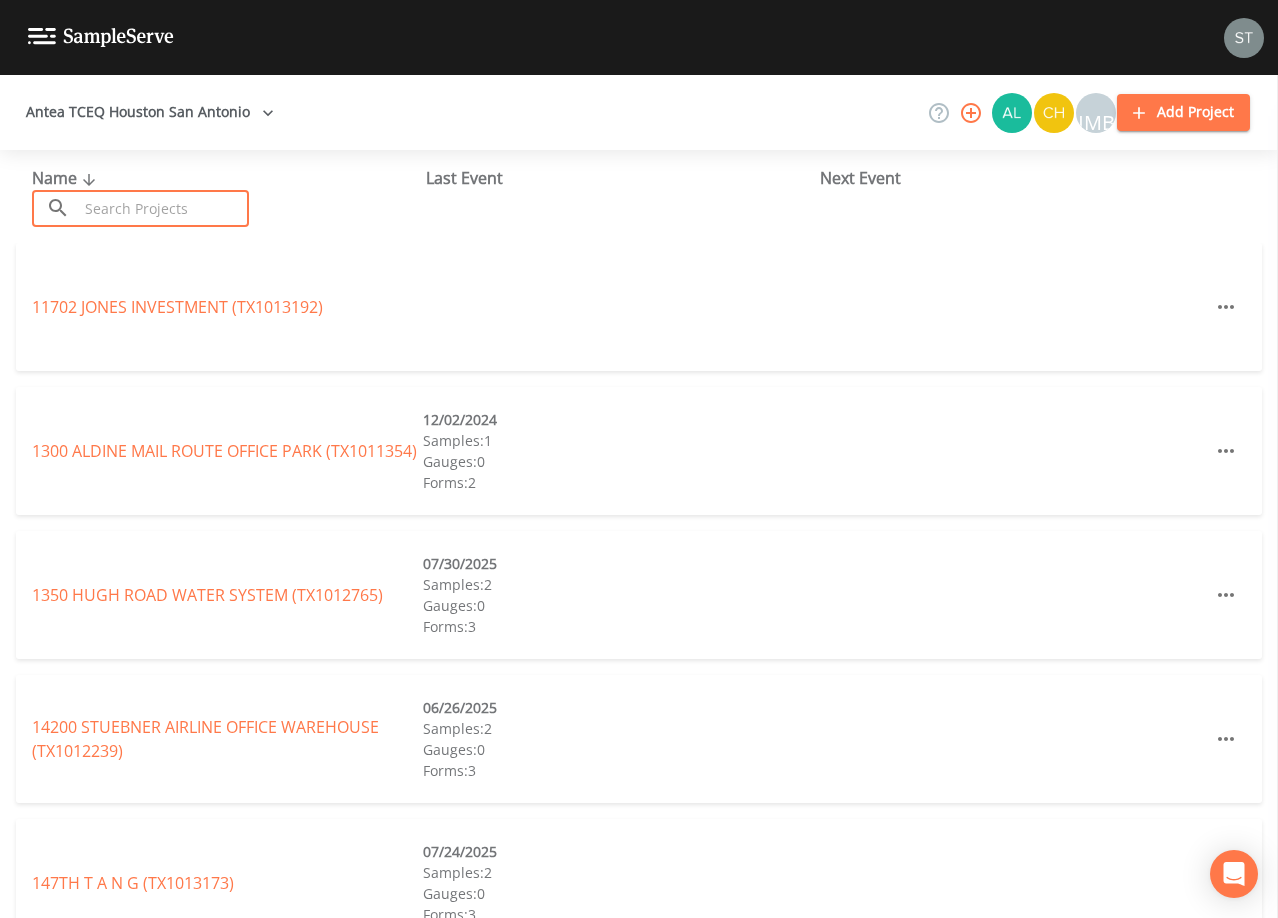 click at bounding box center [163, 208] 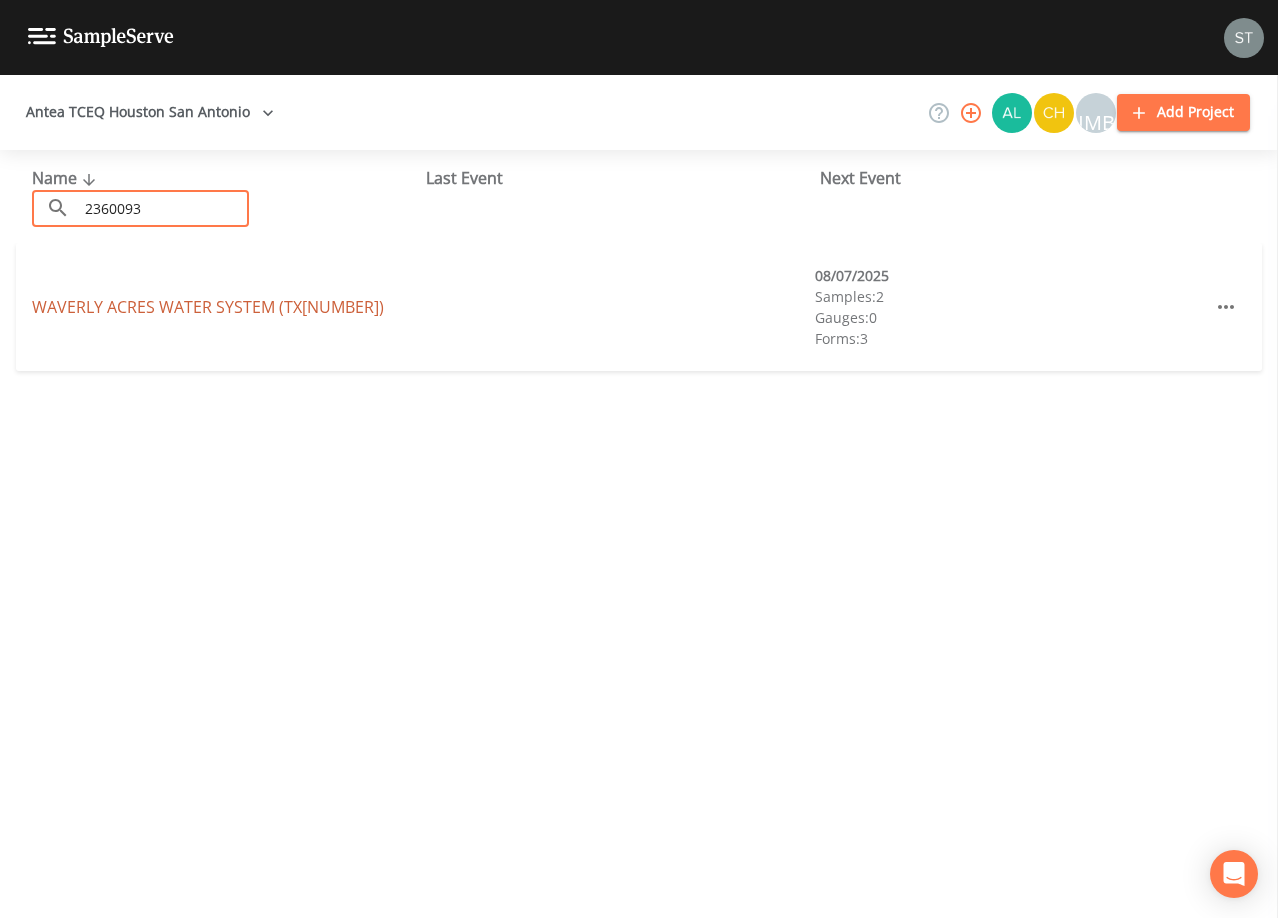 type on "2360093" 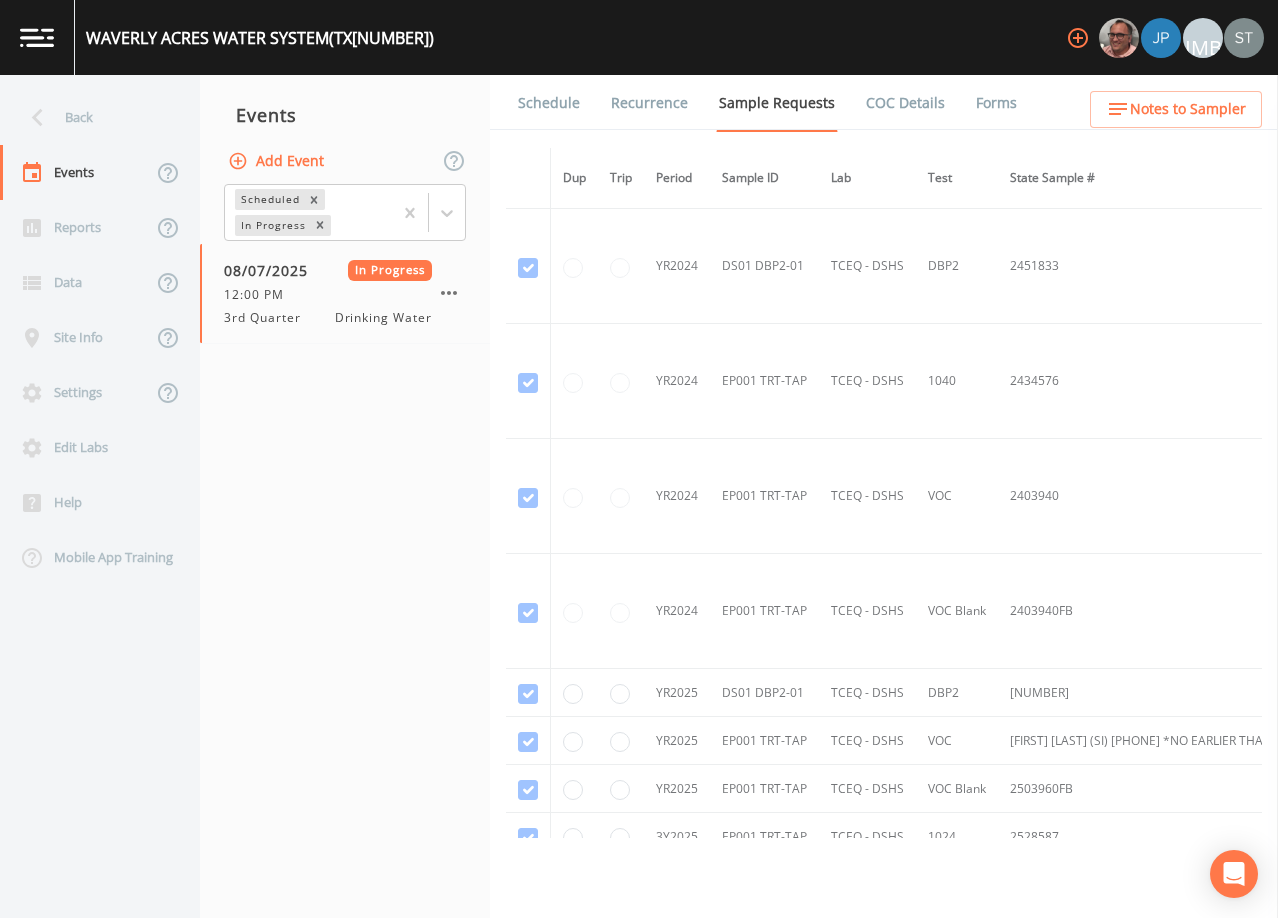 click on "Forms" at bounding box center (996, 103) 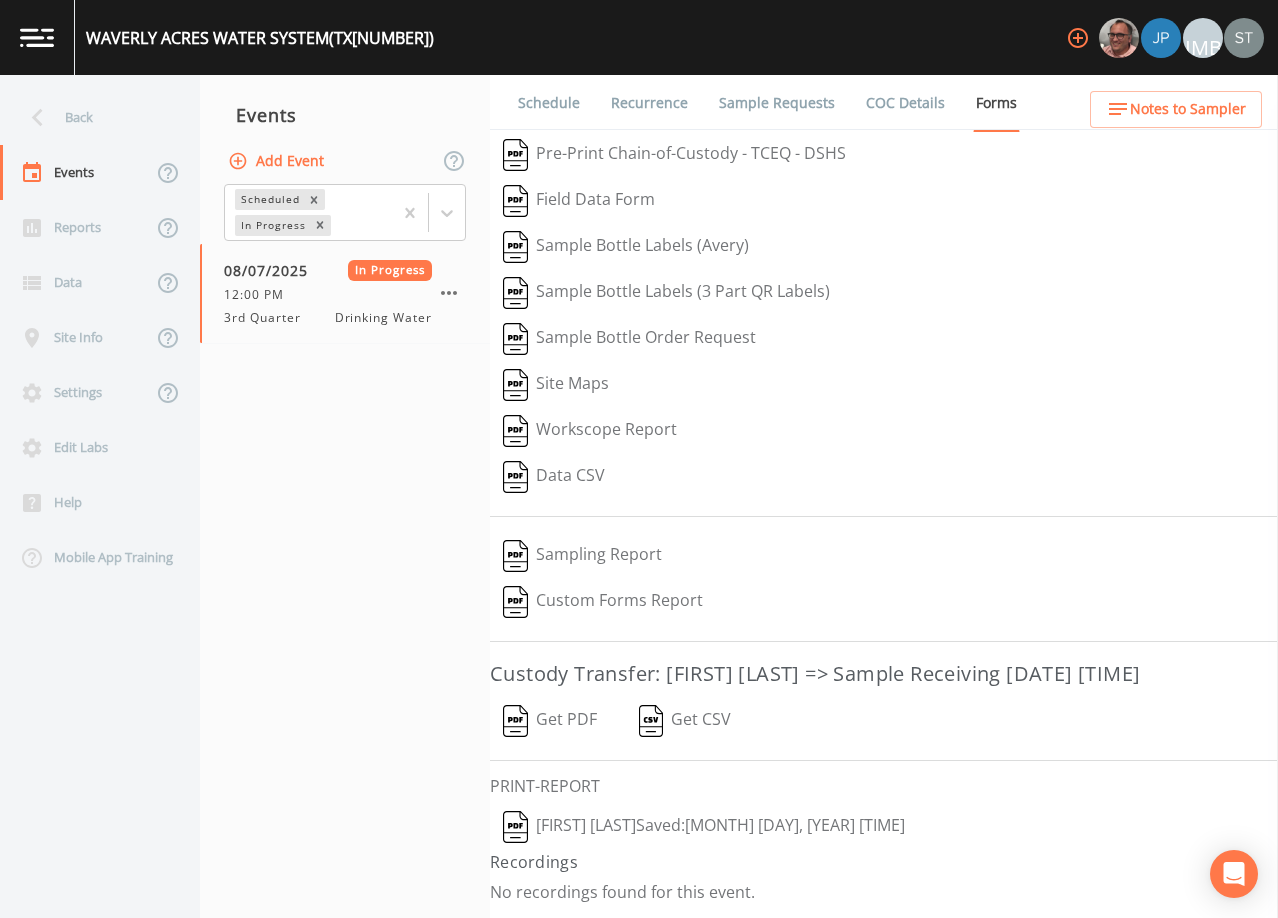 click on "Get PDF" at bounding box center (550, 721) 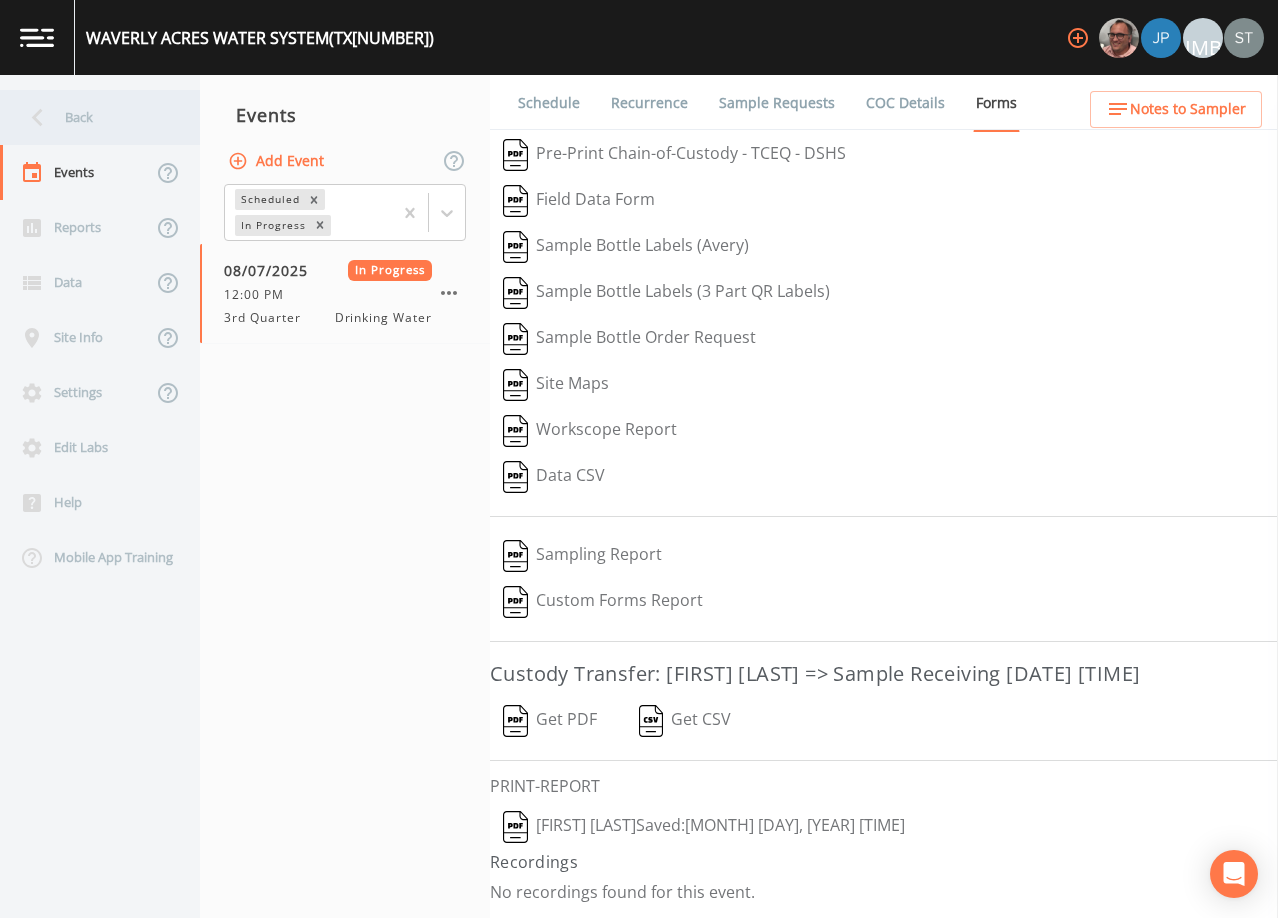 click on "Back" at bounding box center (90, 117) 